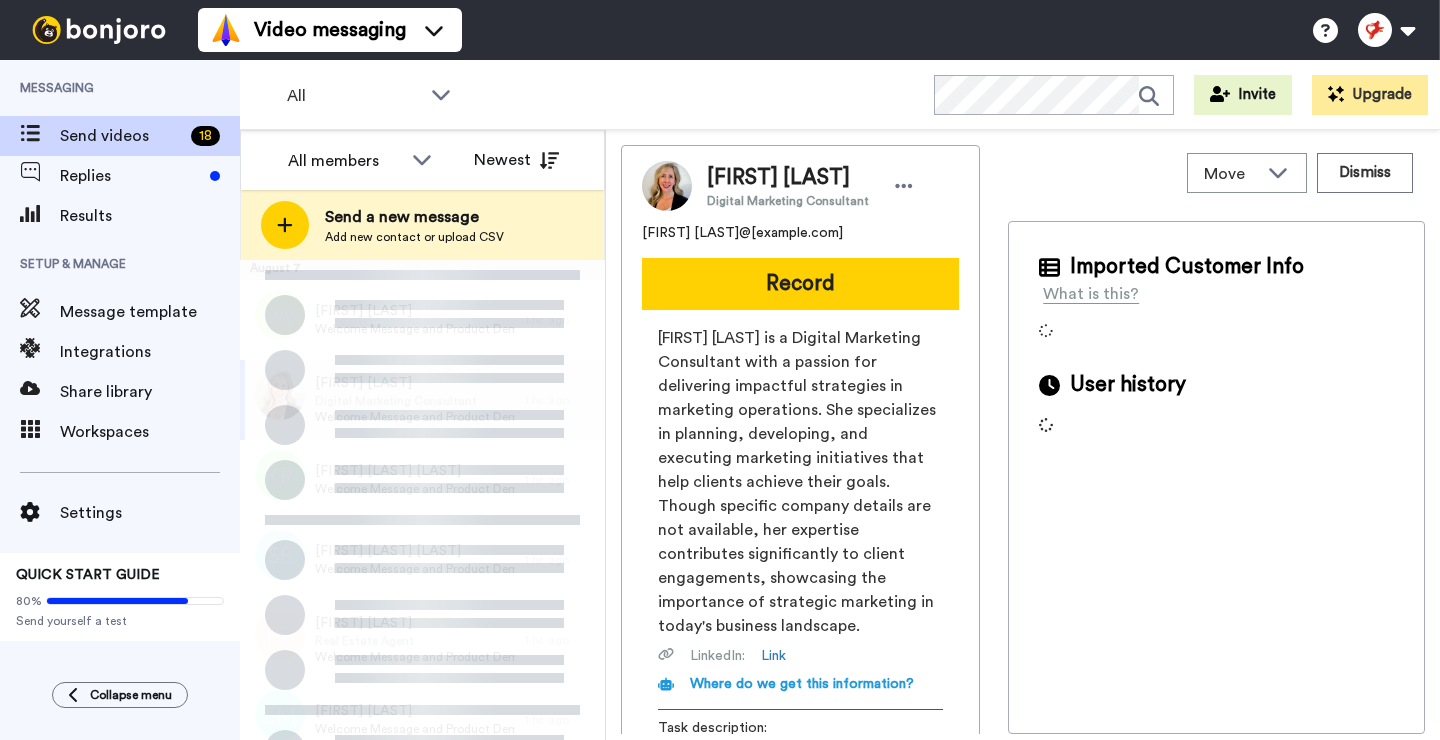 scroll, scrollTop: 0, scrollLeft: 0, axis: both 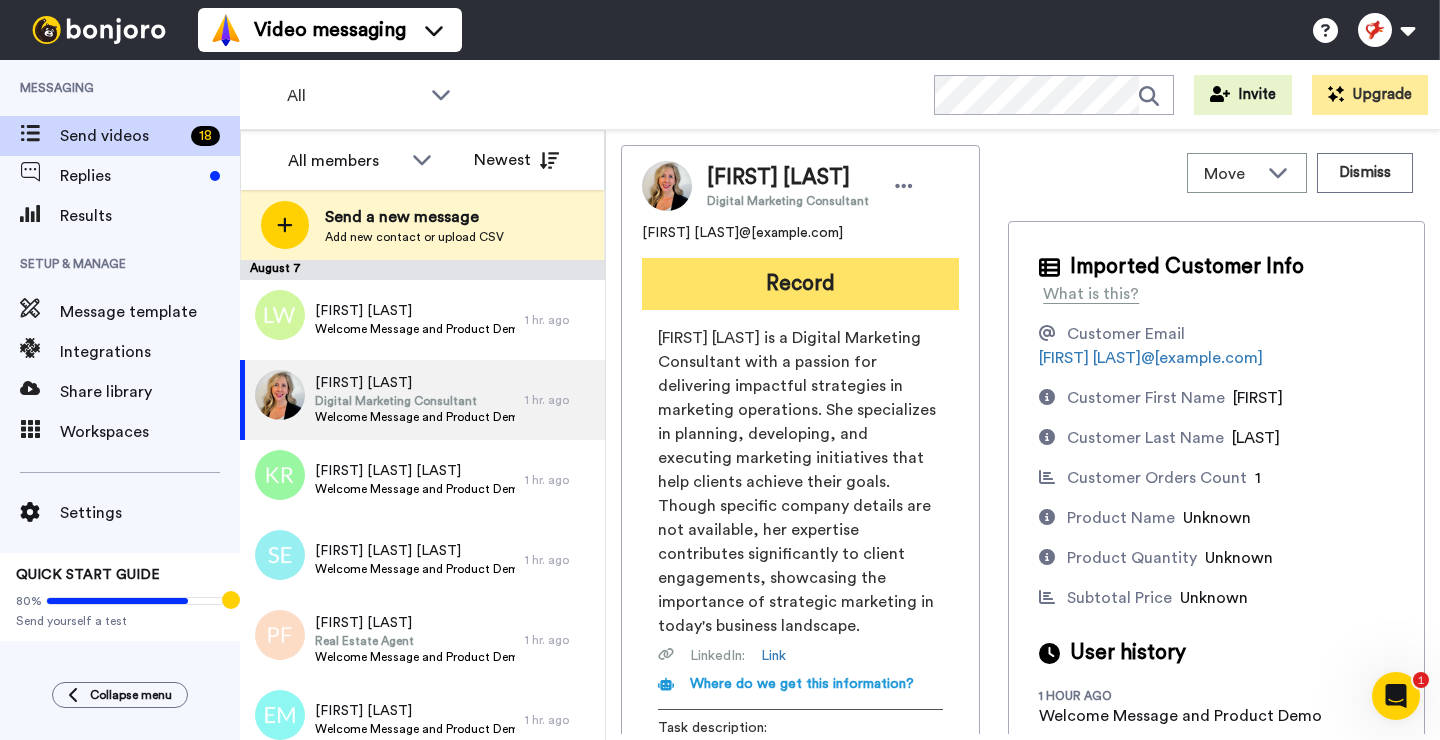 click on "Record" at bounding box center (800, 284) 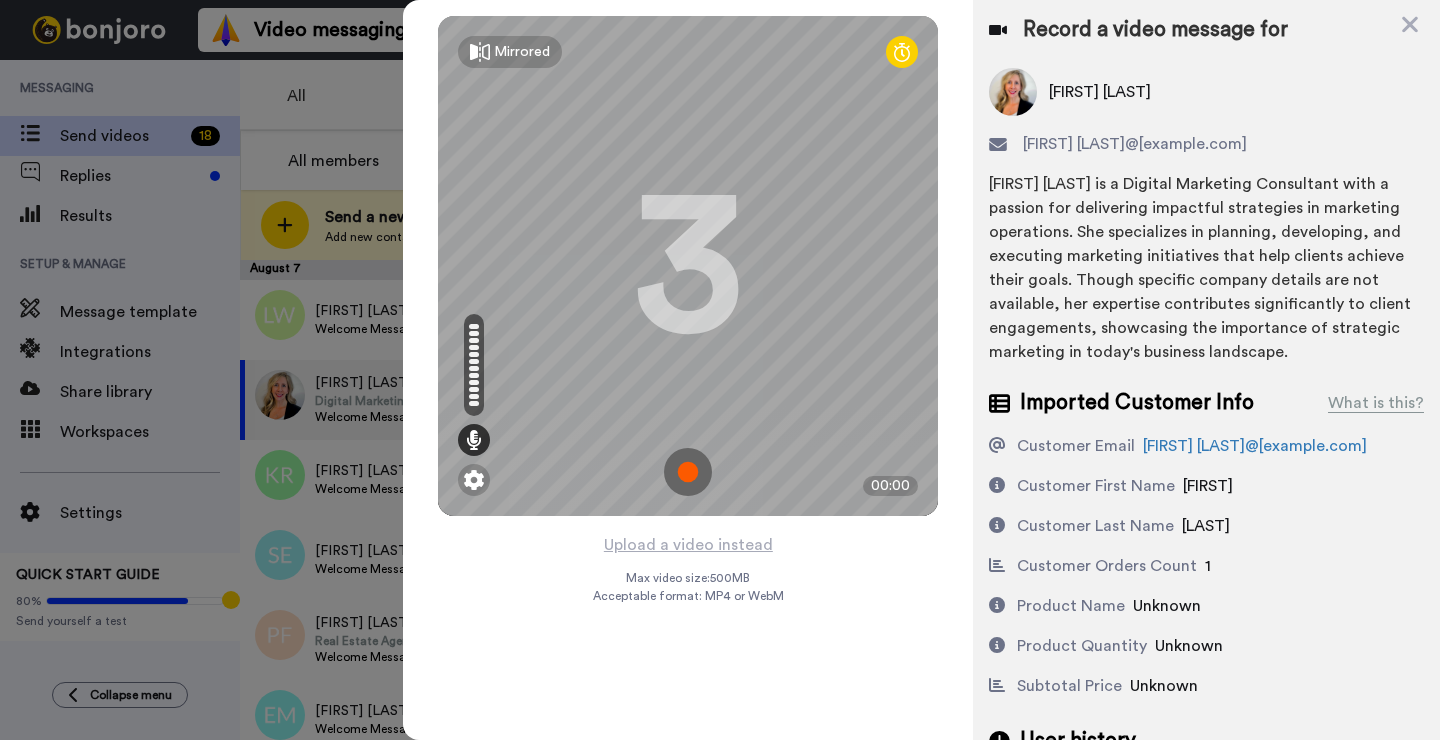 click at bounding box center (688, 472) 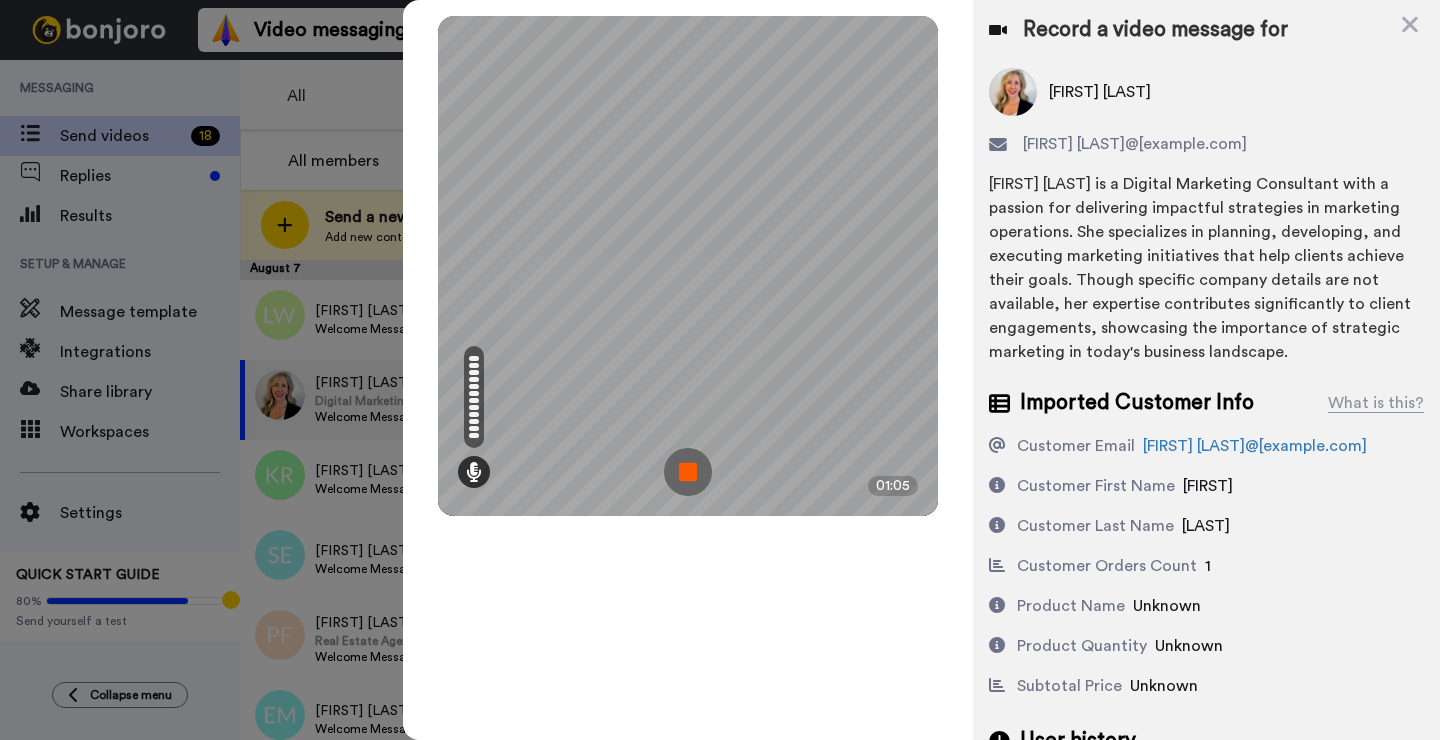 click at bounding box center (688, 472) 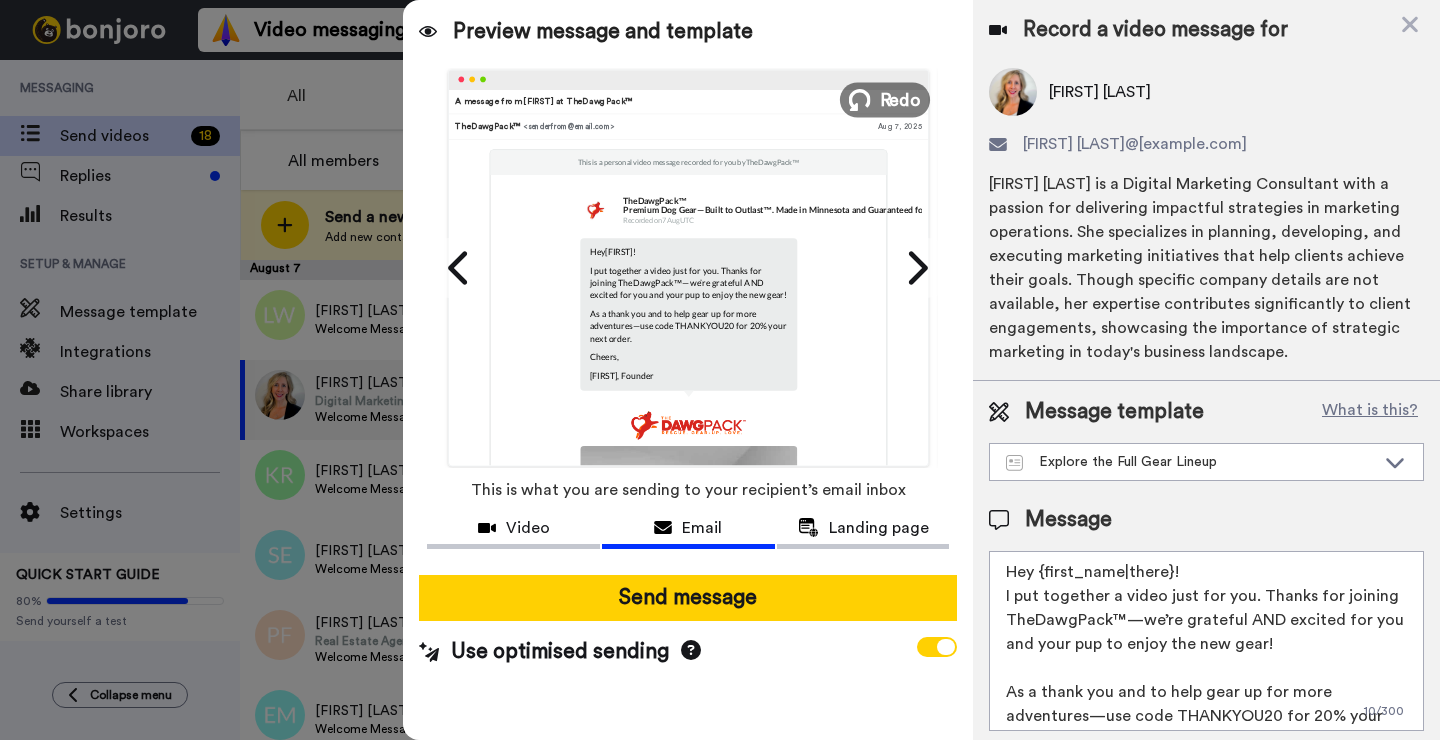 click on "Redo" at bounding box center (901, 99) 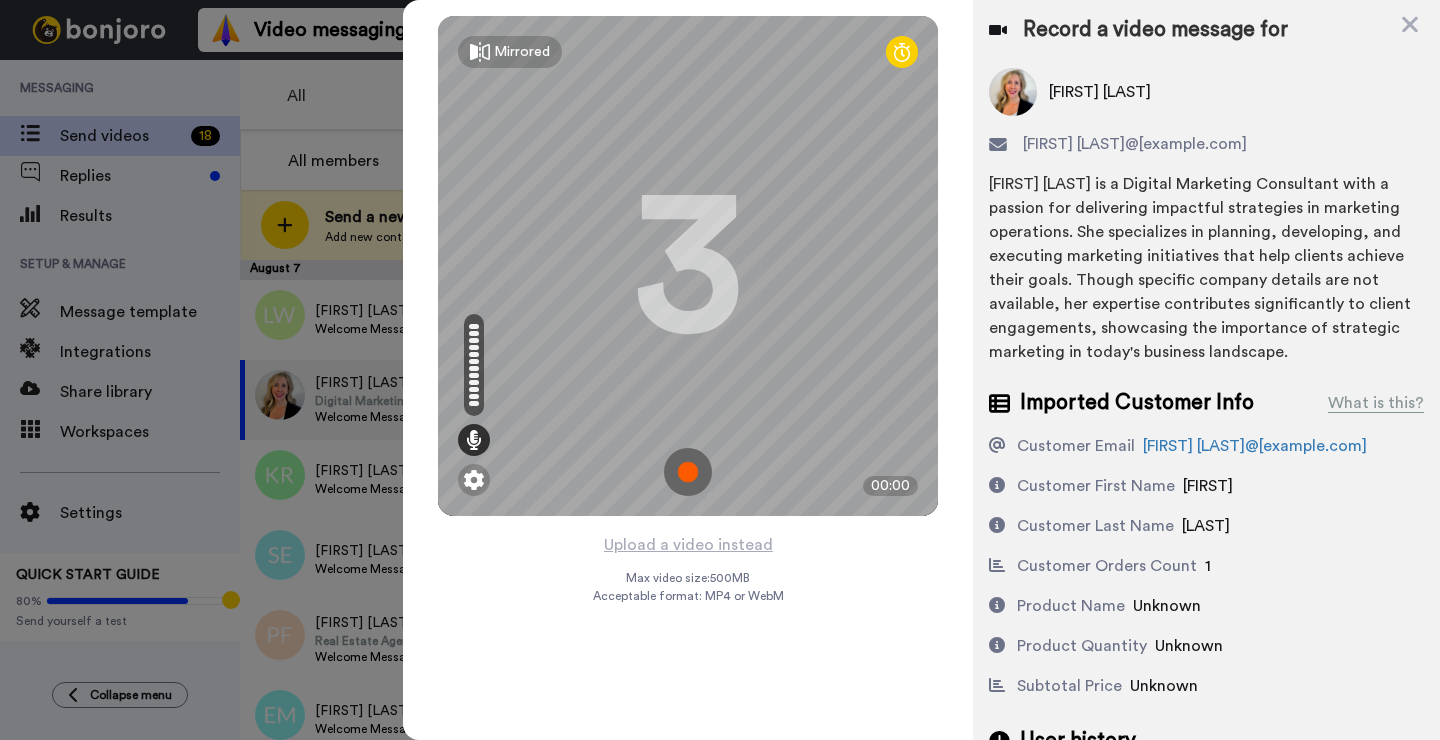 click at bounding box center (688, 472) 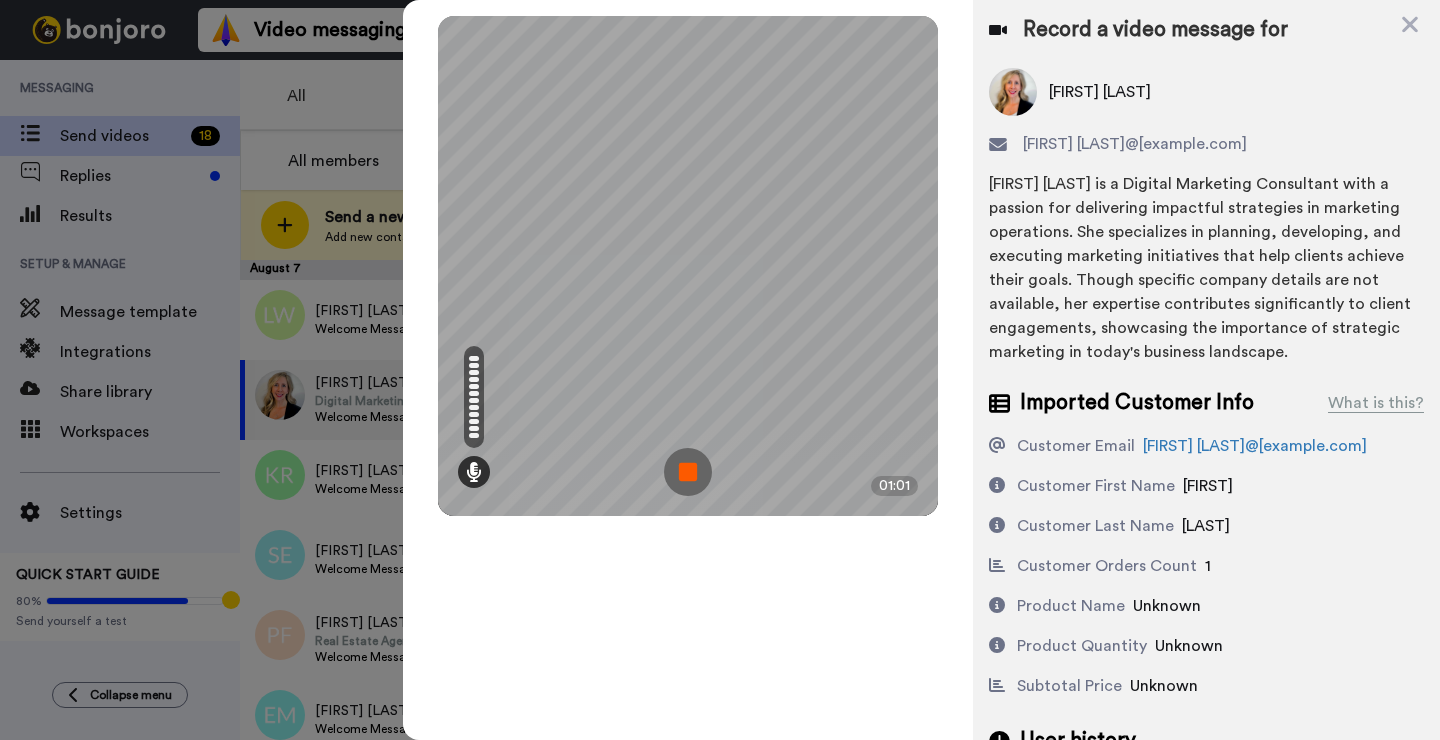 click at bounding box center [688, 472] 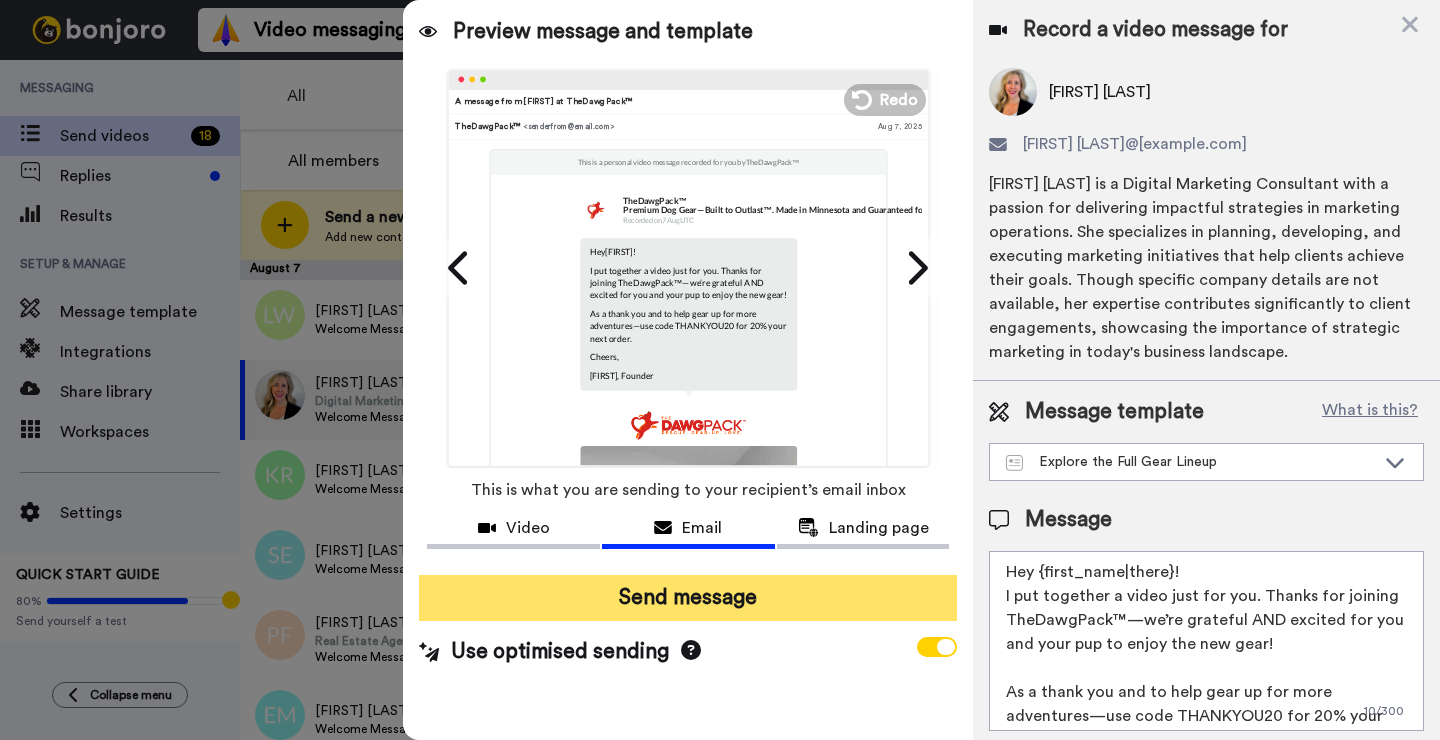 click on "Send message" at bounding box center [688, 598] 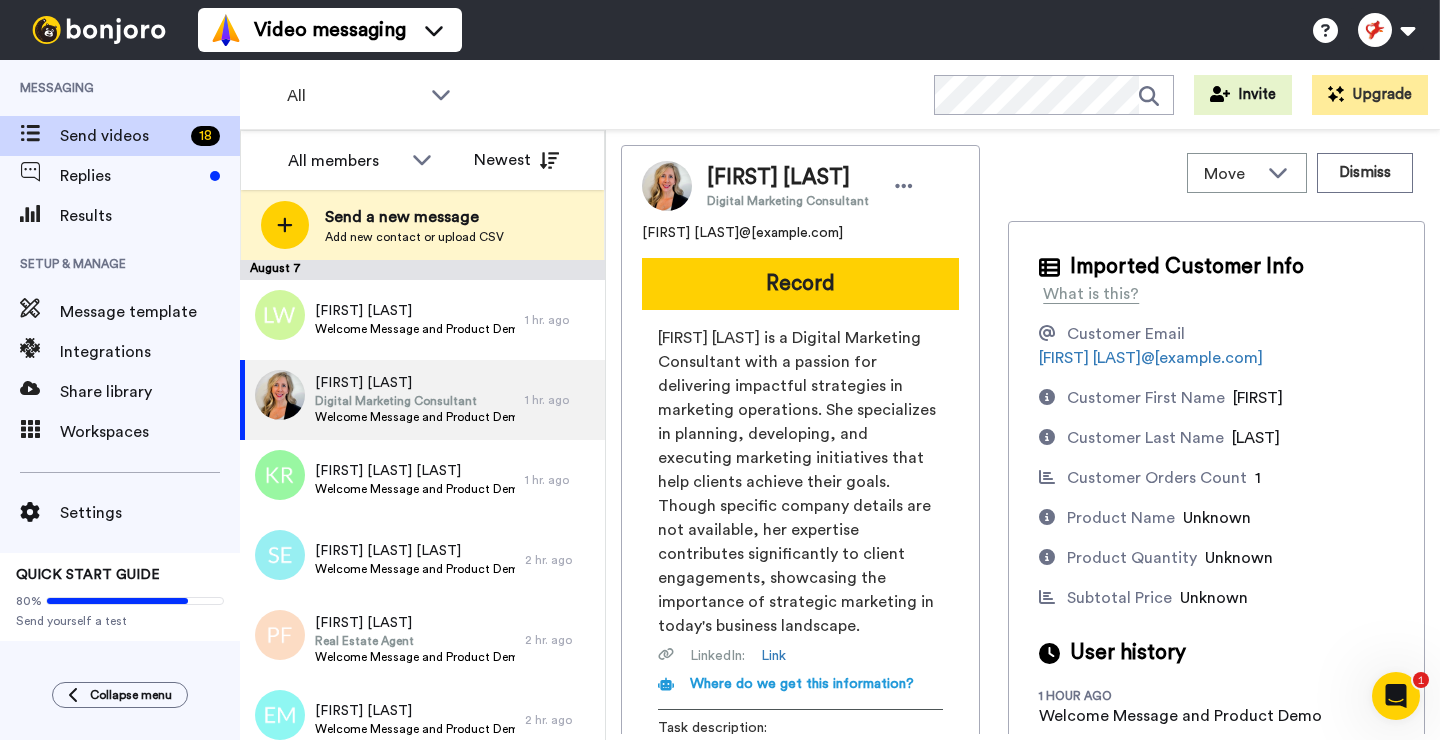 scroll, scrollTop: 0, scrollLeft: 0, axis: both 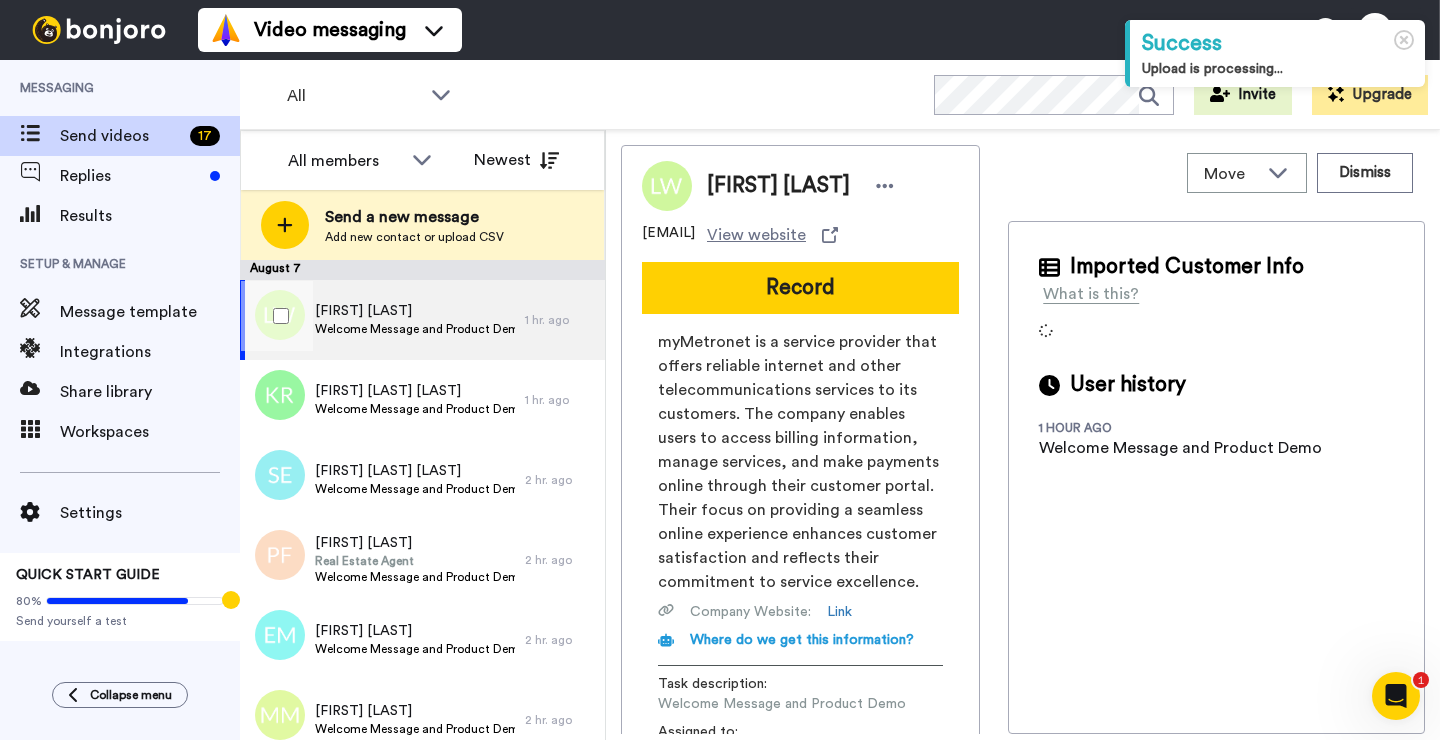 click on "Welcome Message and Product Demo" at bounding box center [415, 329] 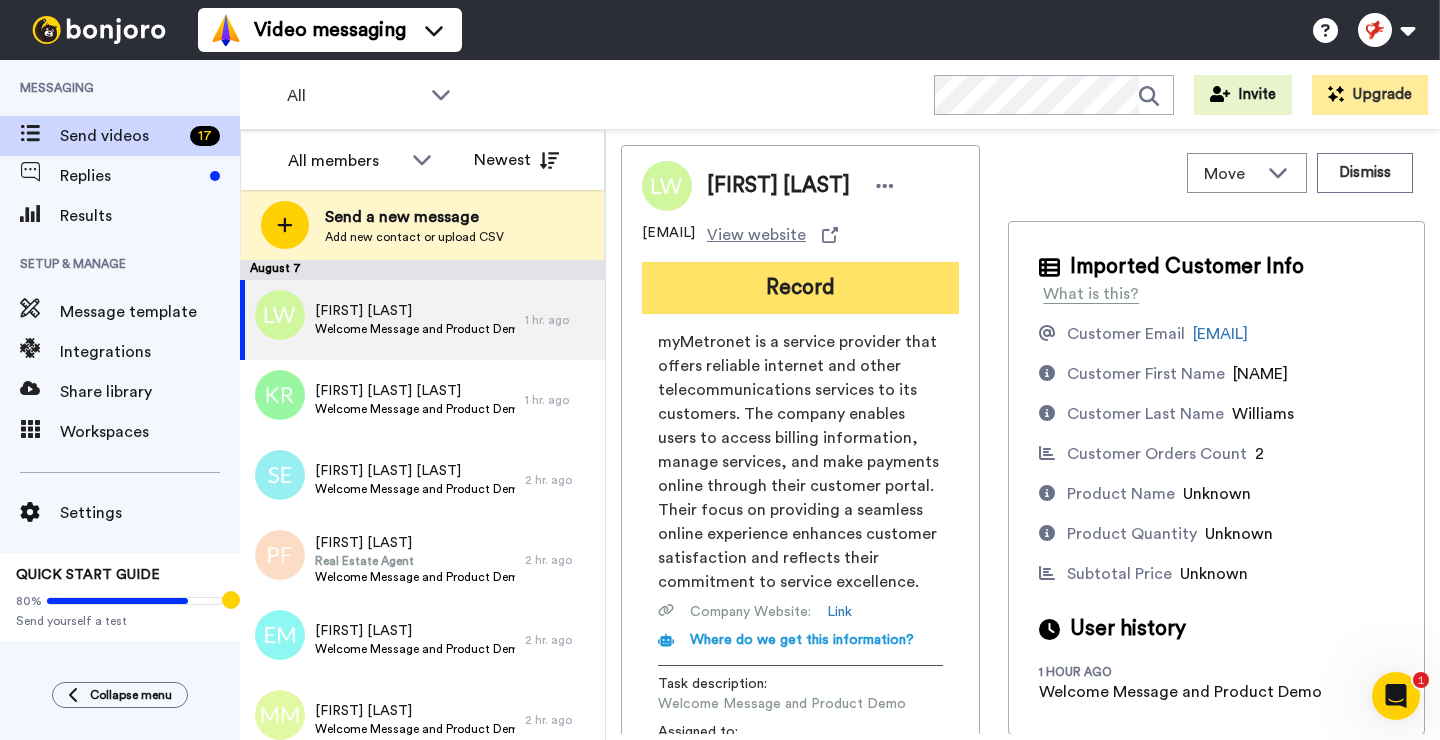 click on "Record" at bounding box center (800, 288) 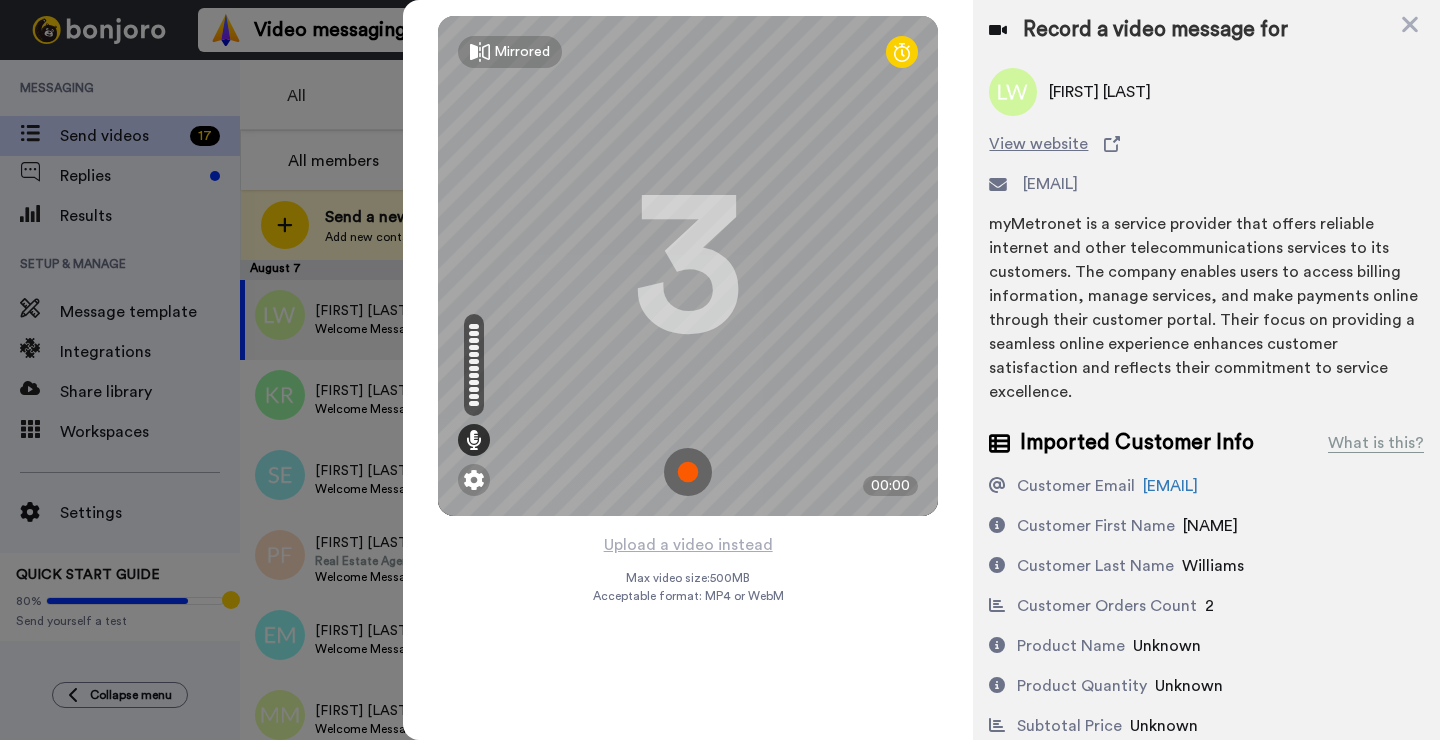 click at bounding box center [688, 472] 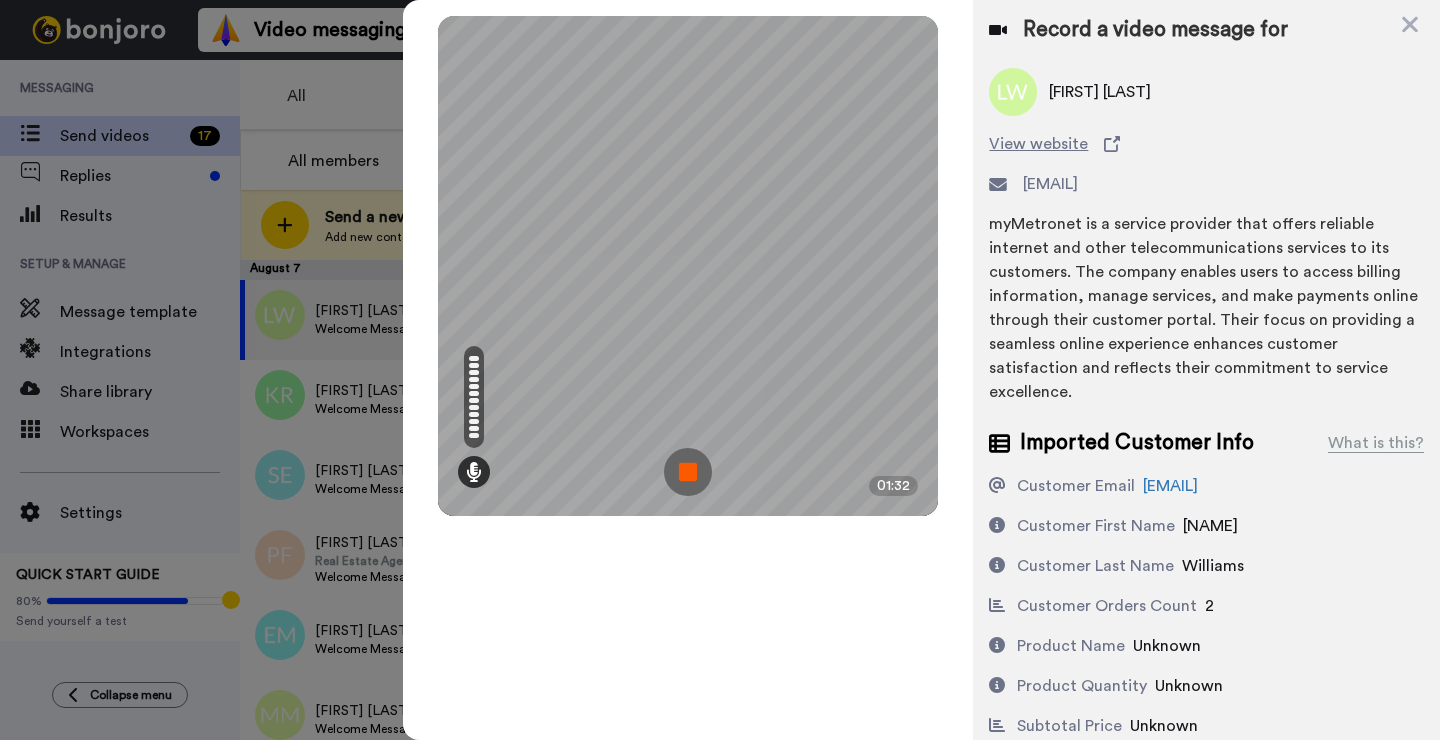 click at bounding box center (688, 472) 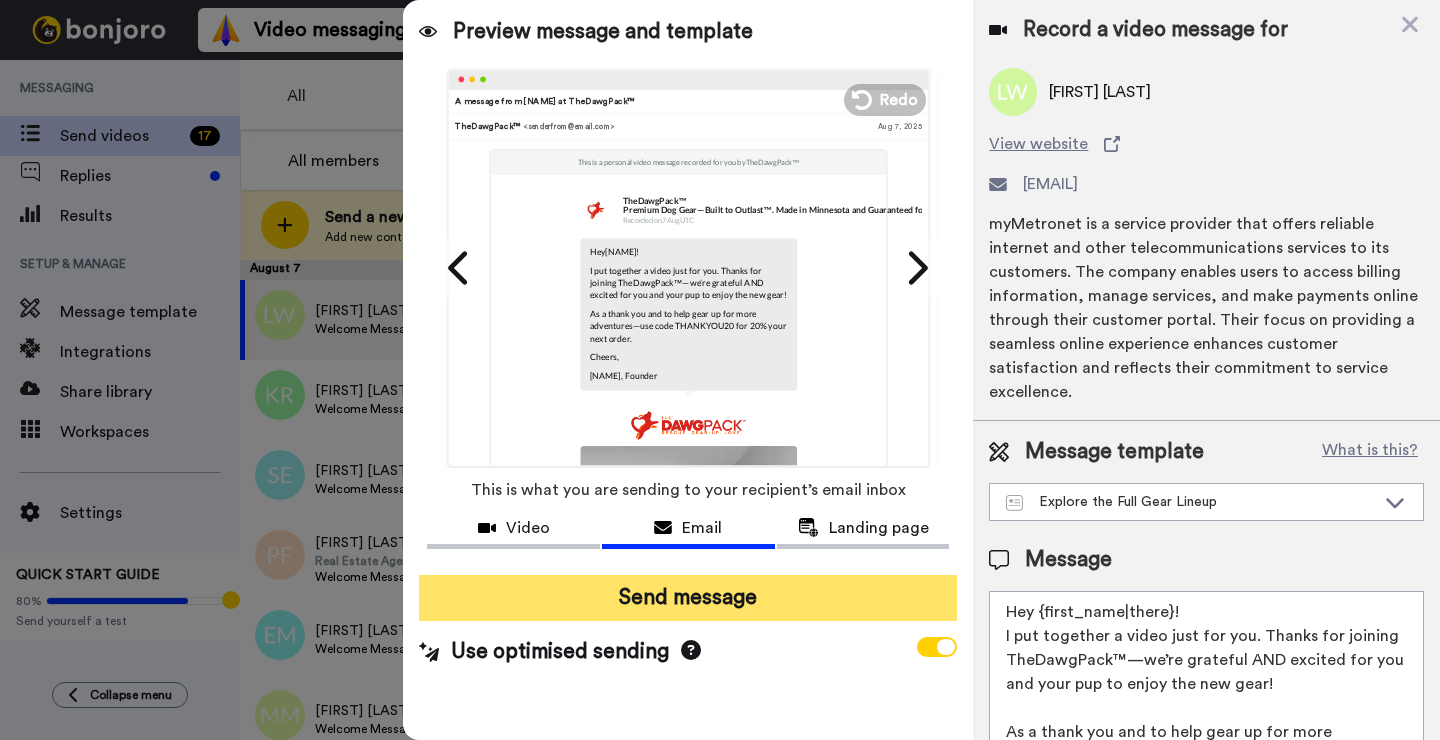 click on "Send message" at bounding box center [688, 598] 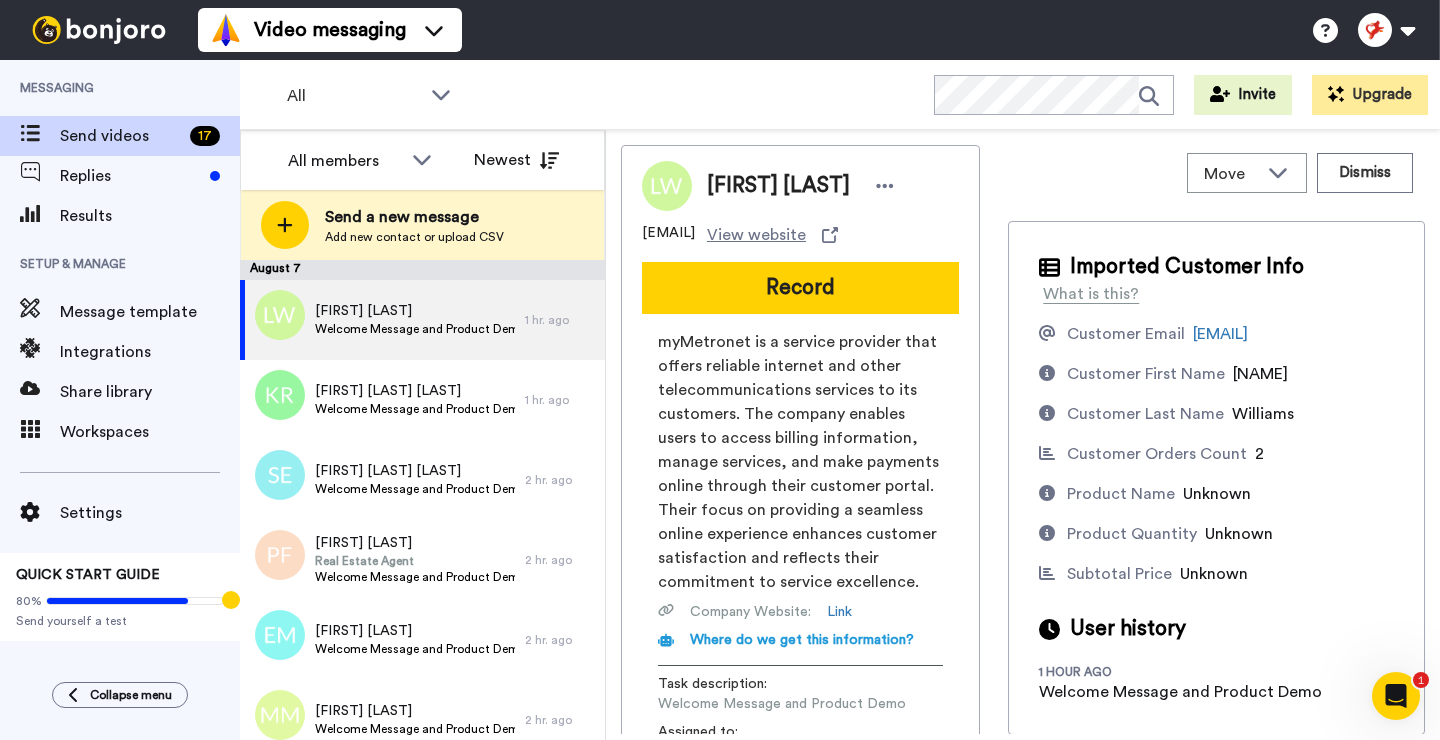 scroll, scrollTop: 0, scrollLeft: 0, axis: both 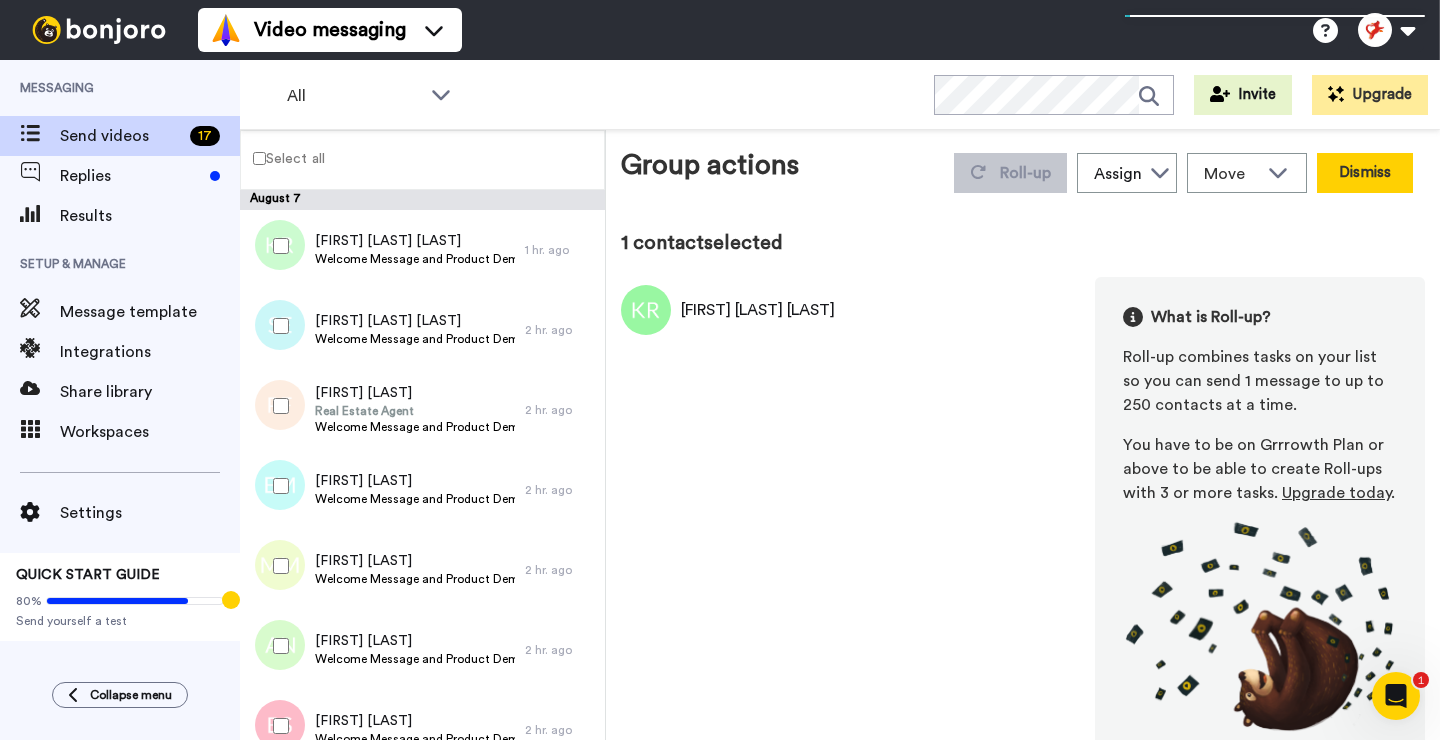 click on "Dismiss" at bounding box center [1365, 173] 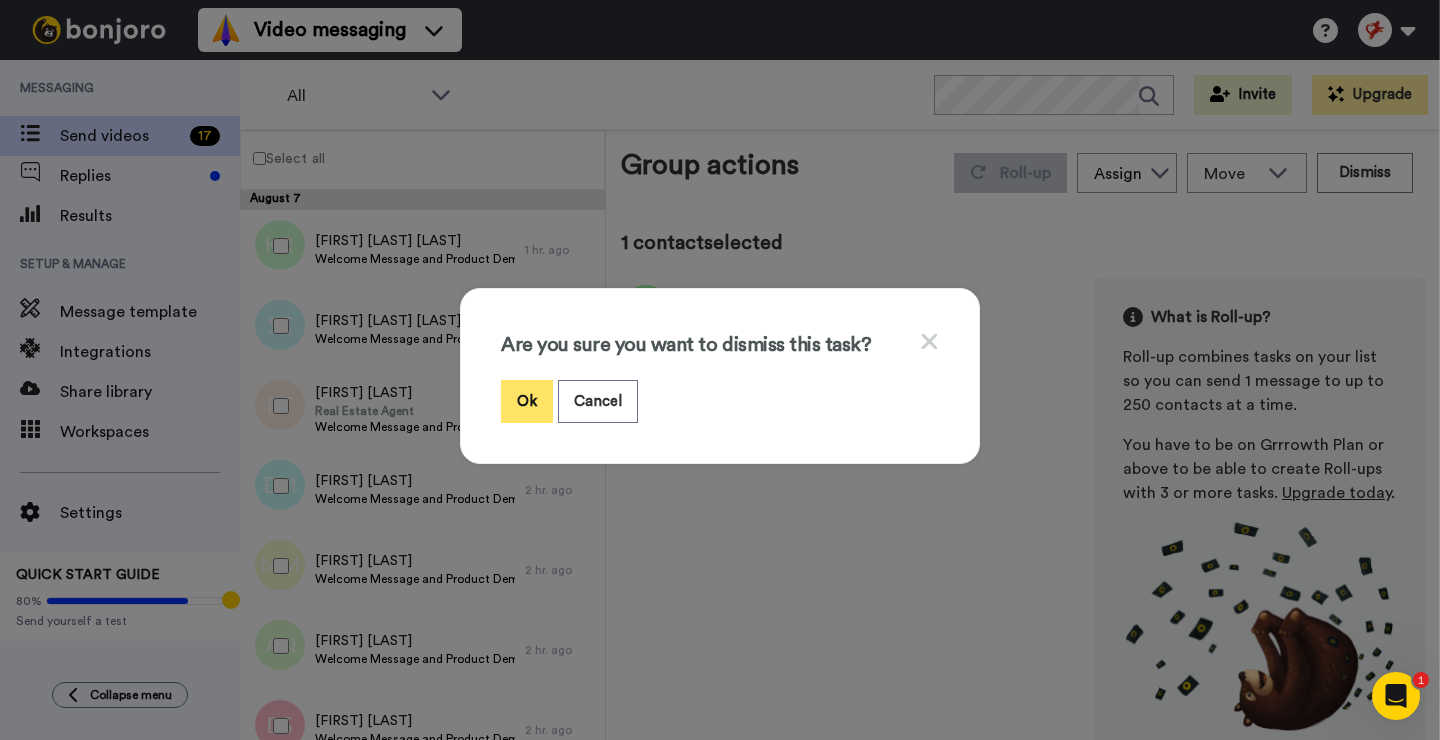 click on "Ok" at bounding box center [527, 401] 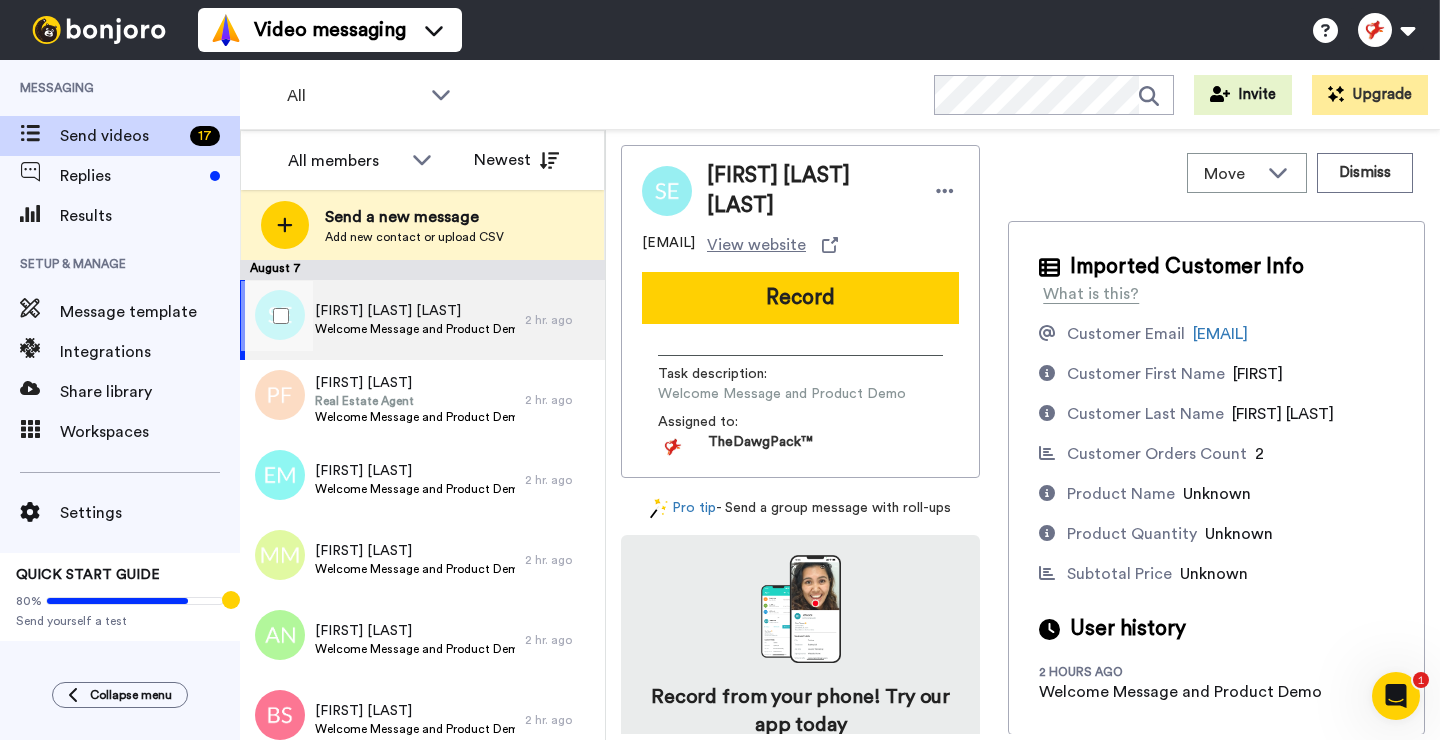 click on "Sara Ellen Austin" at bounding box center [415, 311] 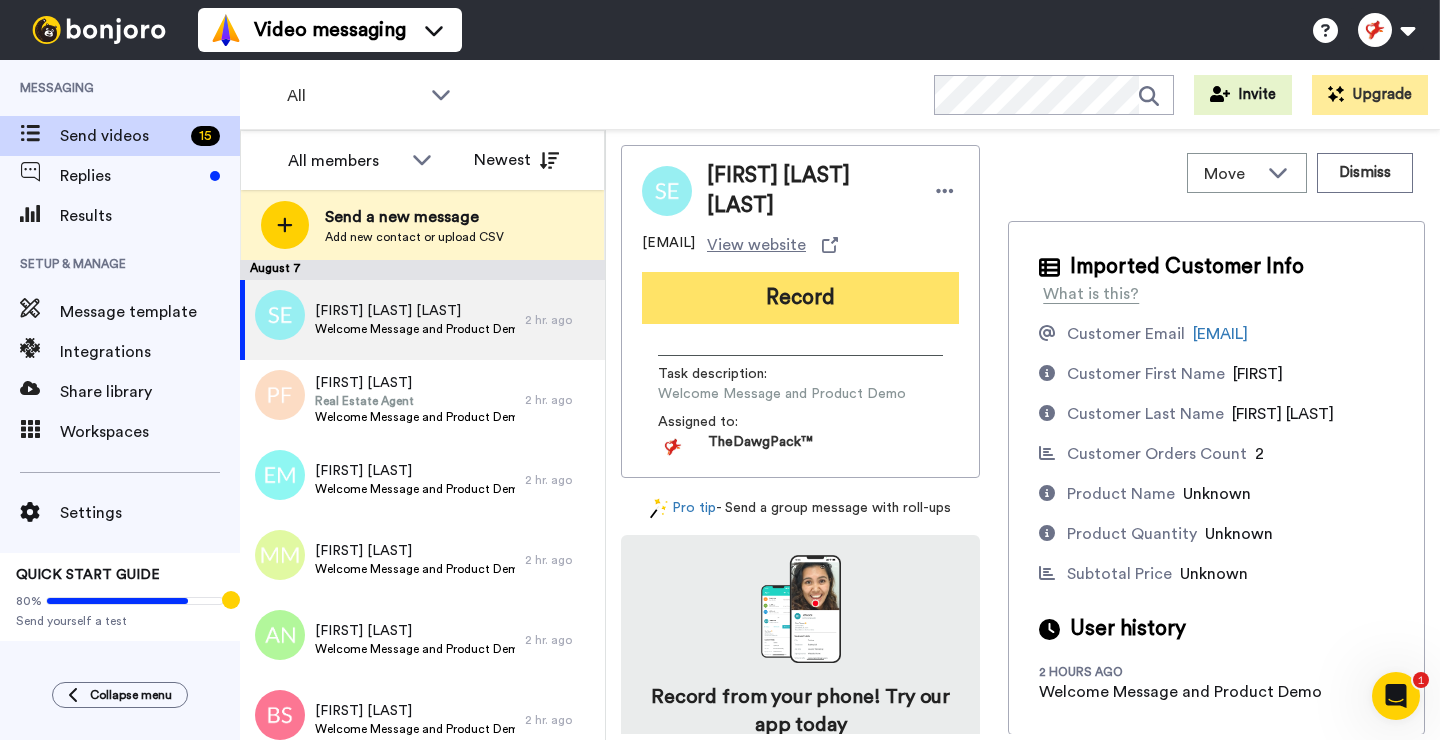 click on "Record" at bounding box center [800, 298] 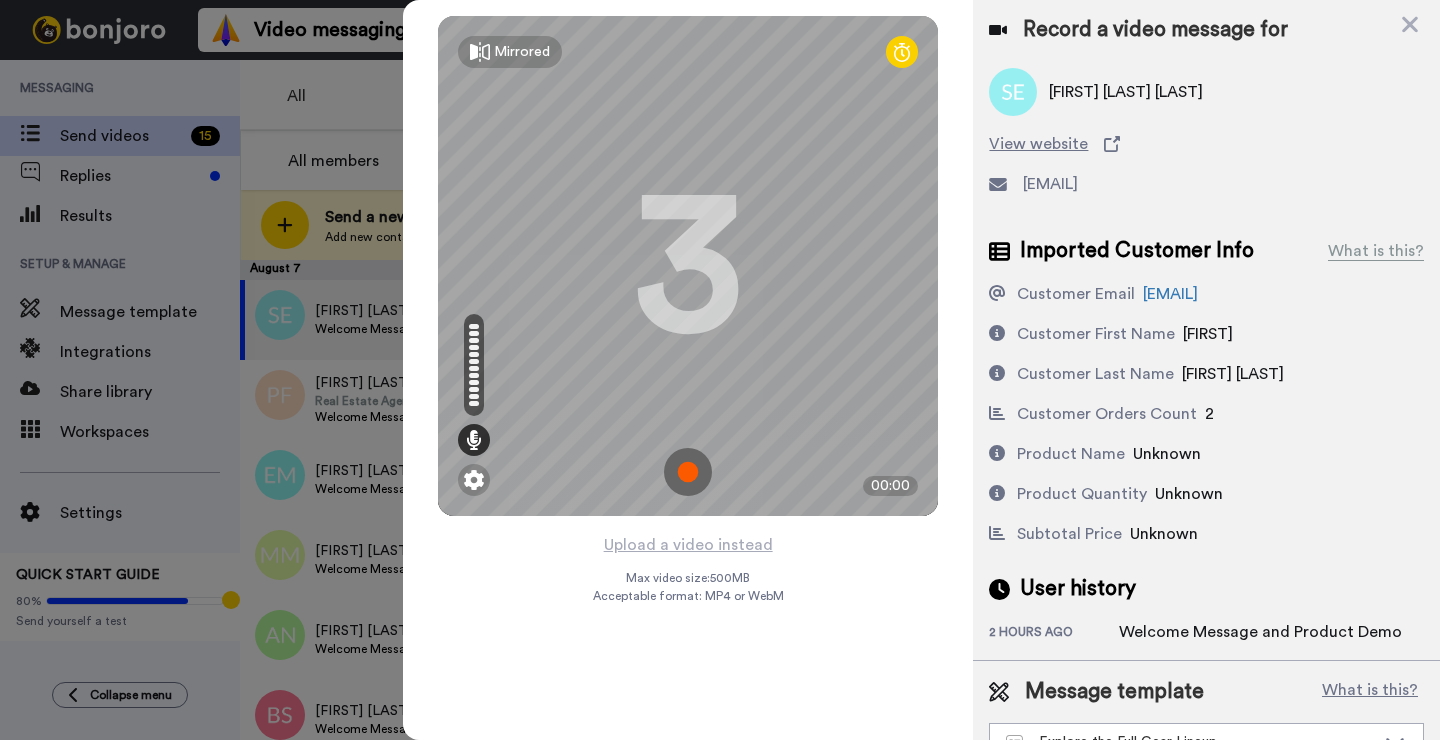 click at bounding box center (688, 472) 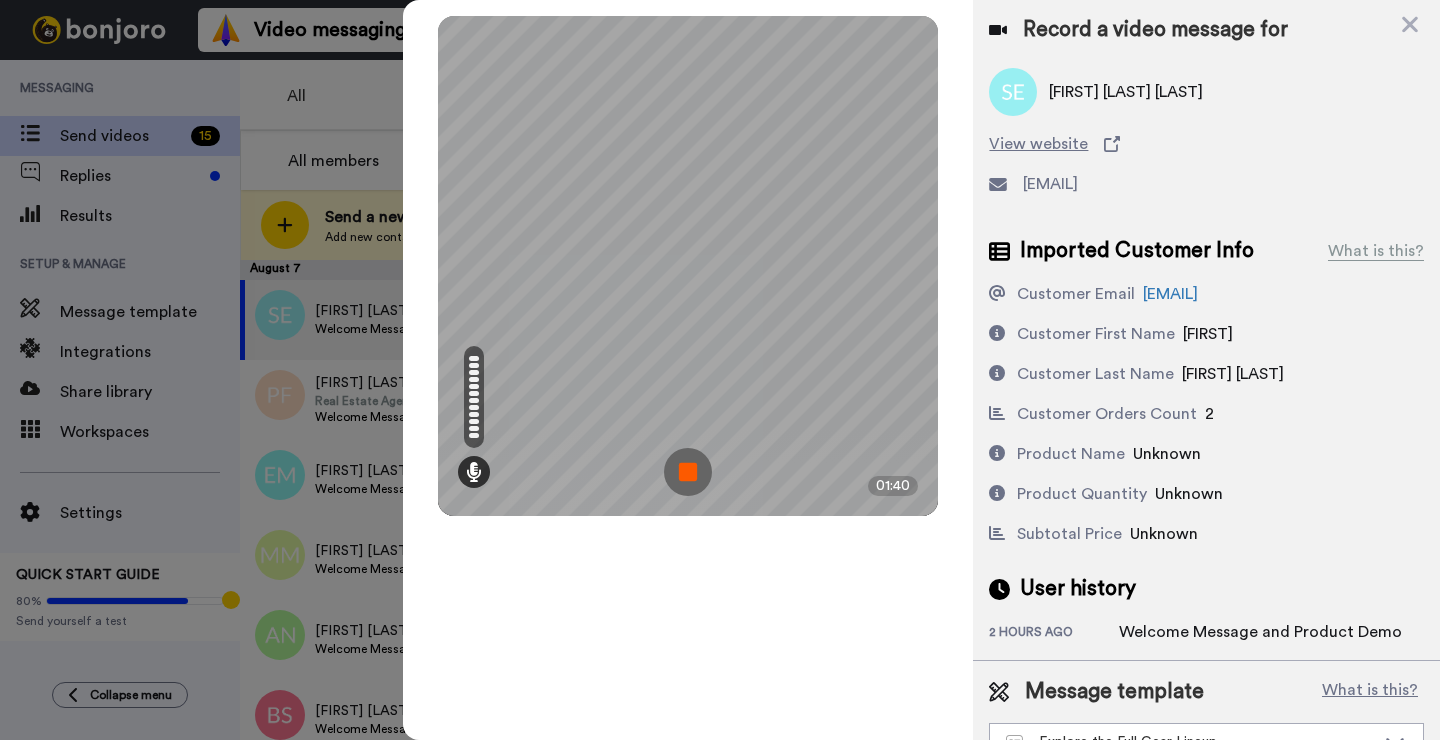 click at bounding box center (688, 472) 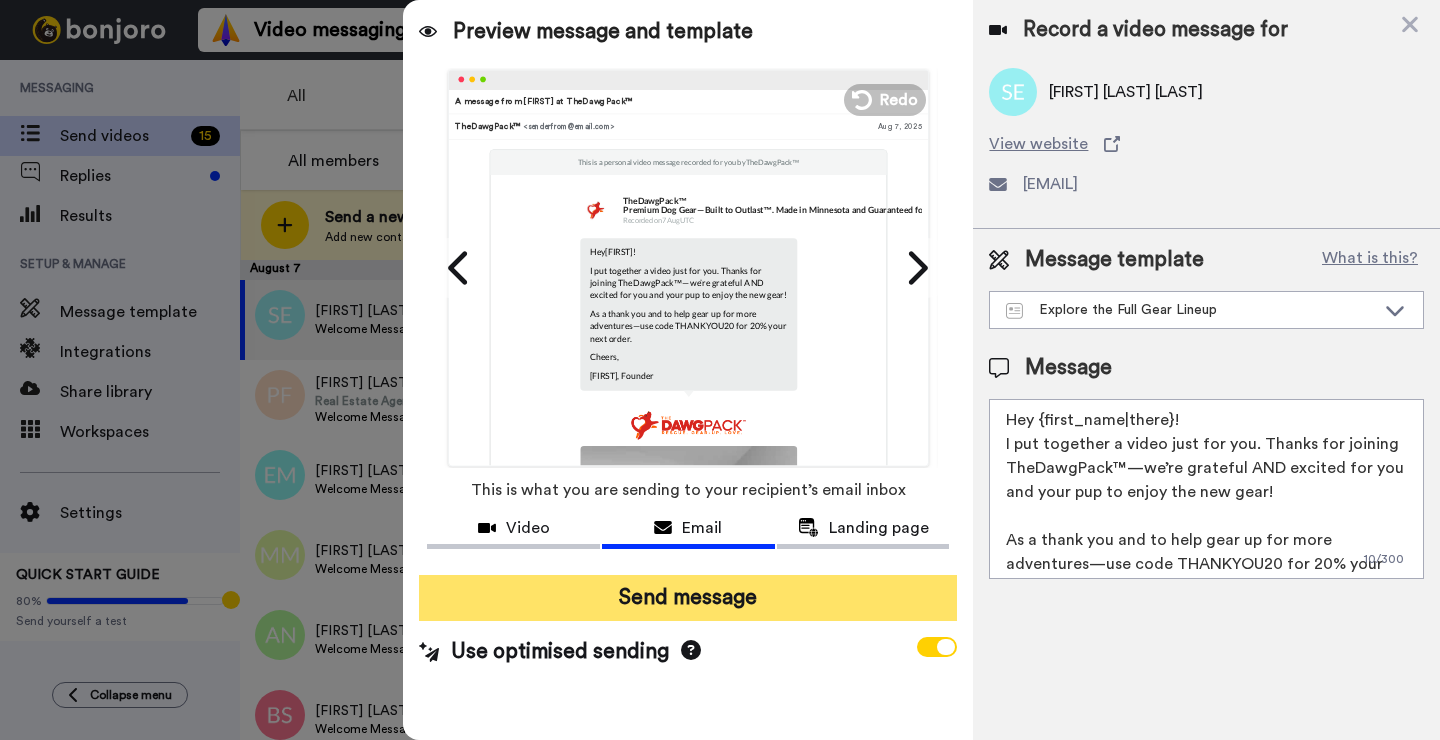 click on "Send message" at bounding box center [688, 598] 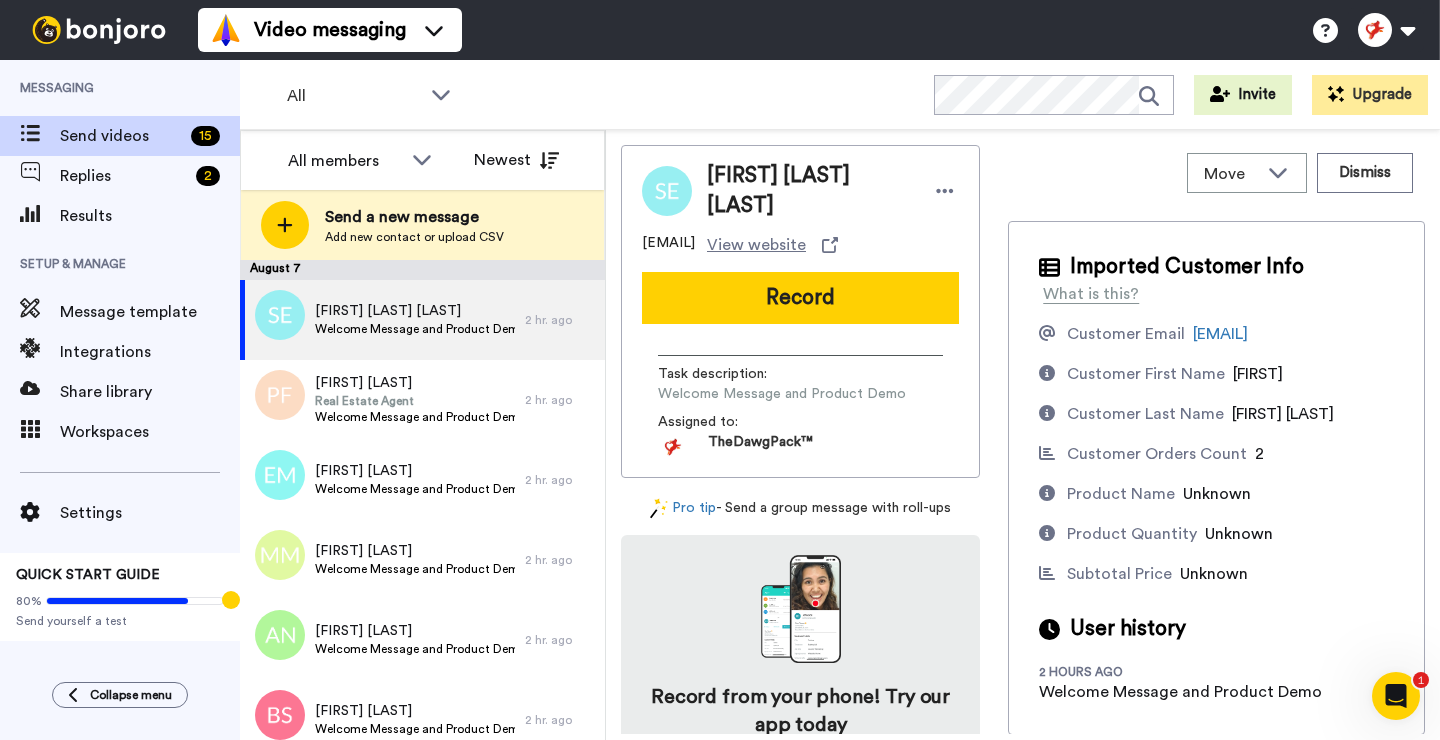 scroll, scrollTop: 0, scrollLeft: 0, axis: both 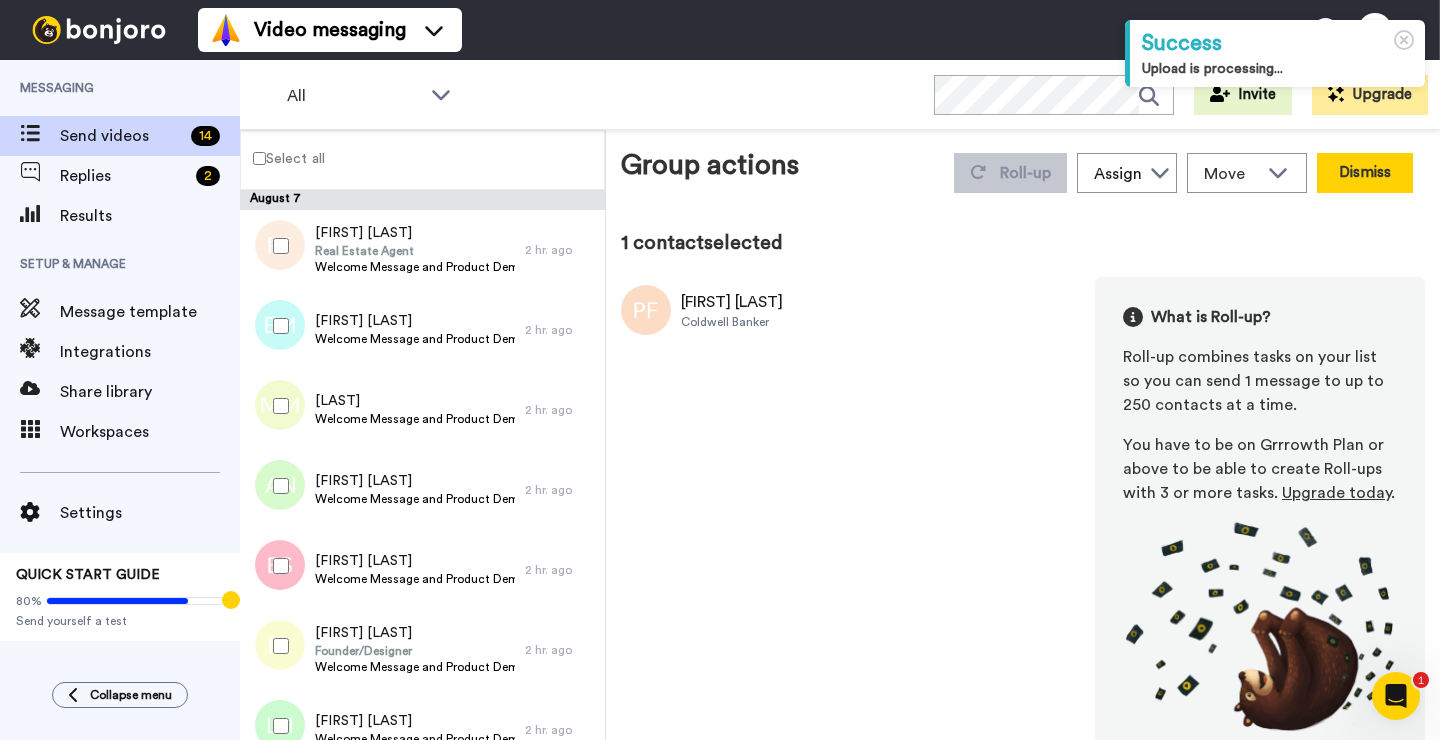 click on "Dismiss" at bounding box center [1365, 173] 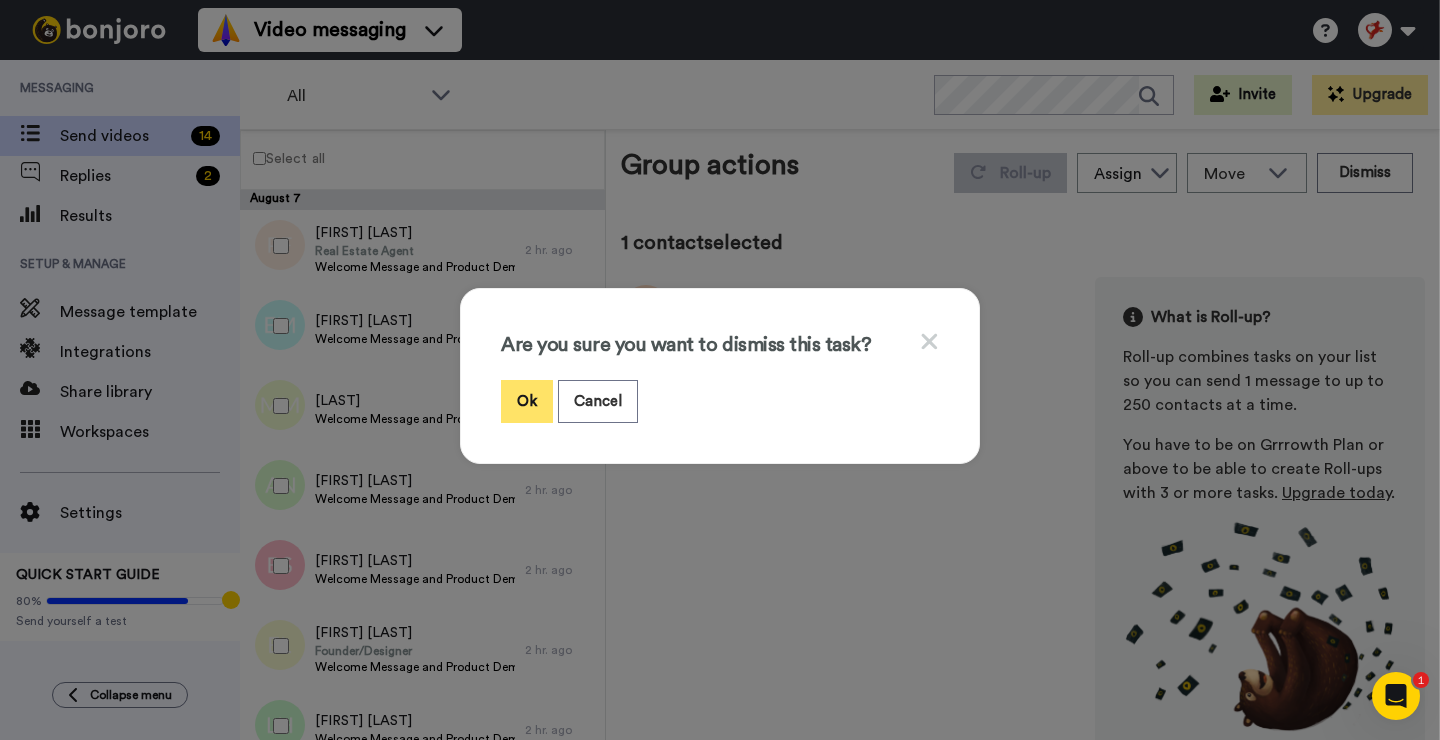 click on "Ok" at bounding box center [527, 401] 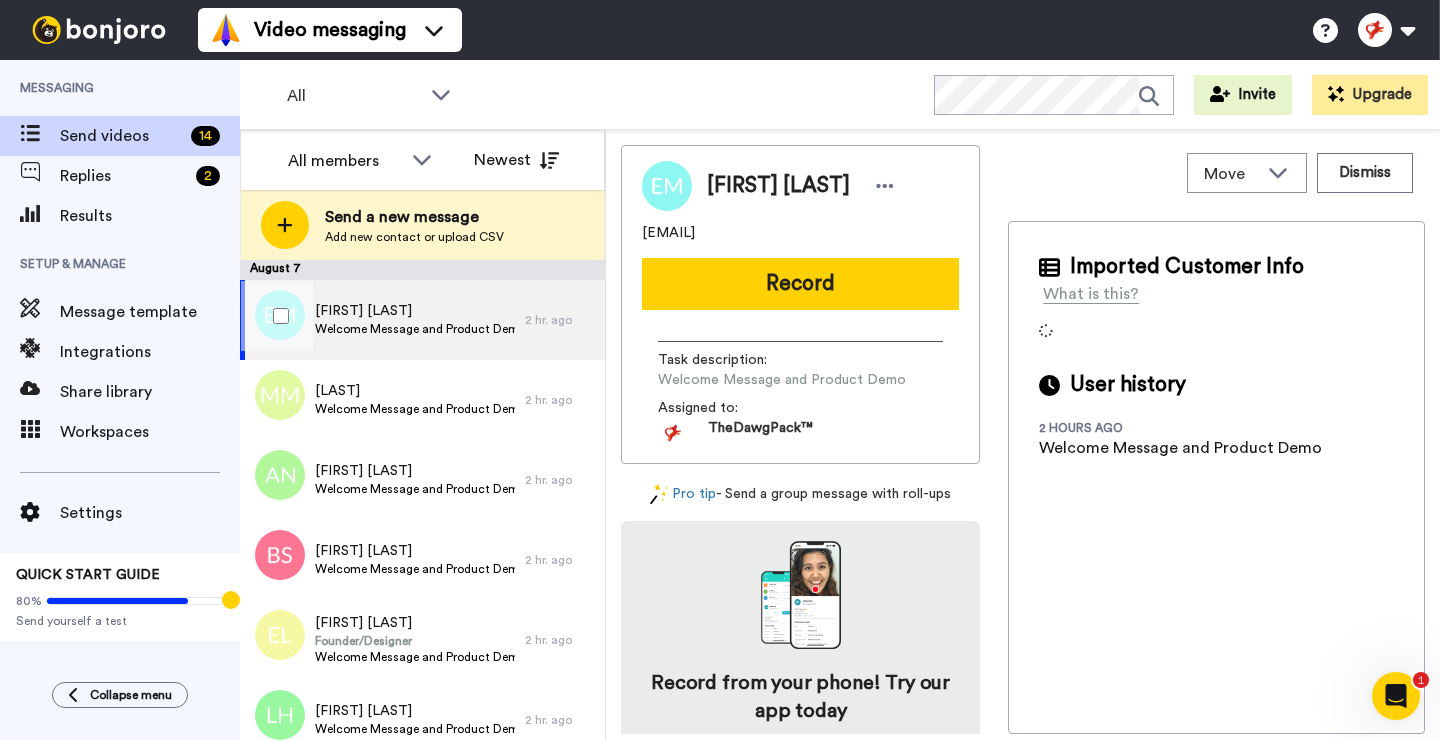 click on "Welcome Message and Product Demo" at bounding box center [415, 329] 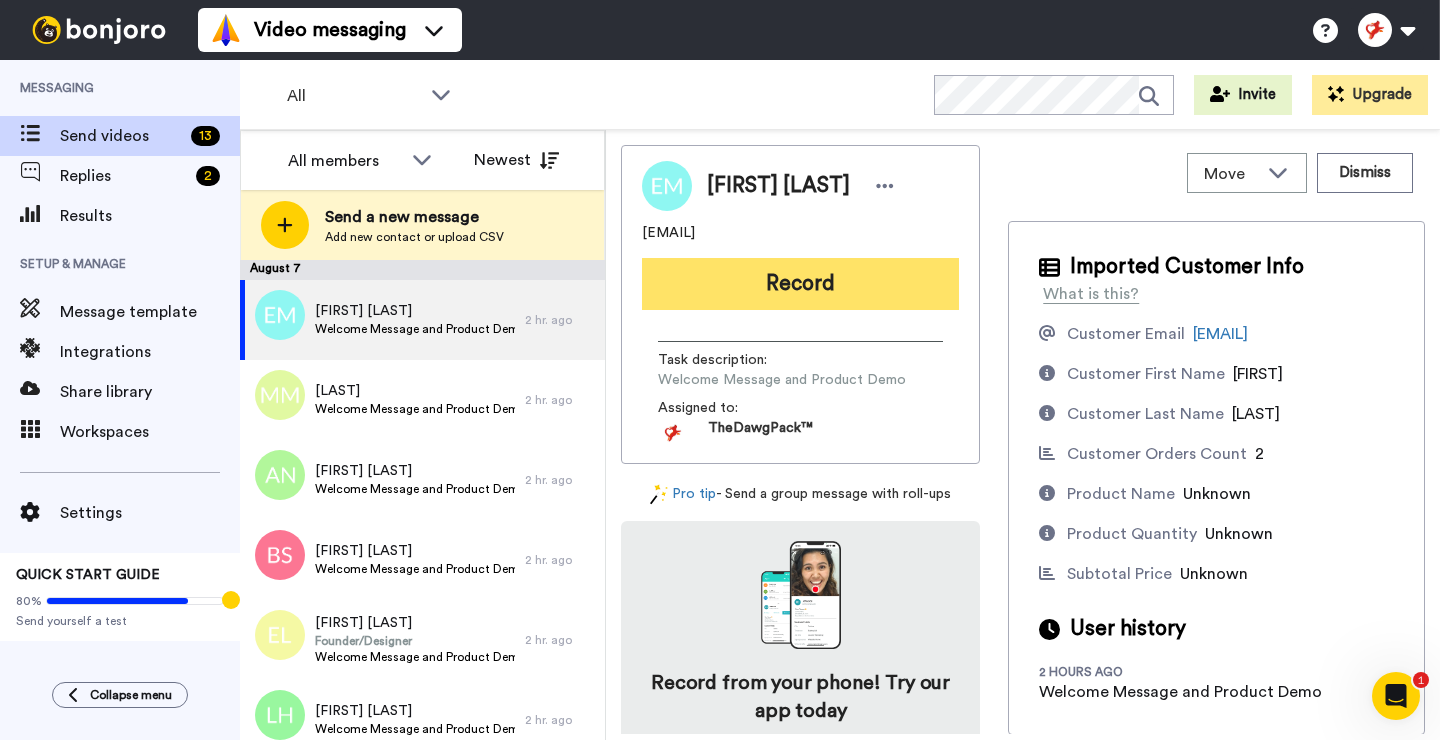 click on "Record" at bounding box center (800, 284) 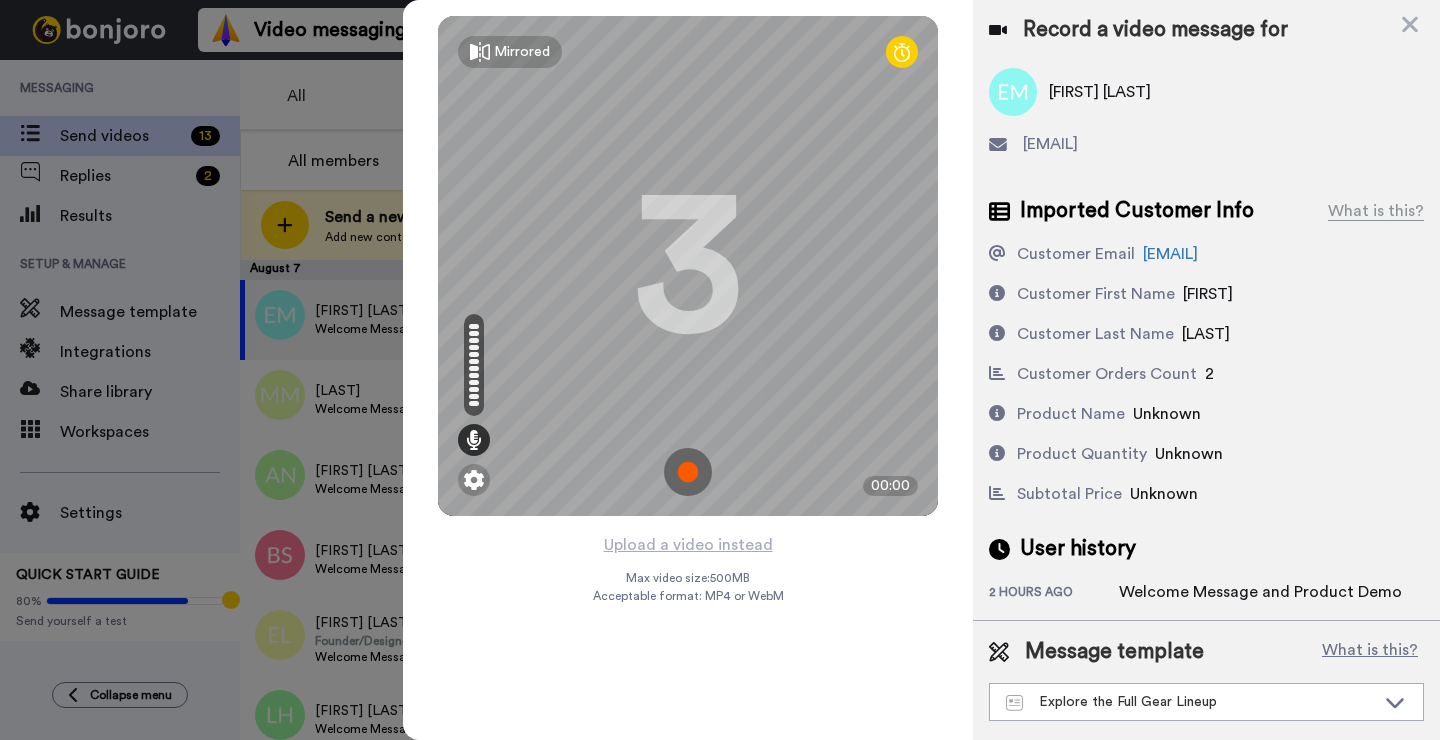 click at bounding box center [688, 472] 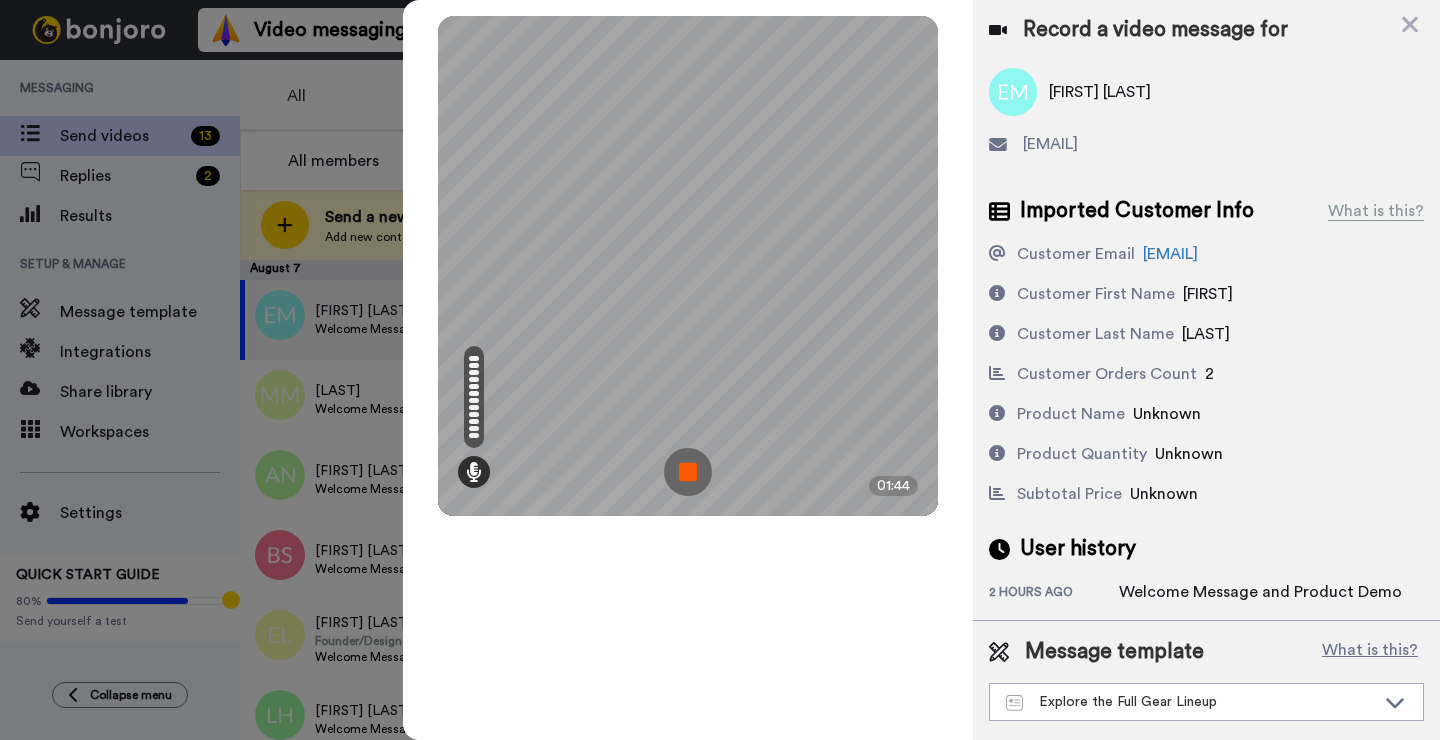 click at bounding box center [688, 472] 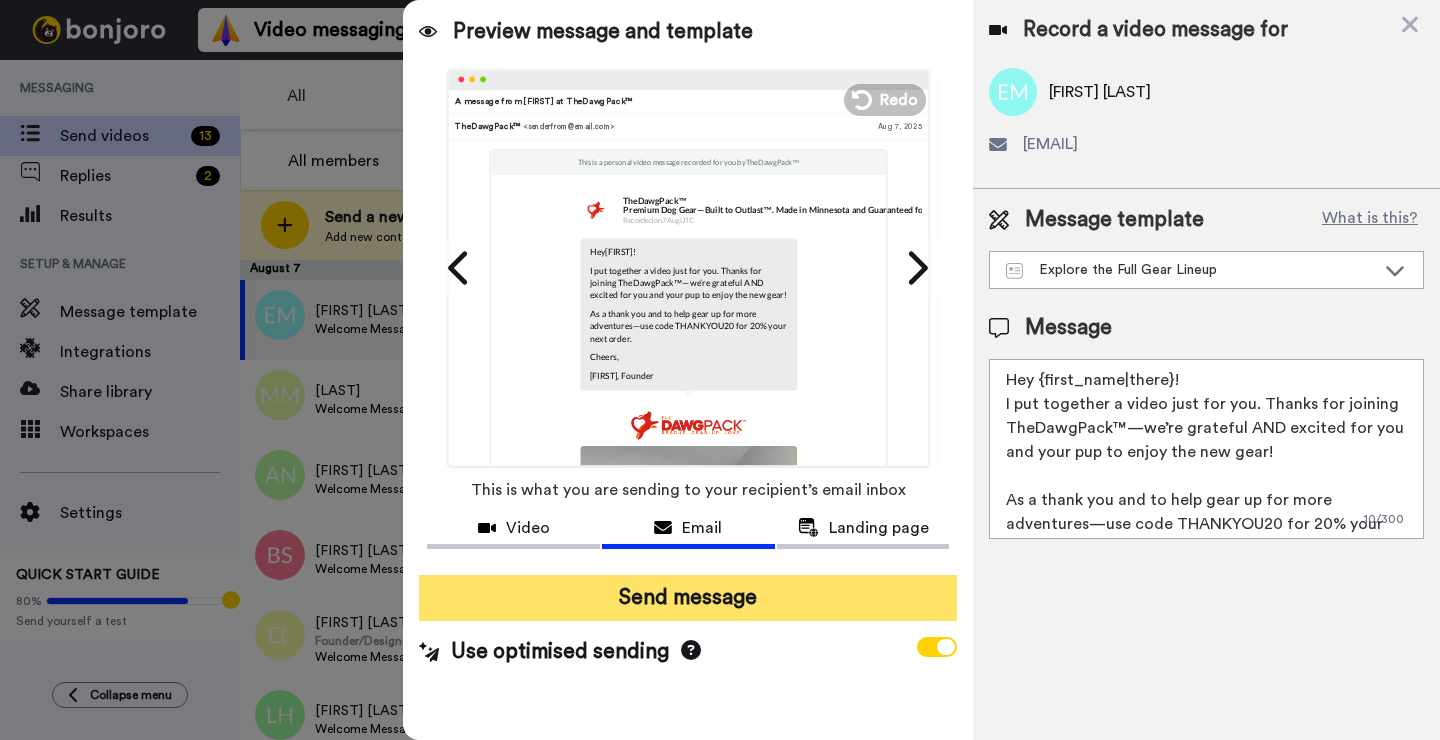 click on "Send message" at bounding box center (688, 598) 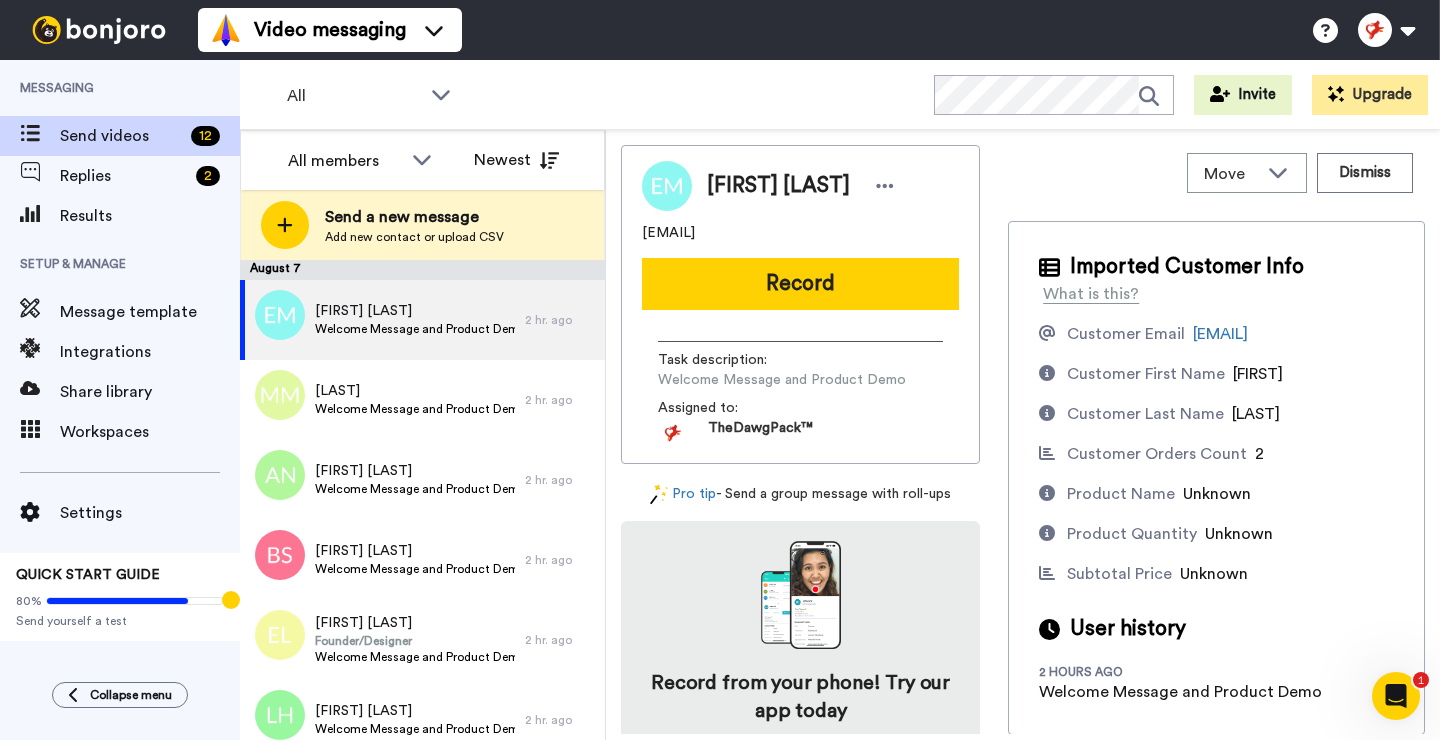 scroll, scrollTop: 0, scrollLeft: 0, axis: both 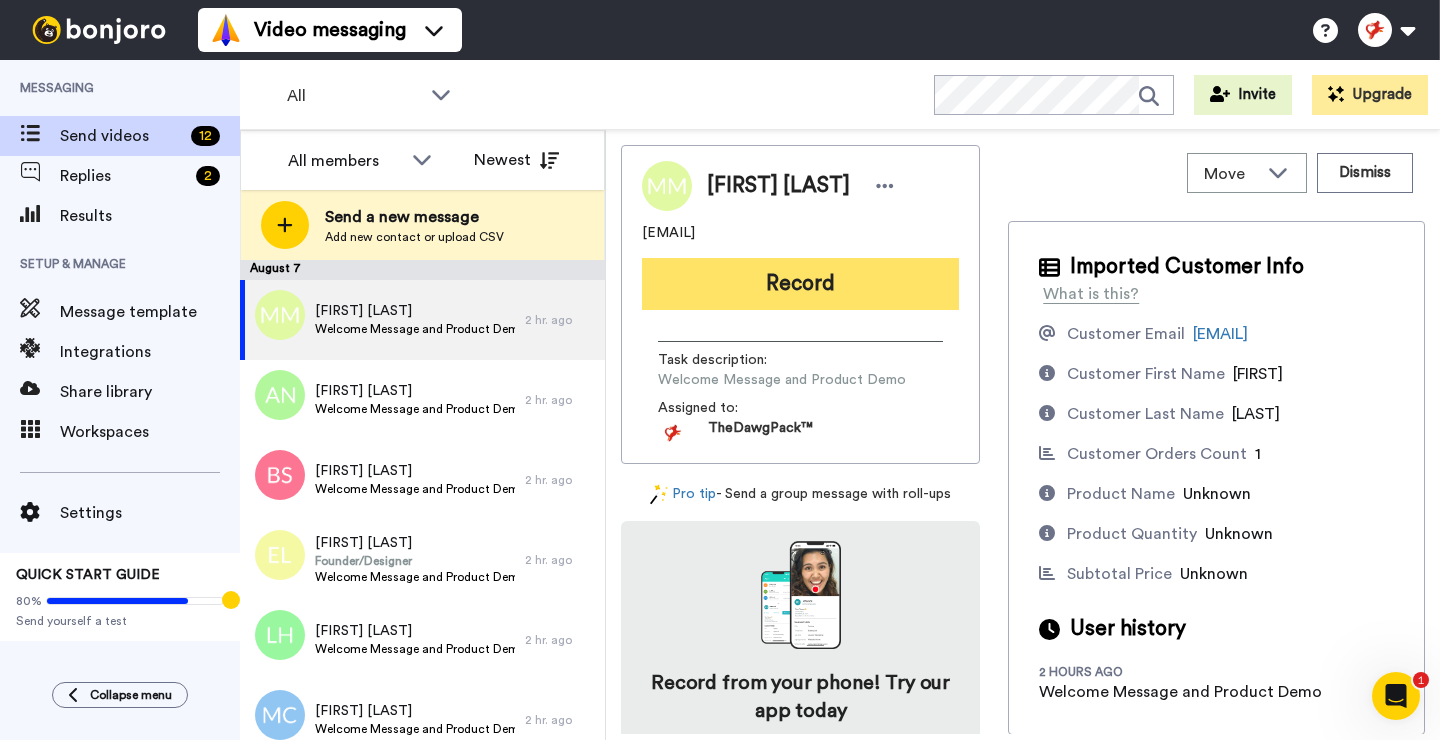 click on "Record" at bounding box center [800, 284] 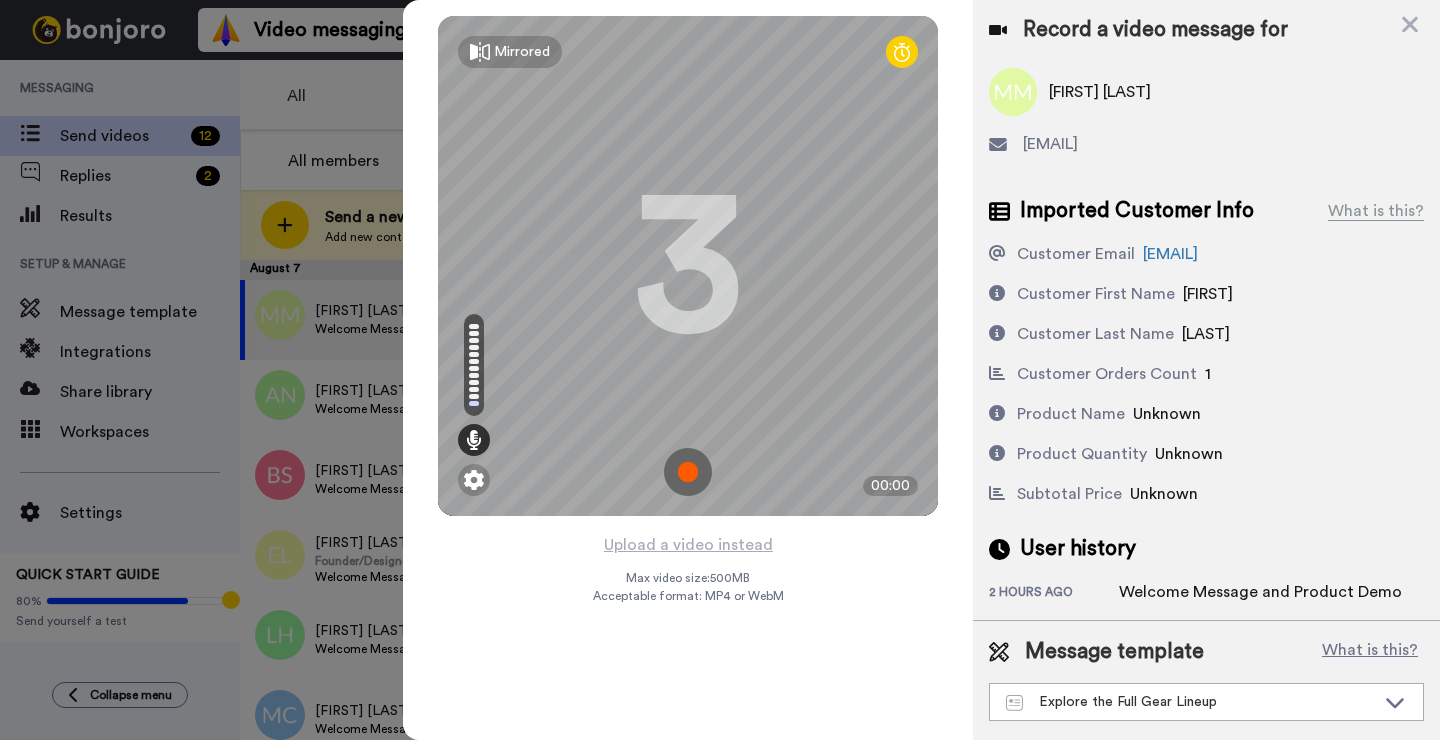 click at bounding box center [688, 472] 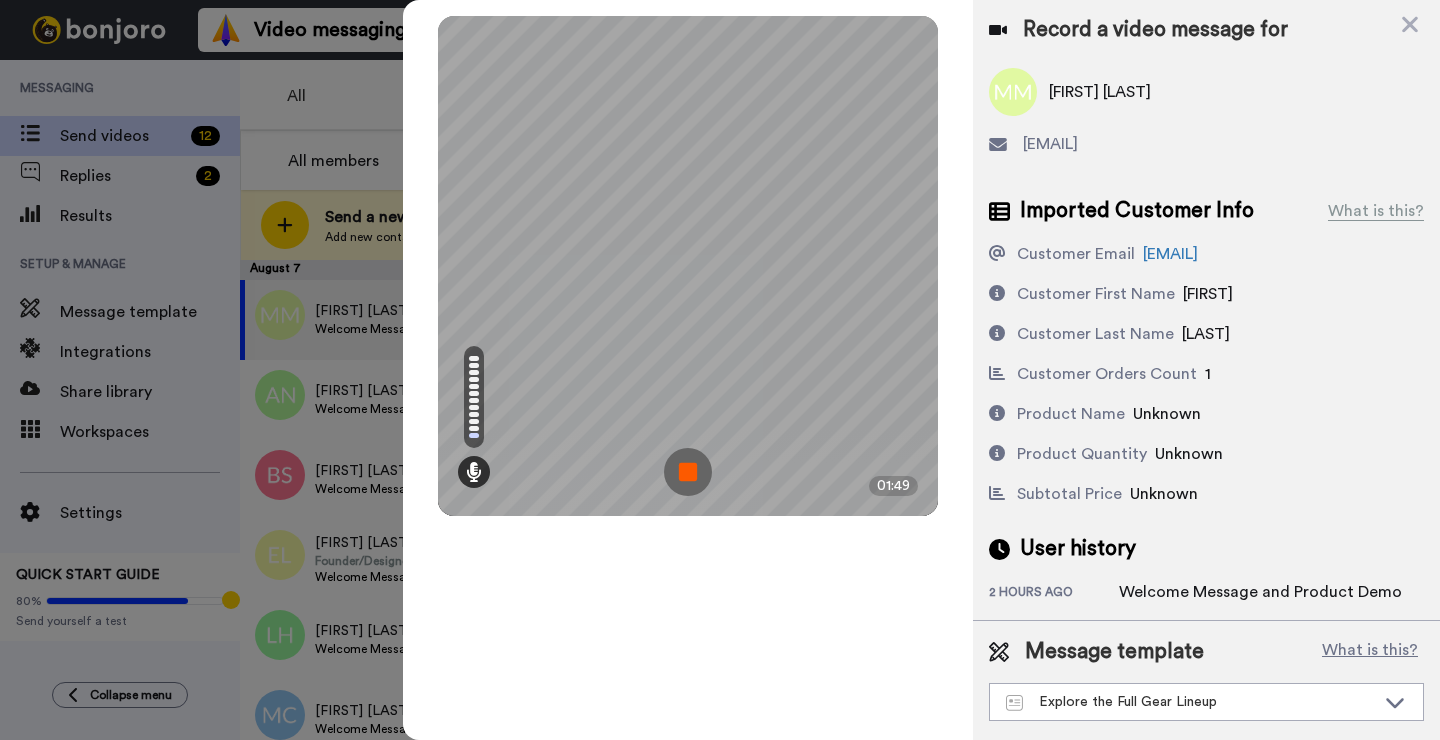 click at bounding box center (688, 472) 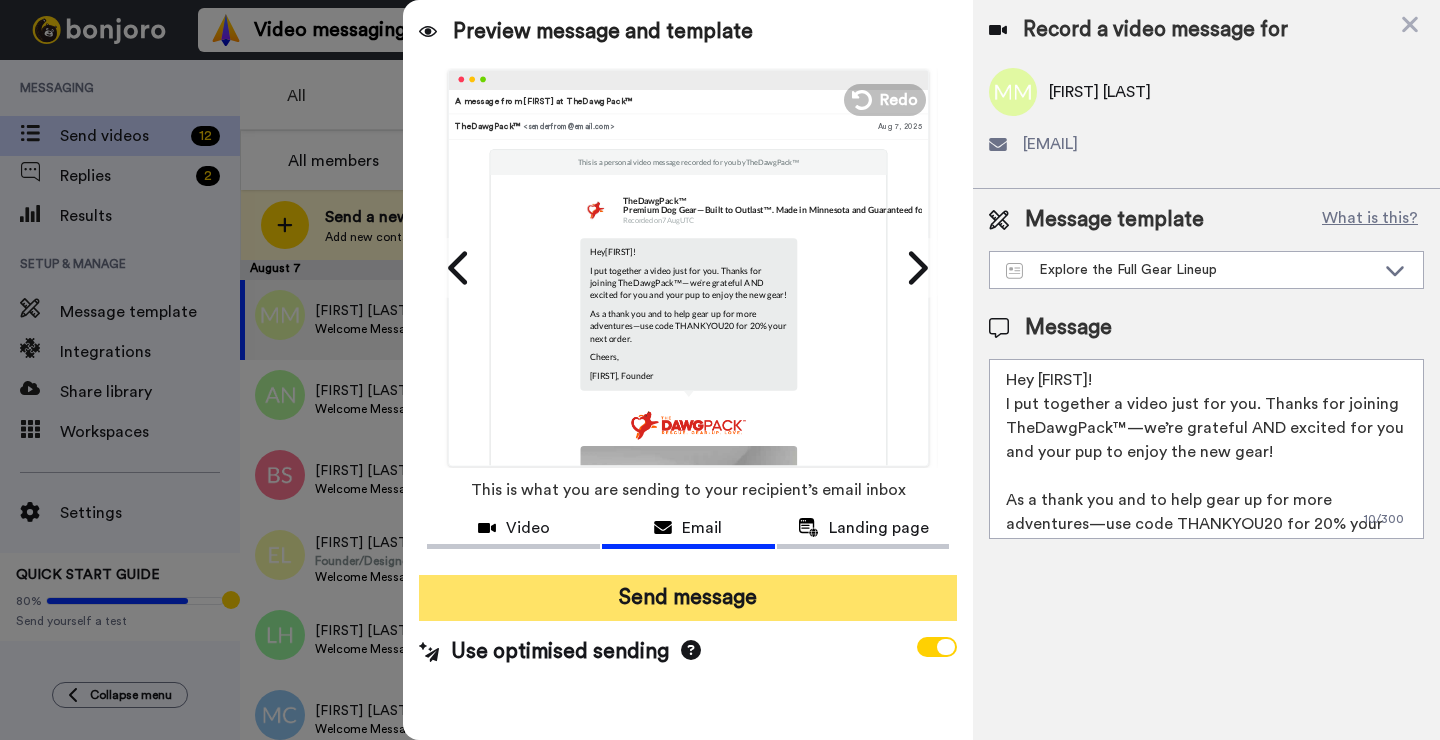 click on "Send message" at bounding box center (688, 598) 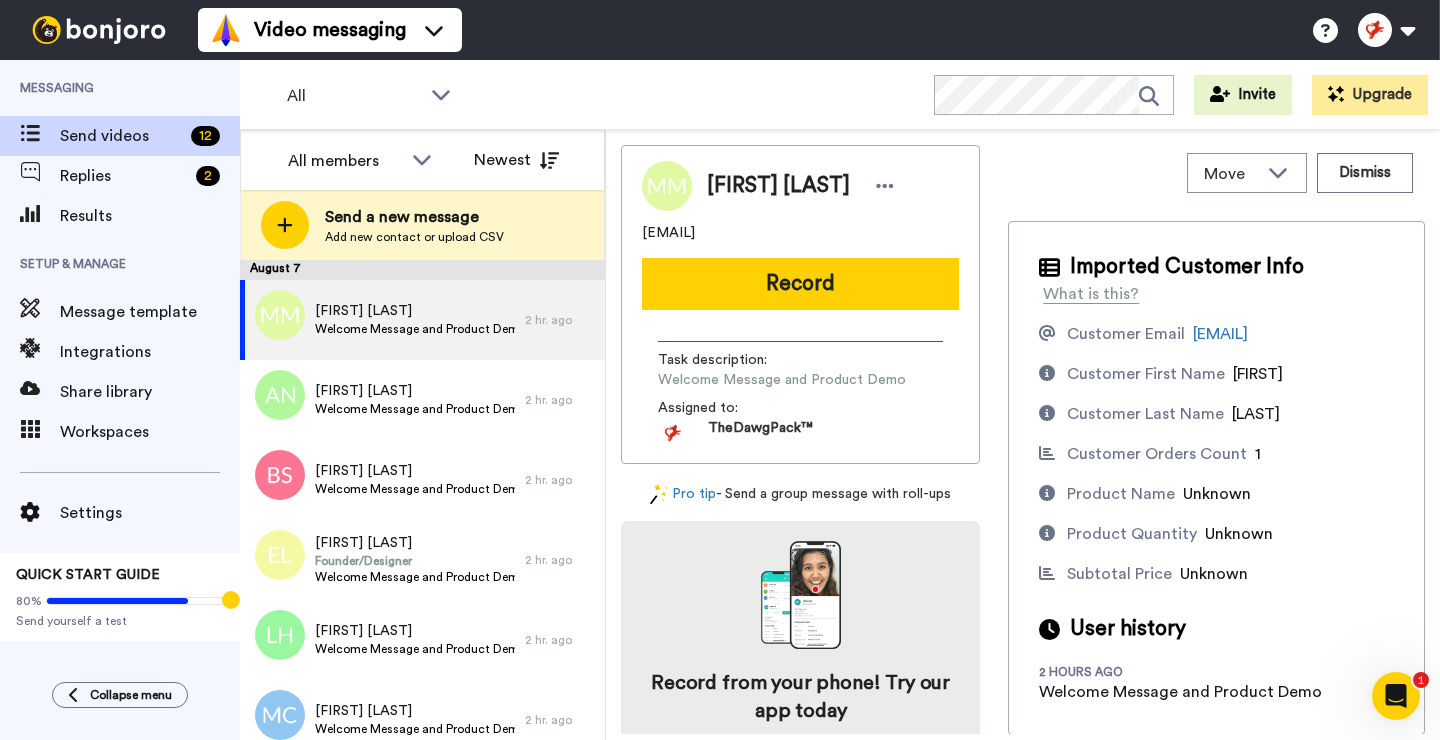 scroll, scrollTop: 0, scrollLeft: 0, axis: both 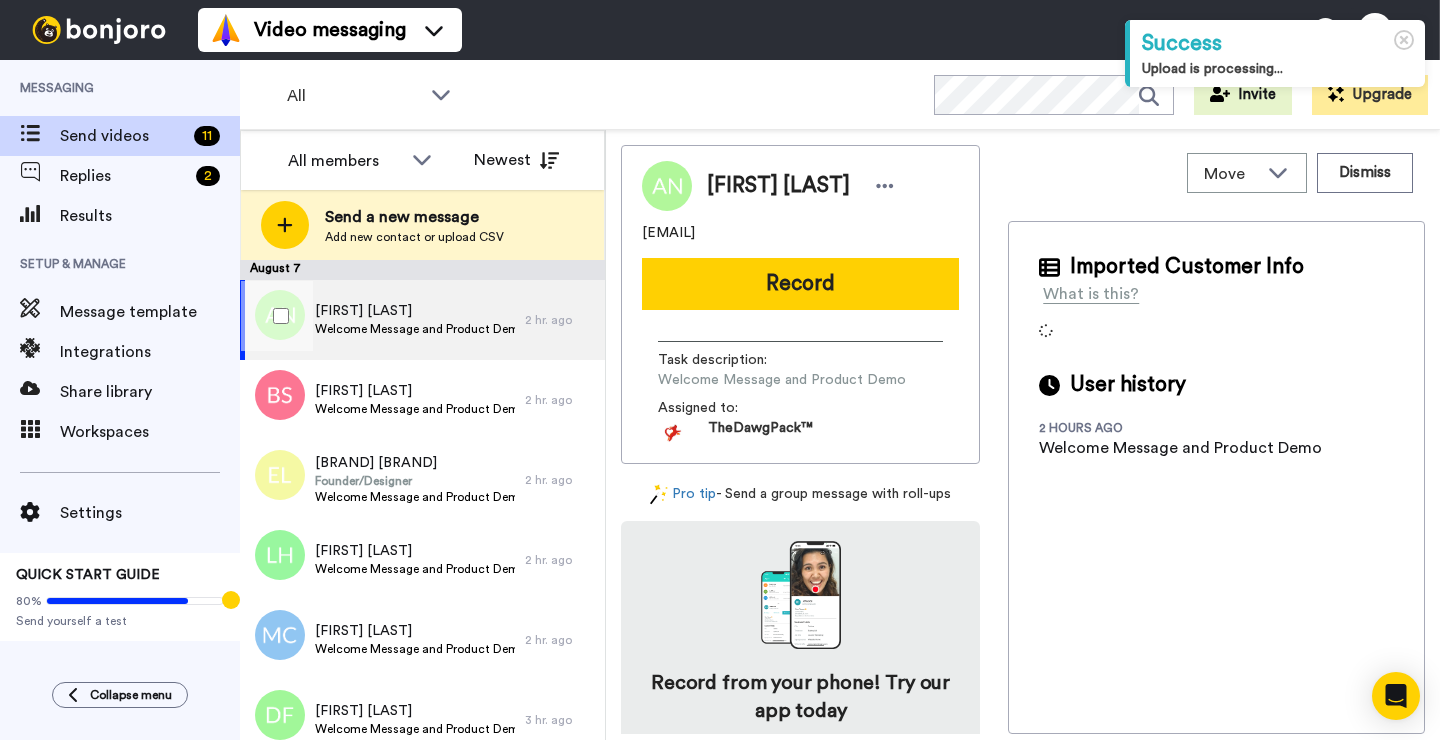 click on "[FIRST] [LAST]" at bounding box center (415, 311) 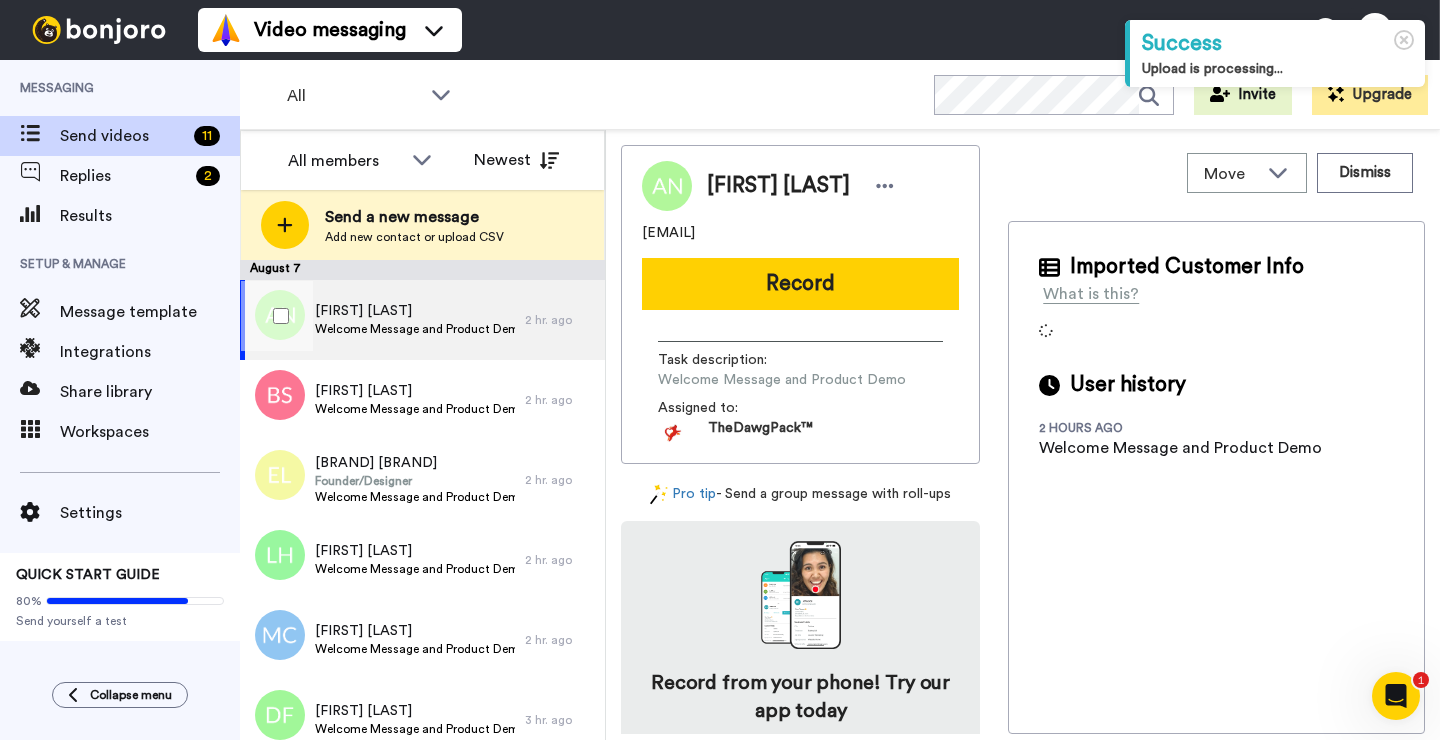 scroll, scrollTop: 0, scrollLeft: 0, axis: both 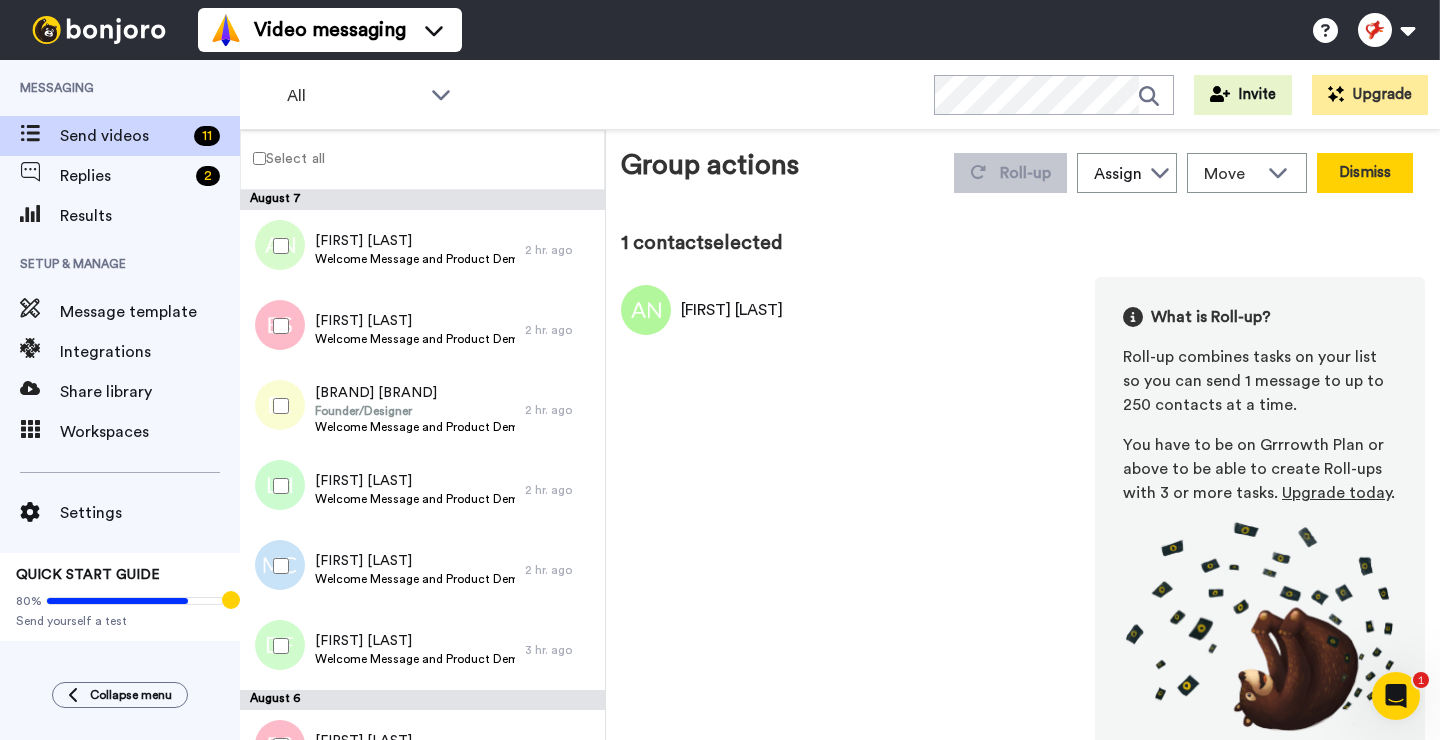 click on "Dismiss" at bounding box center (1365, 173) 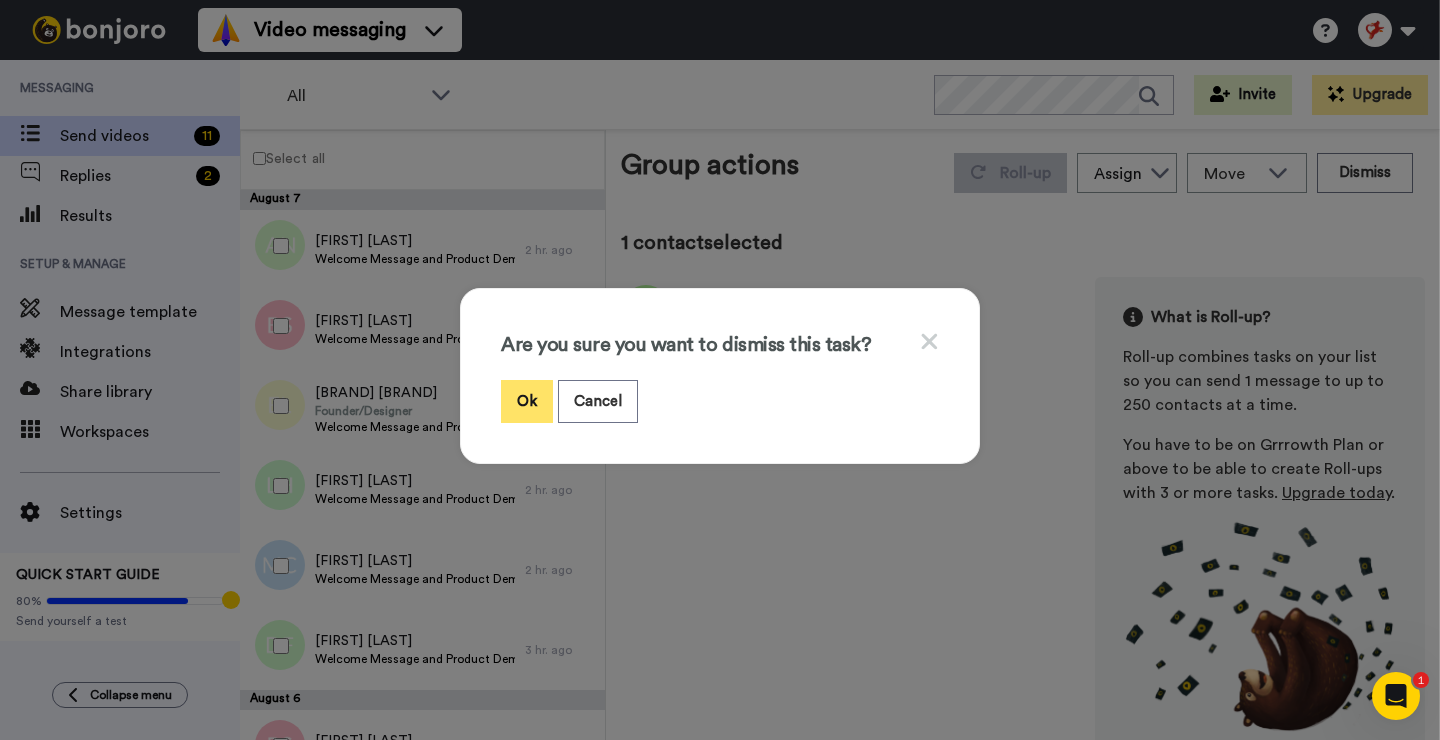 click on "Ok" at bounding box center [527, 401] 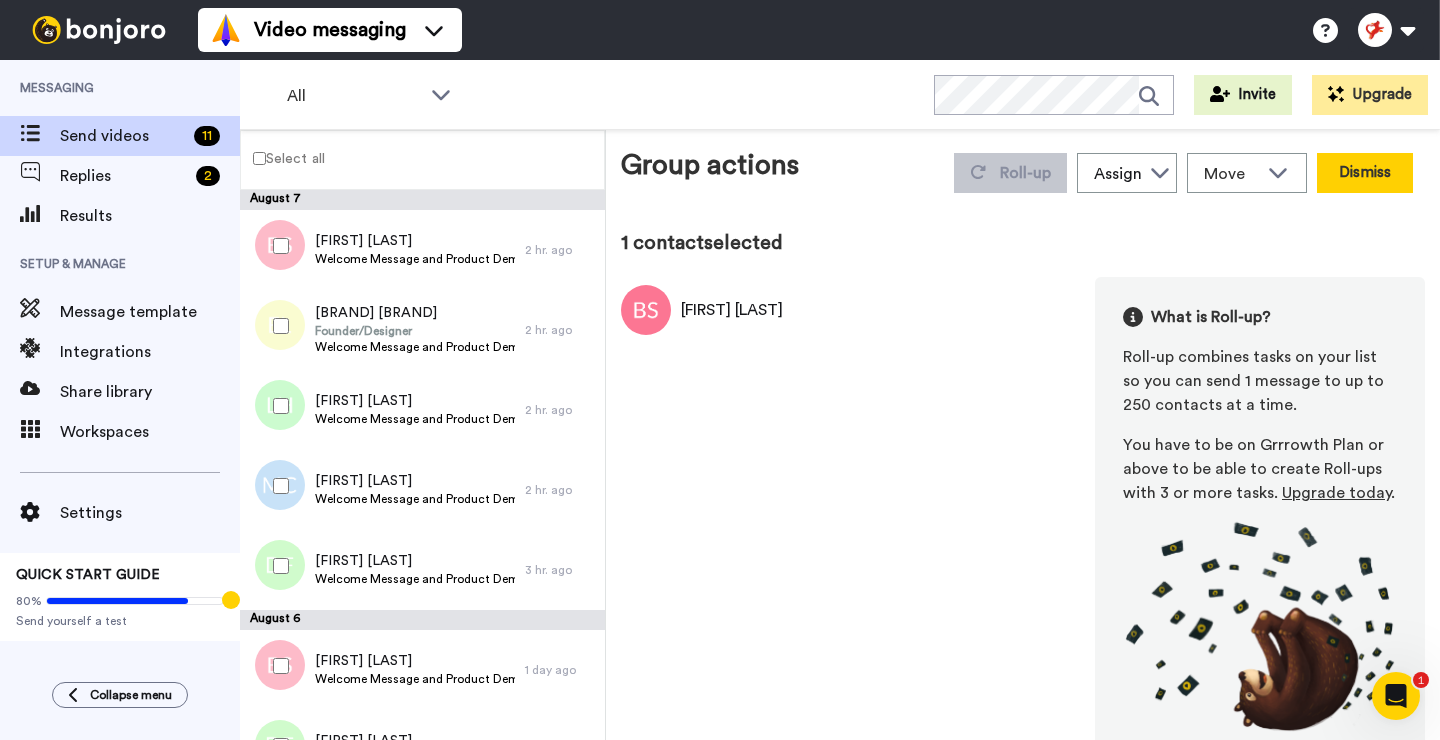 click on "Dismiss" at bounding box center [1365, 173] 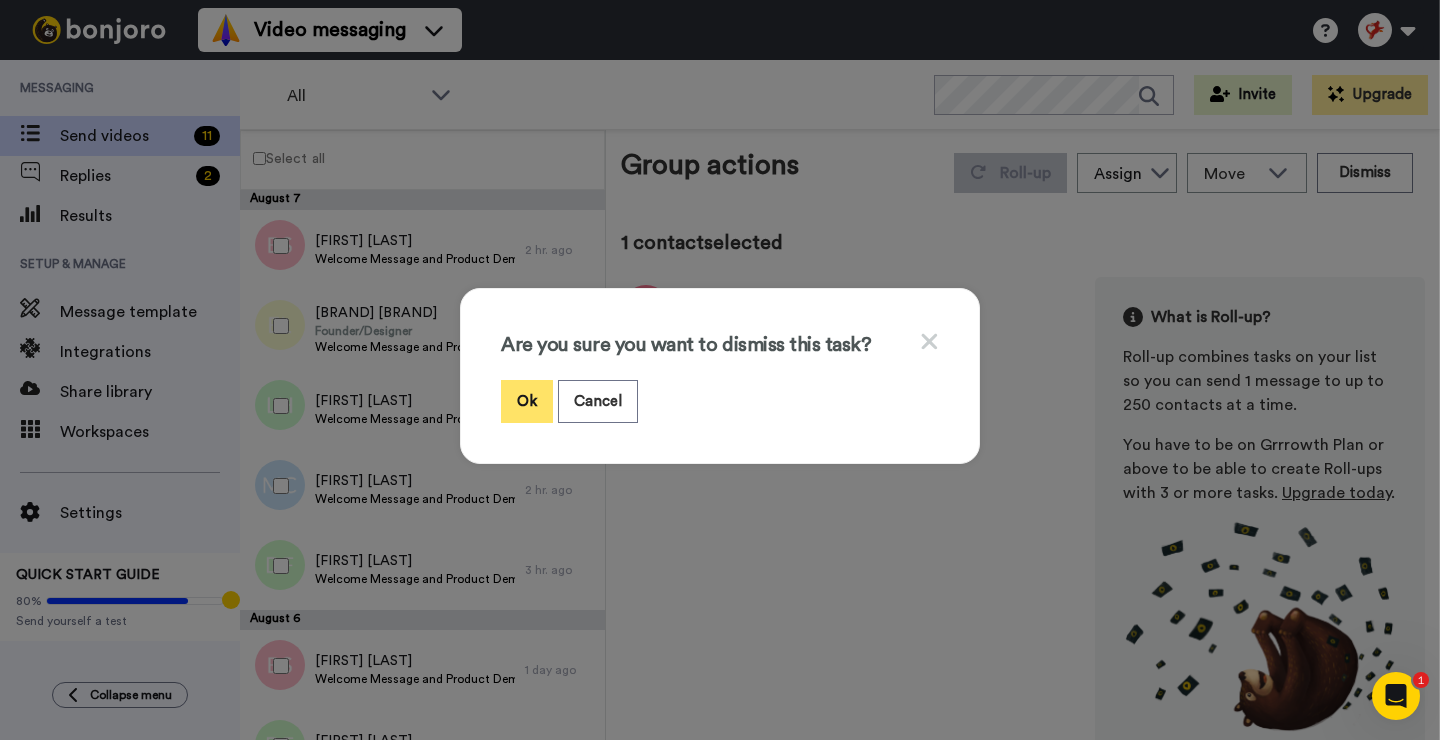 click on "Ok" at bounding box center [527, 401] 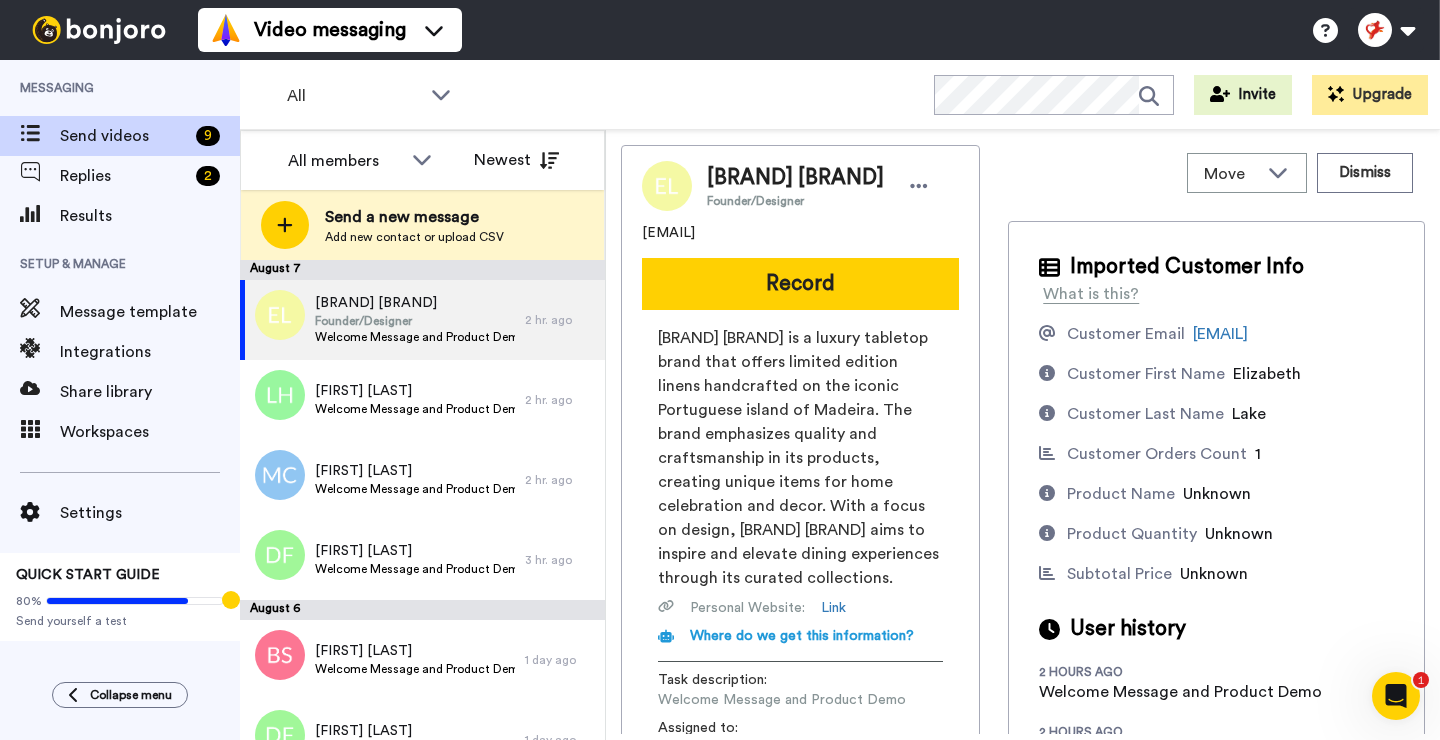 click at bounding box center (285, 225) 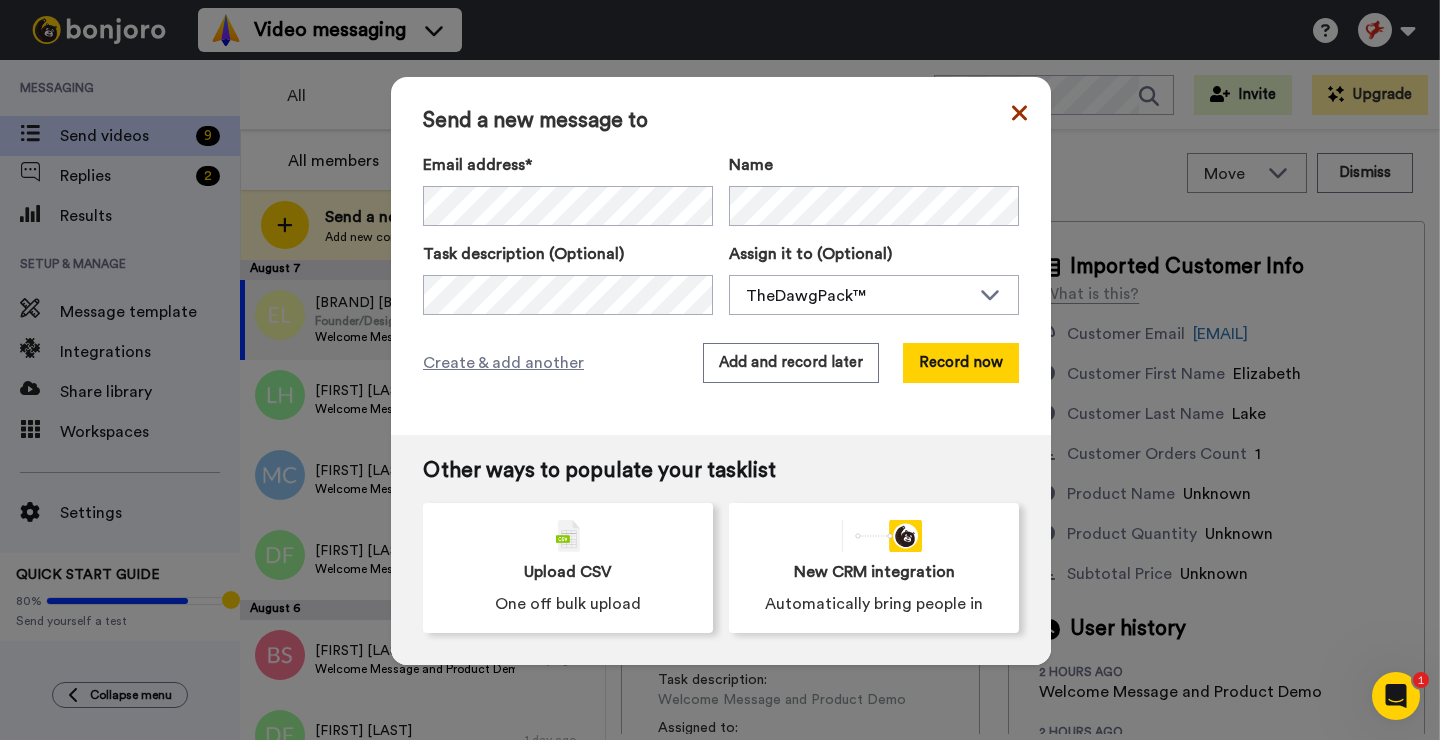 click 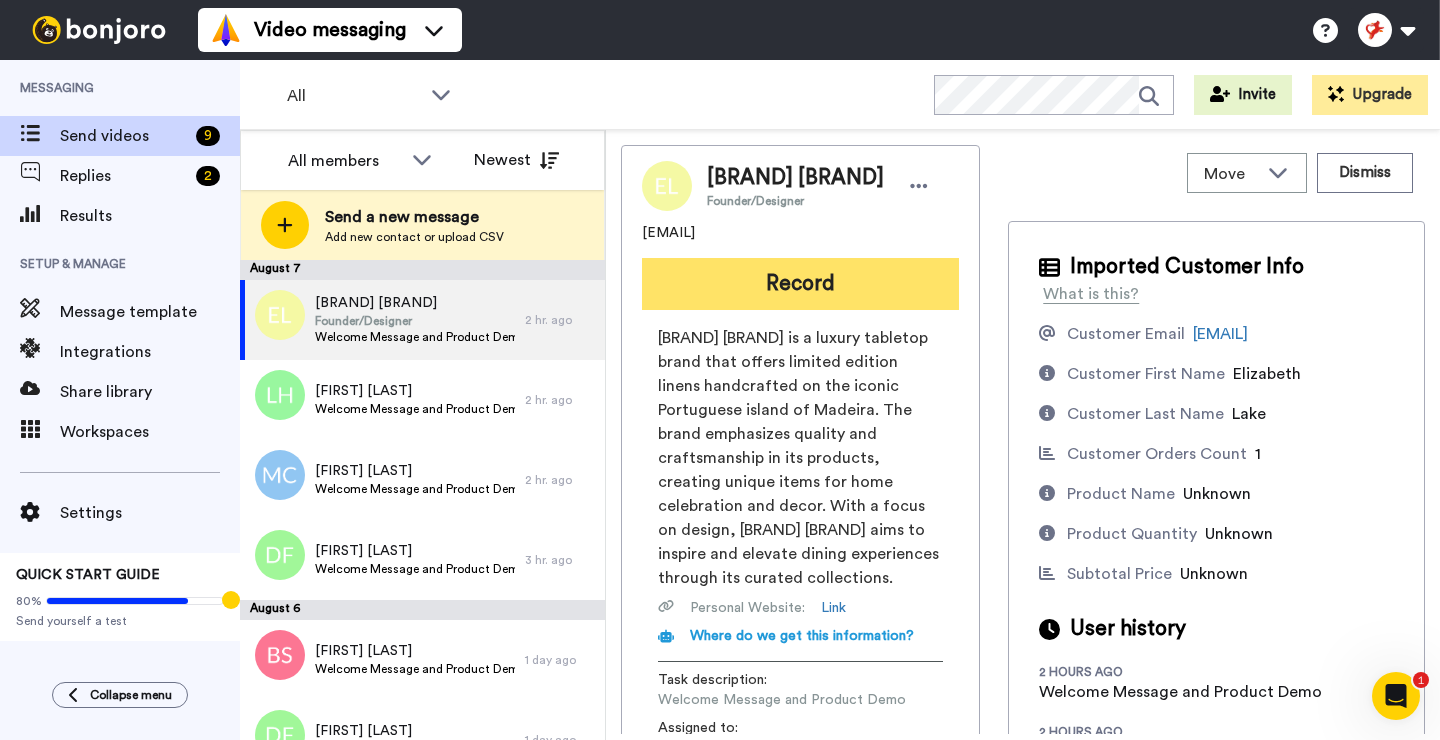 click on "Record" at bounding box center [800, 284] 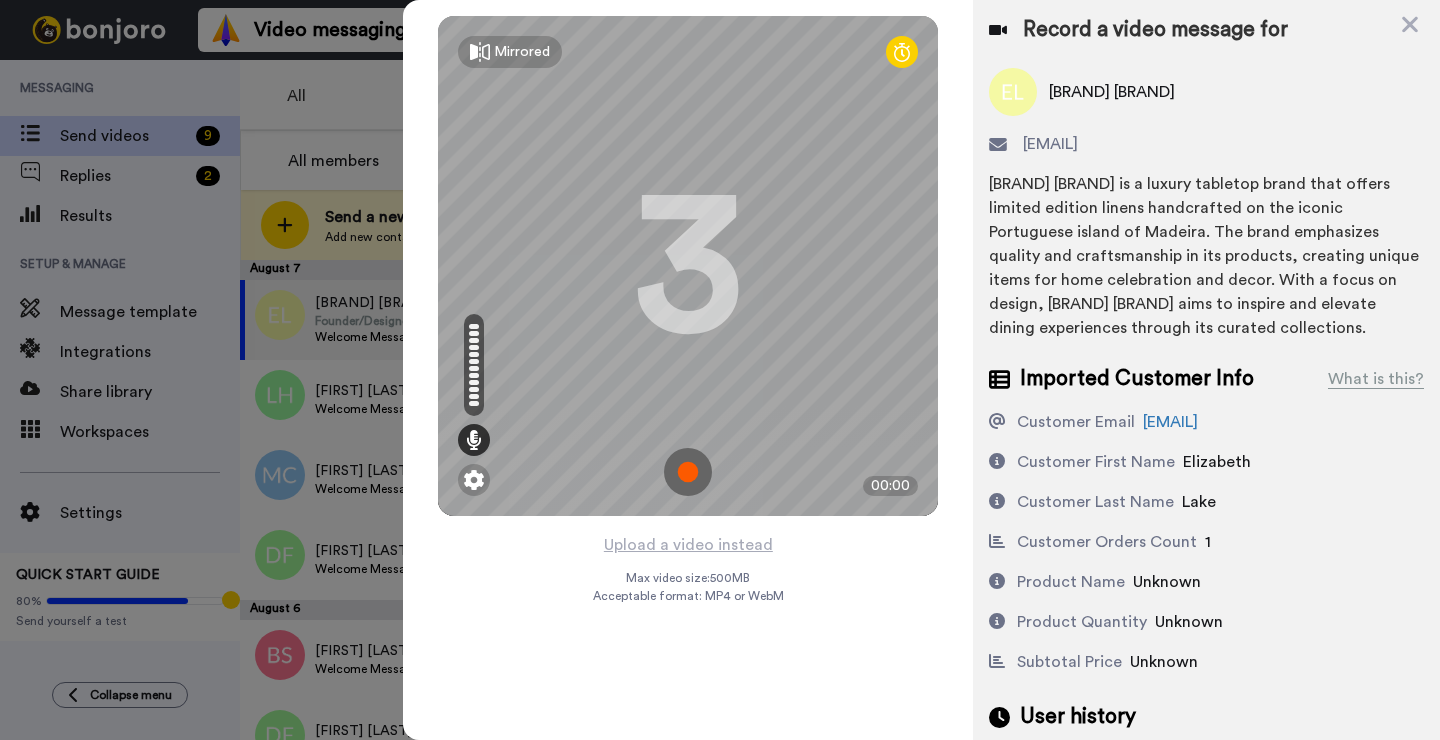 click at bounding box center (688, 472) 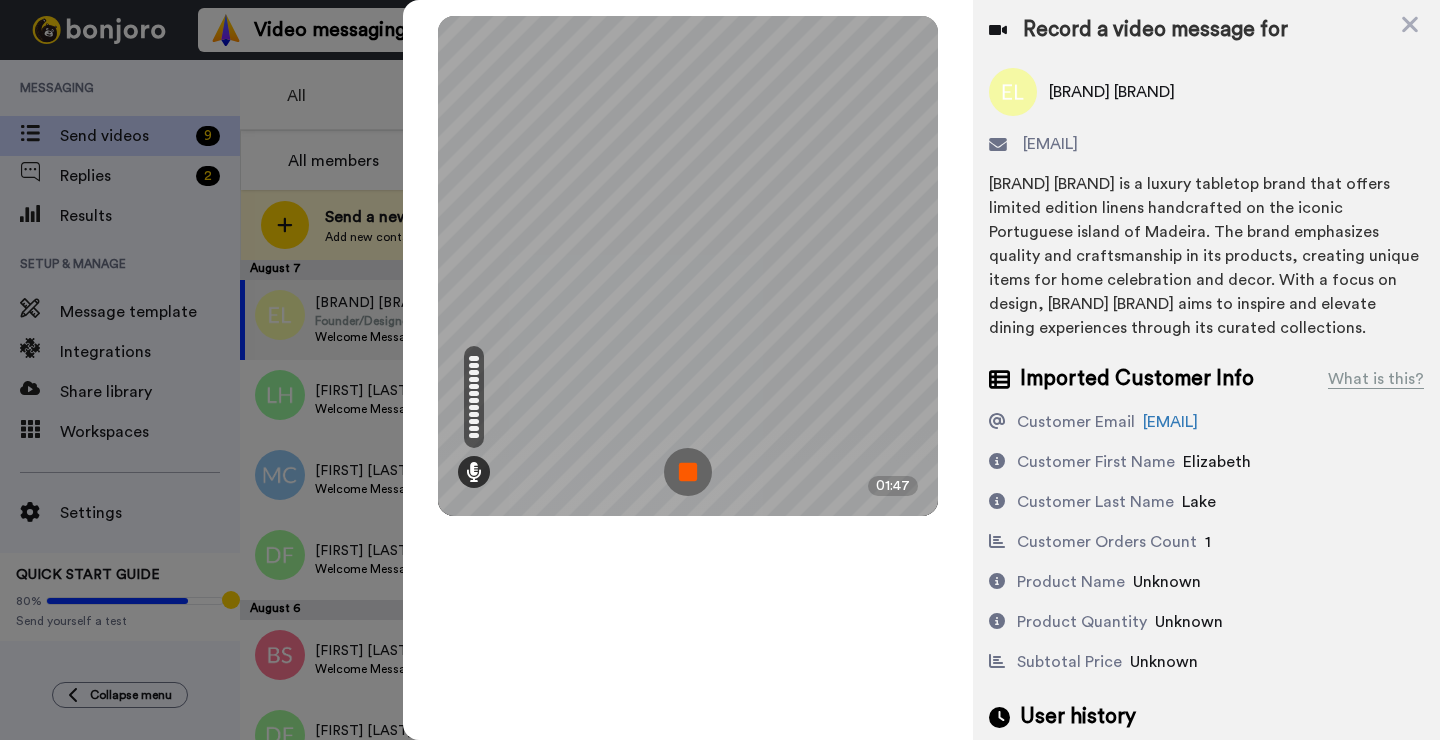 click at bounding box center (688, 472) 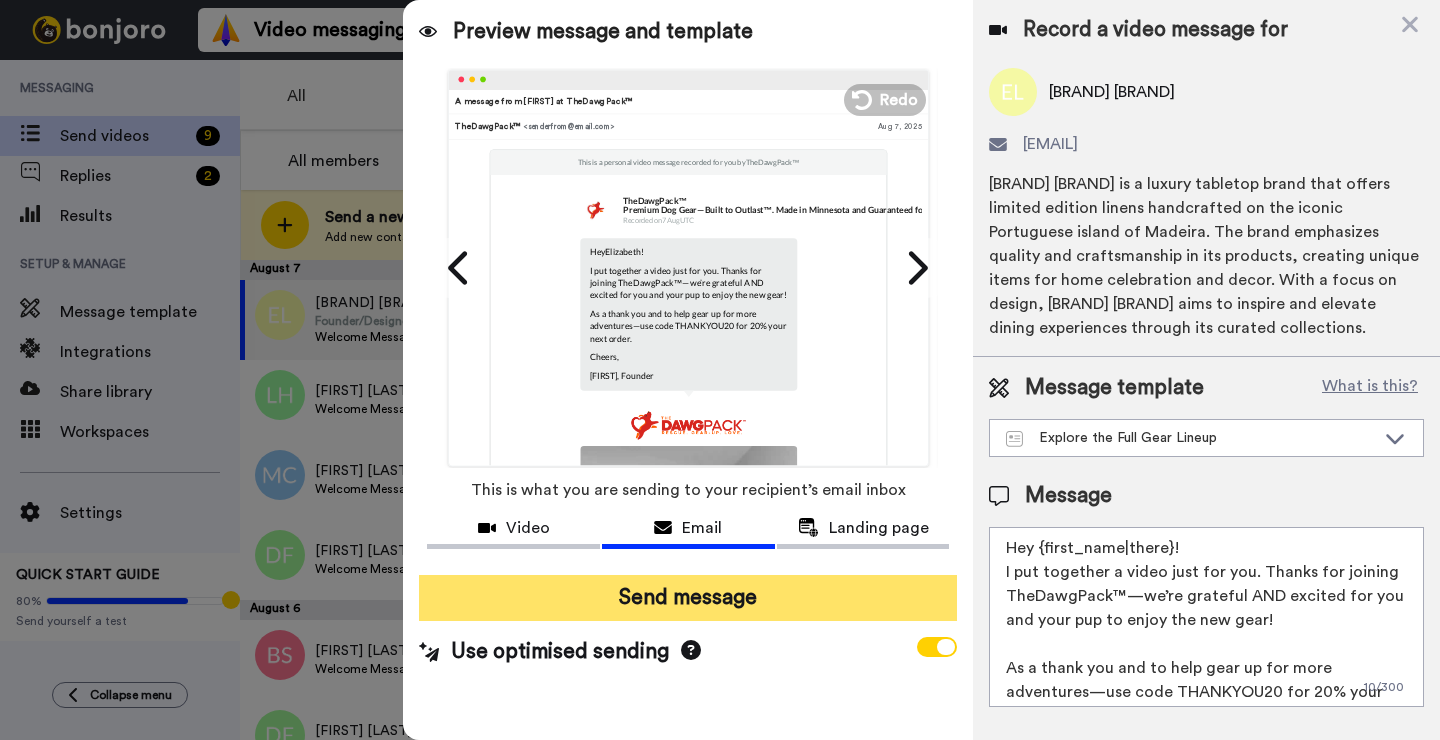 click on "Send message" at bounding box center (688, 598) 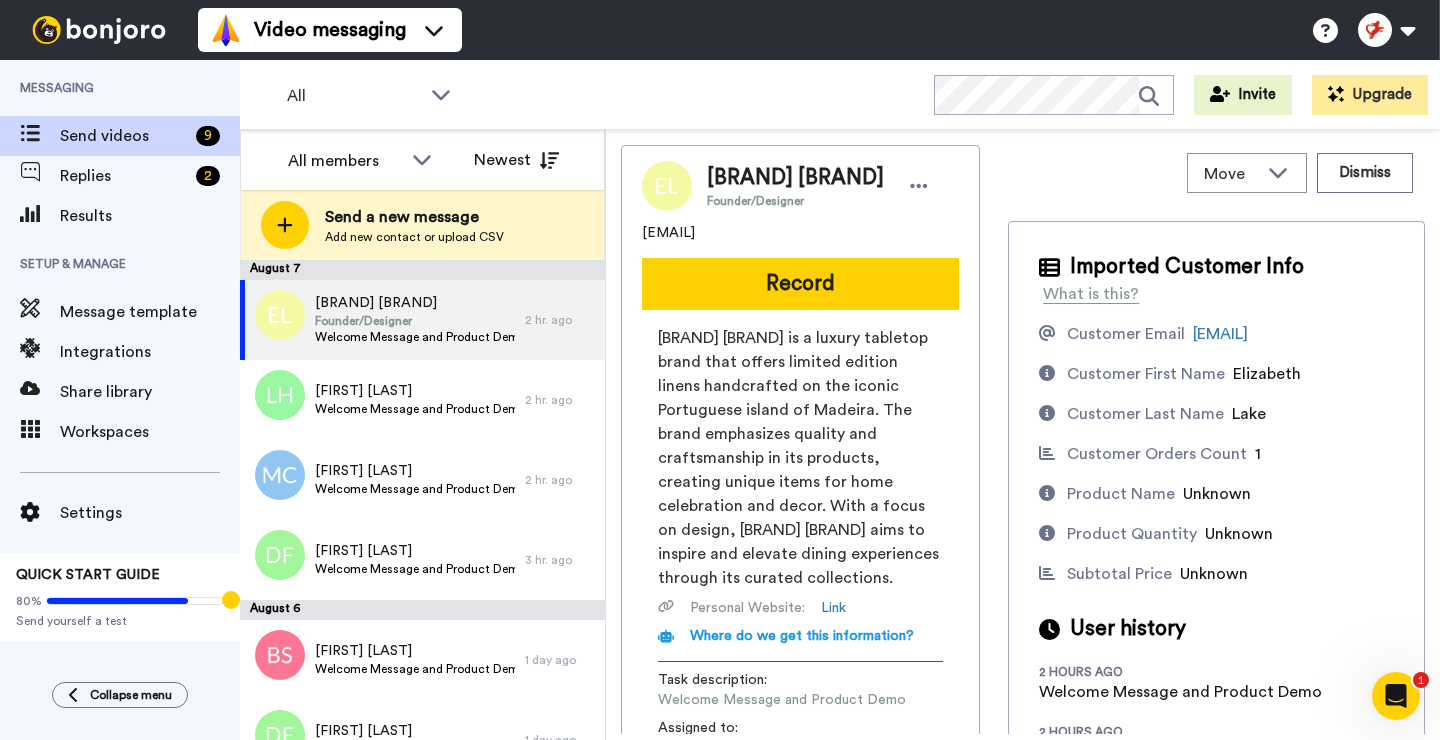 scroll, scrollTop: 0, scrollLeft: 0, axis: both 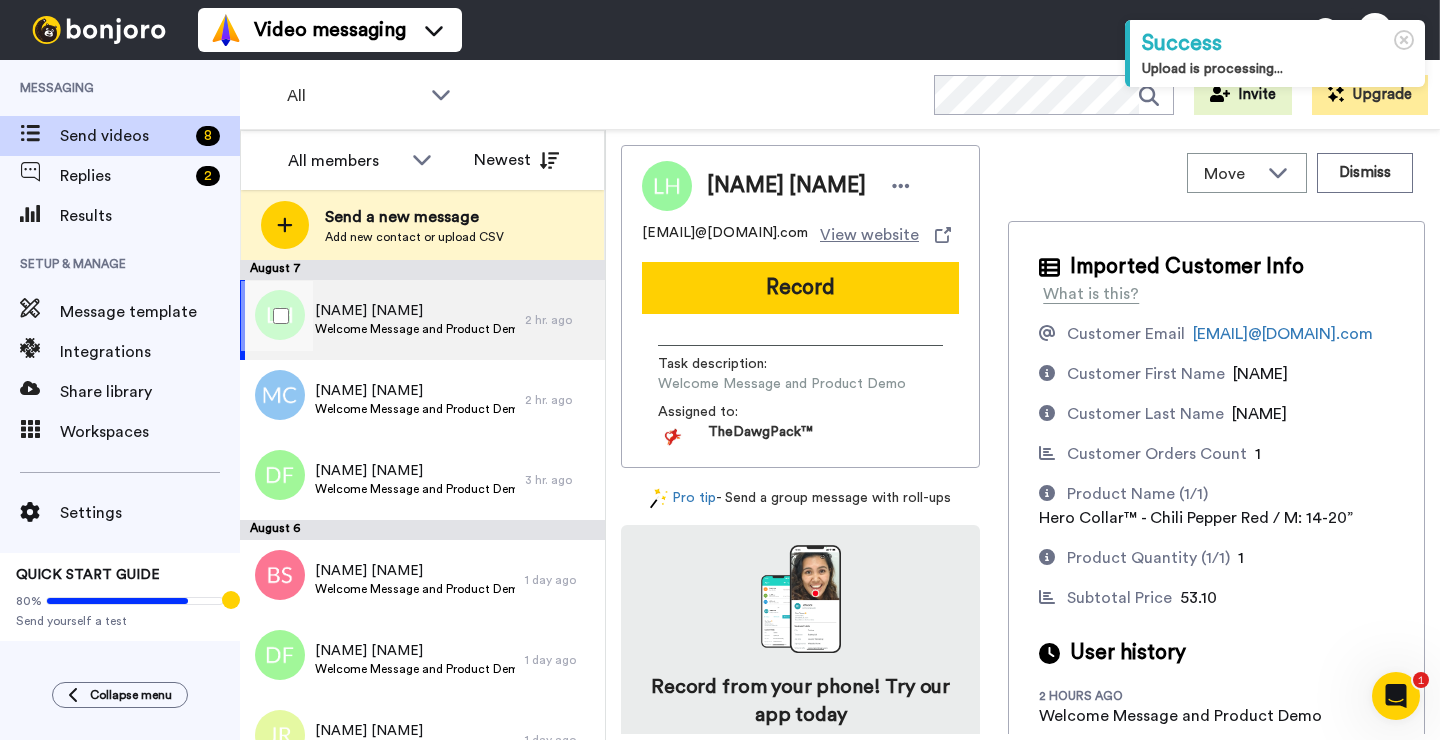click on "[NAME] [NAME]" at bounding box center [415, 311] 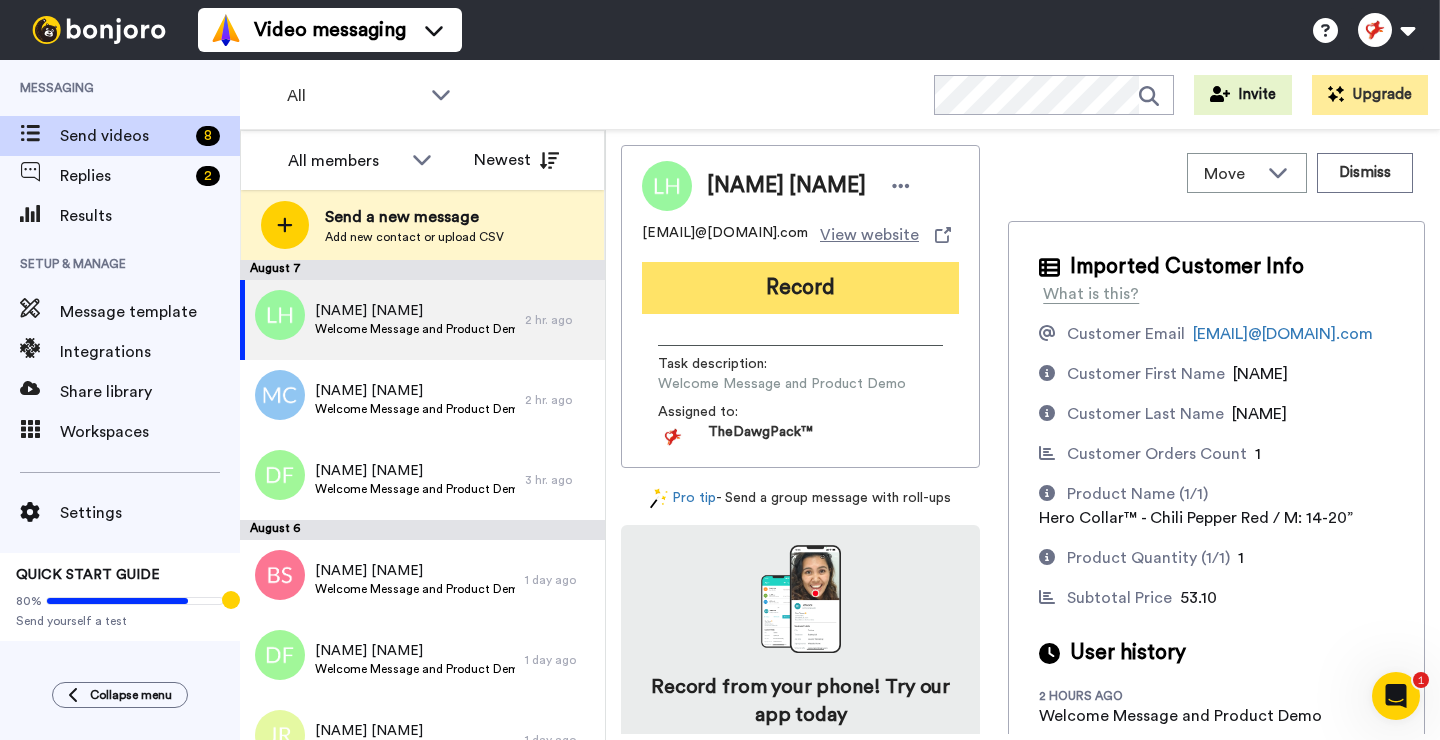 click on "Record" at bounding box center (800, 288) 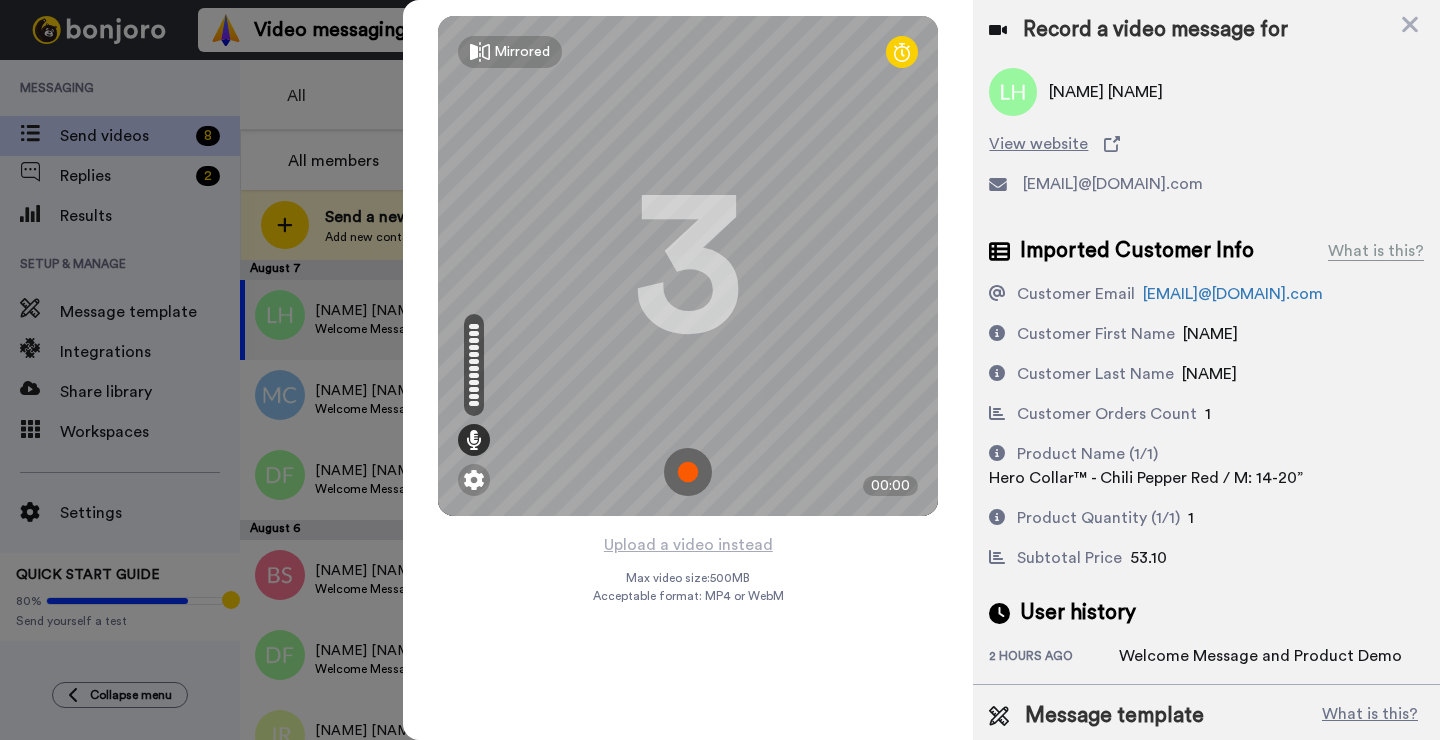 click at bounding box center (688, 472) 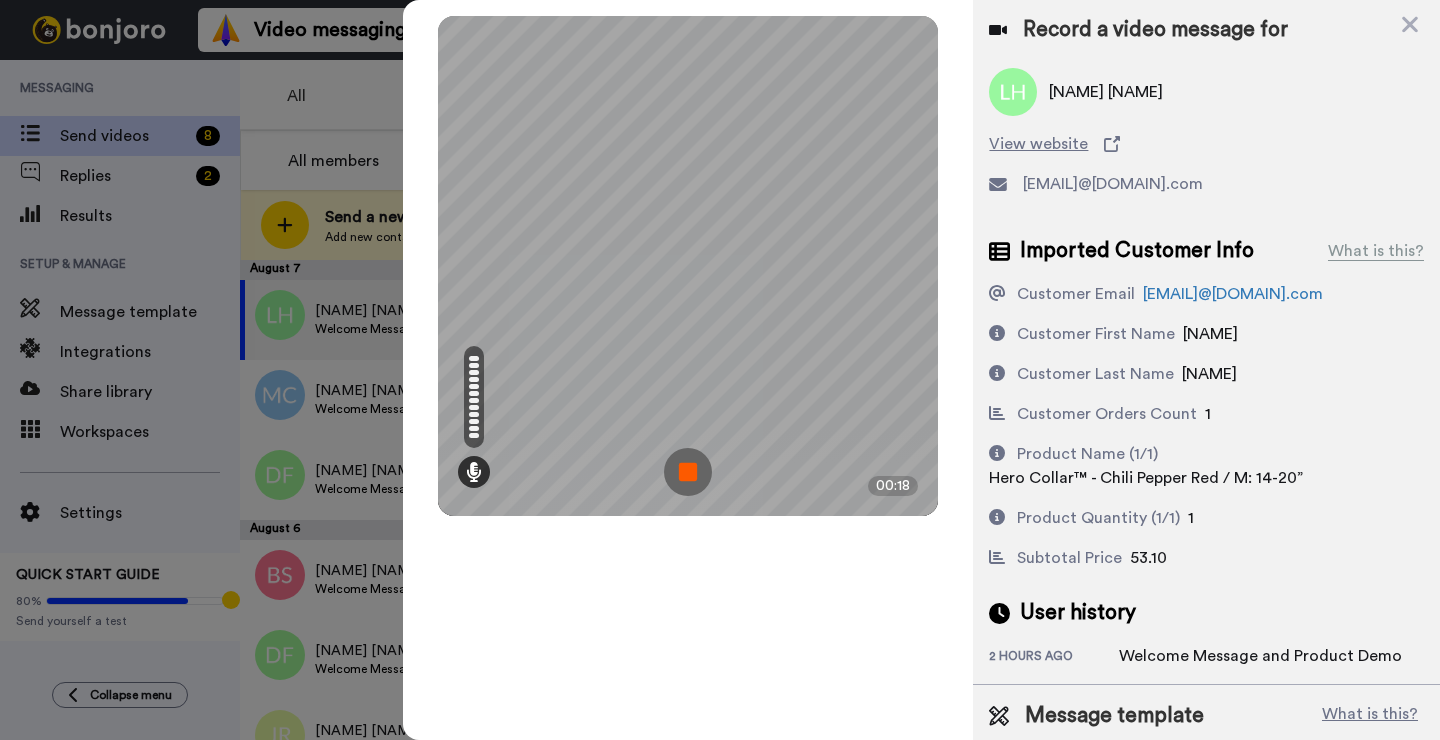 click at bounding box center (688, 472) 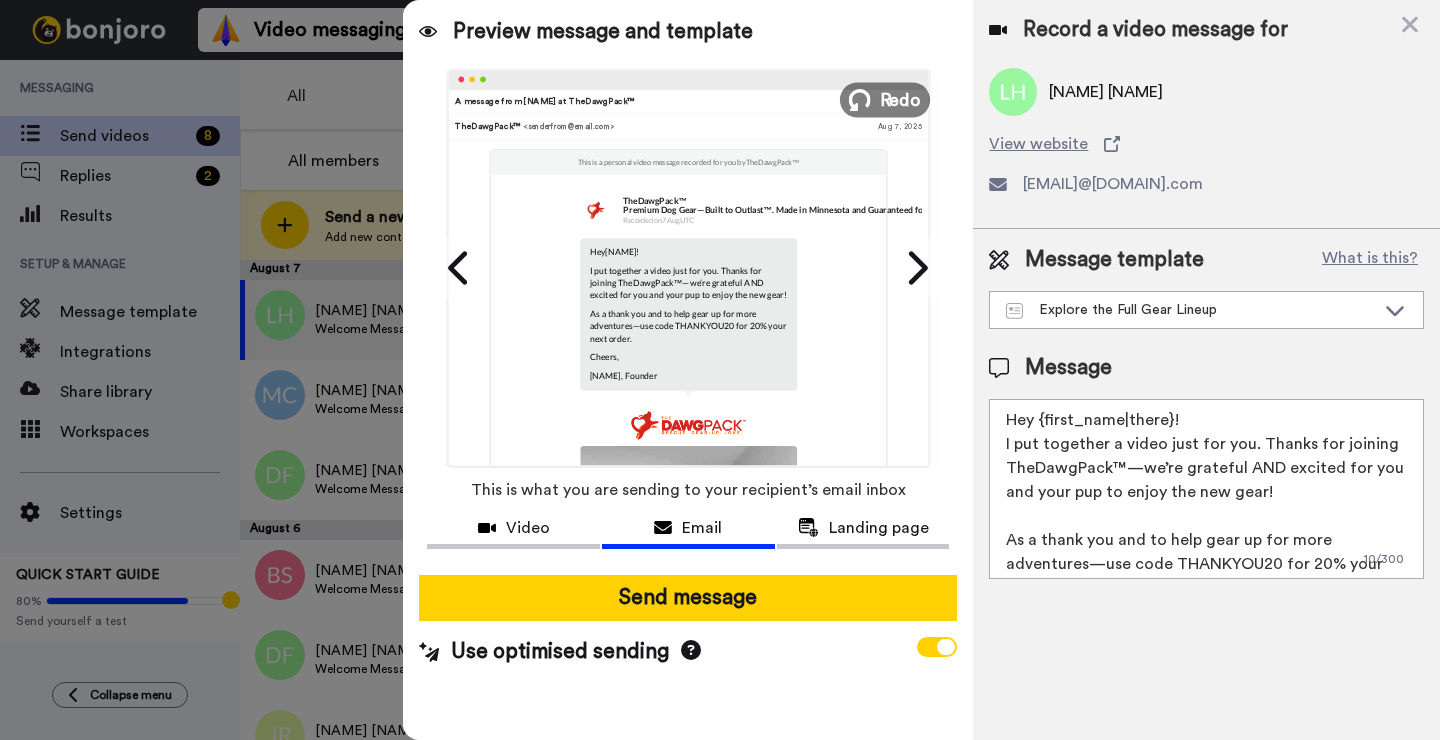 click on "Redo" at bounding box center [901, 99] 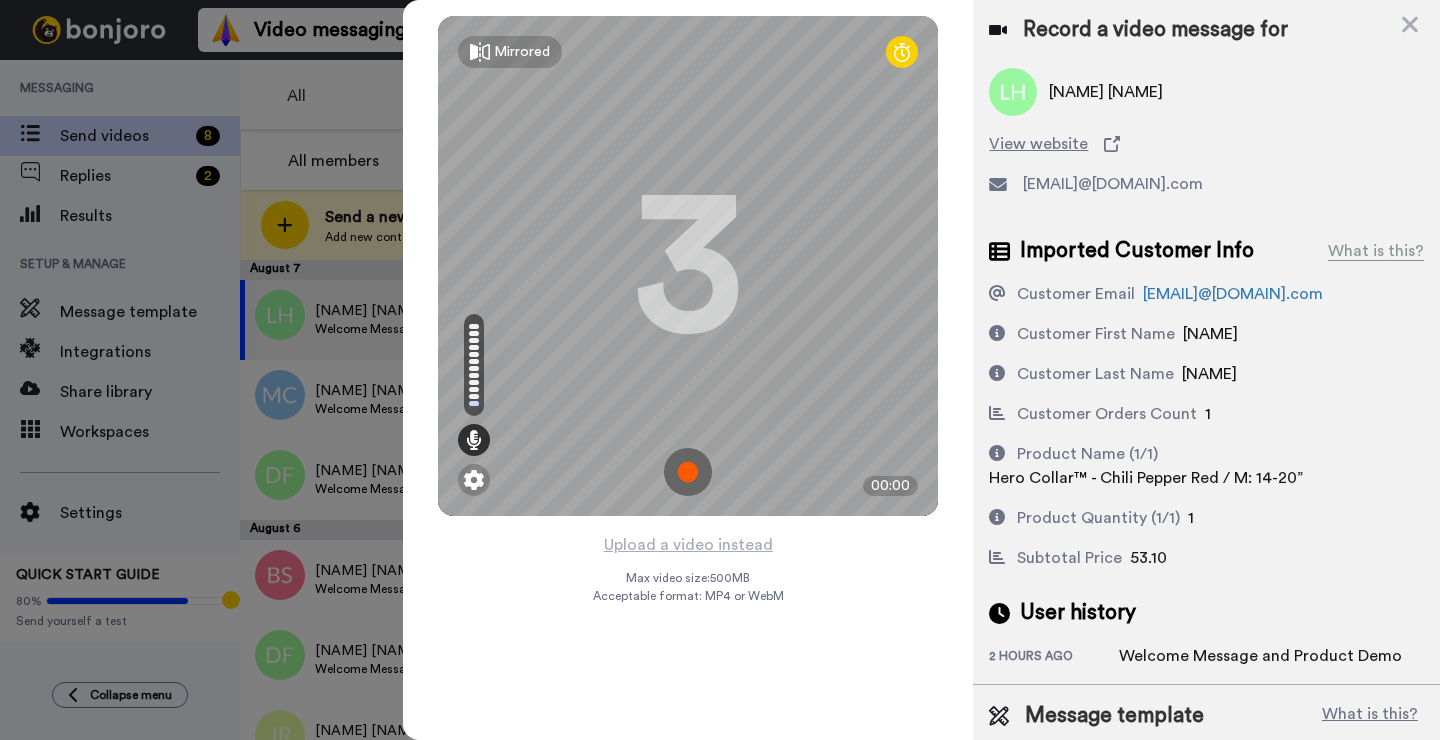 click at bounding box center [688, 472] 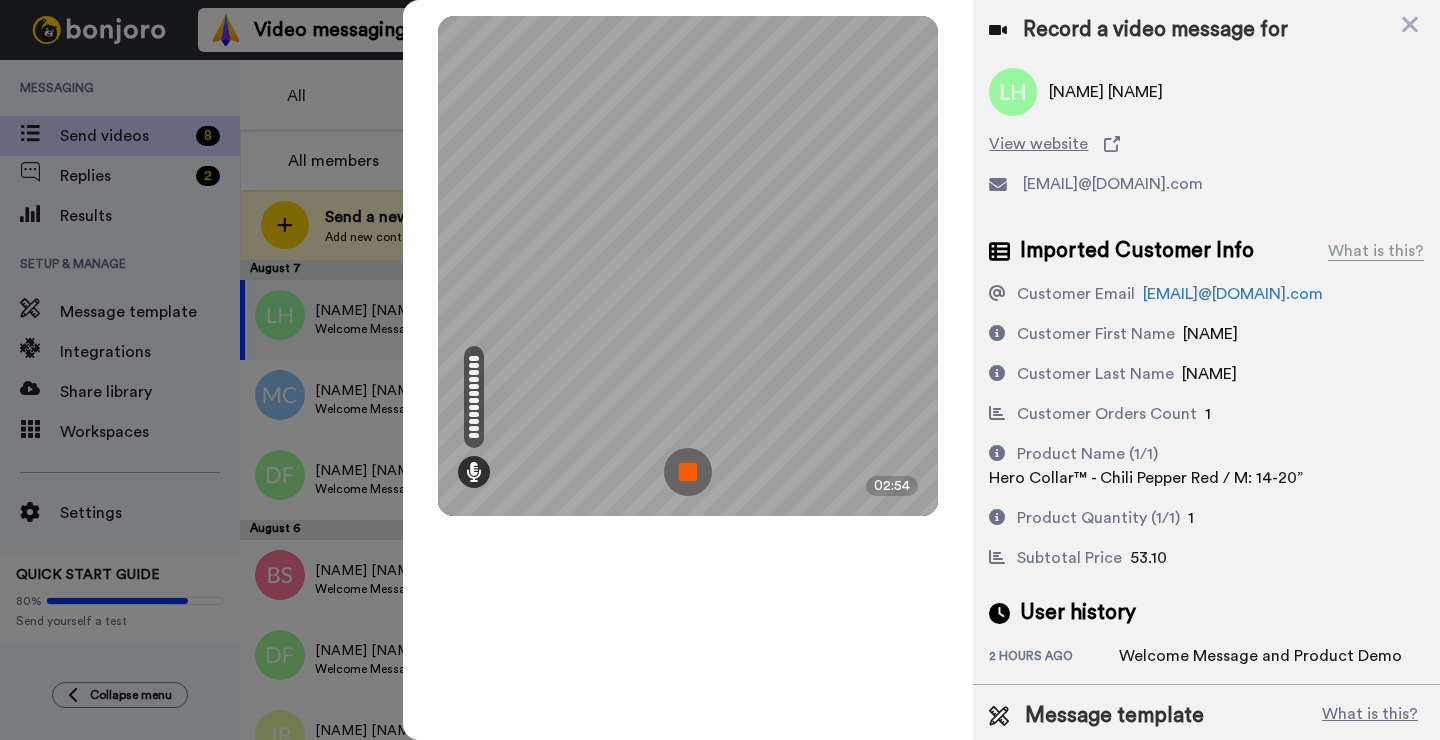 click at bounding box center [688, 472] 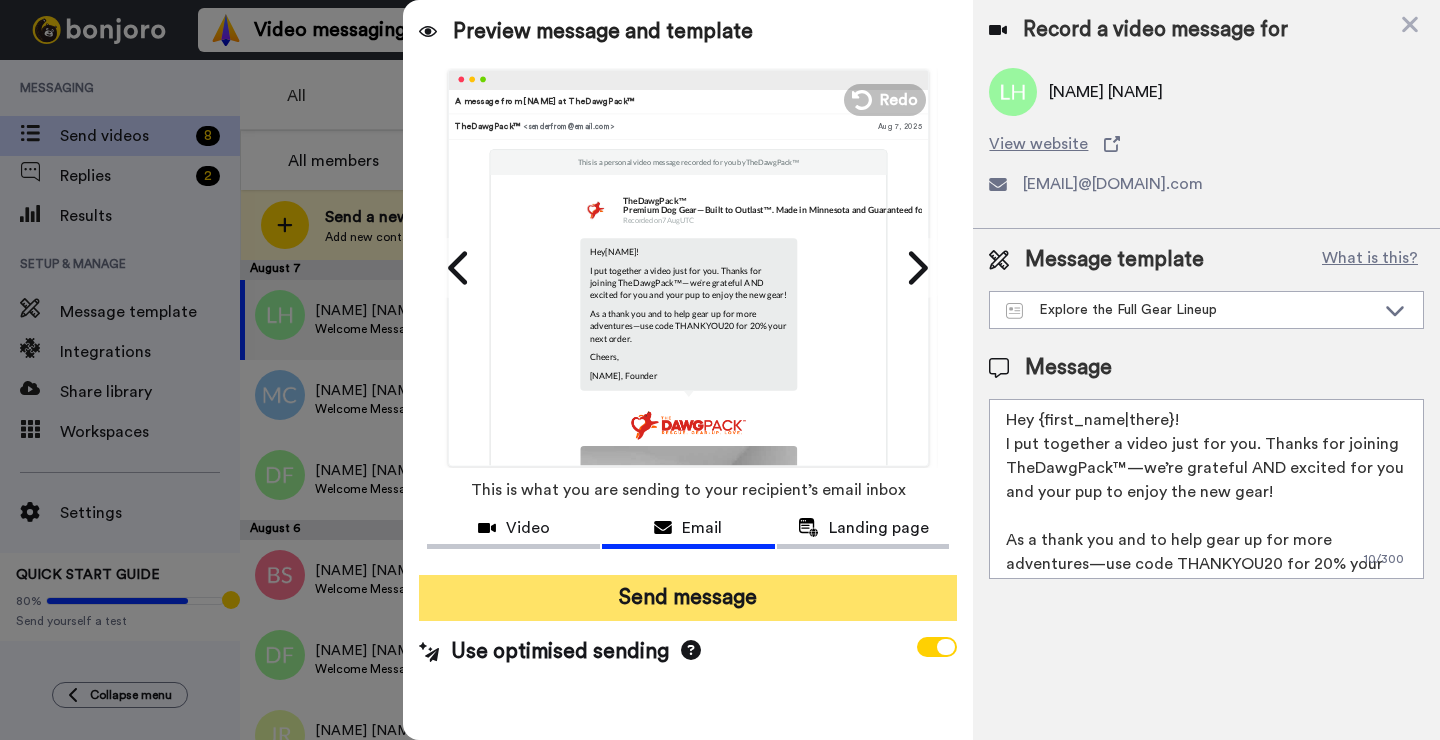 click on "Send message" at bounding box center [688, 598] 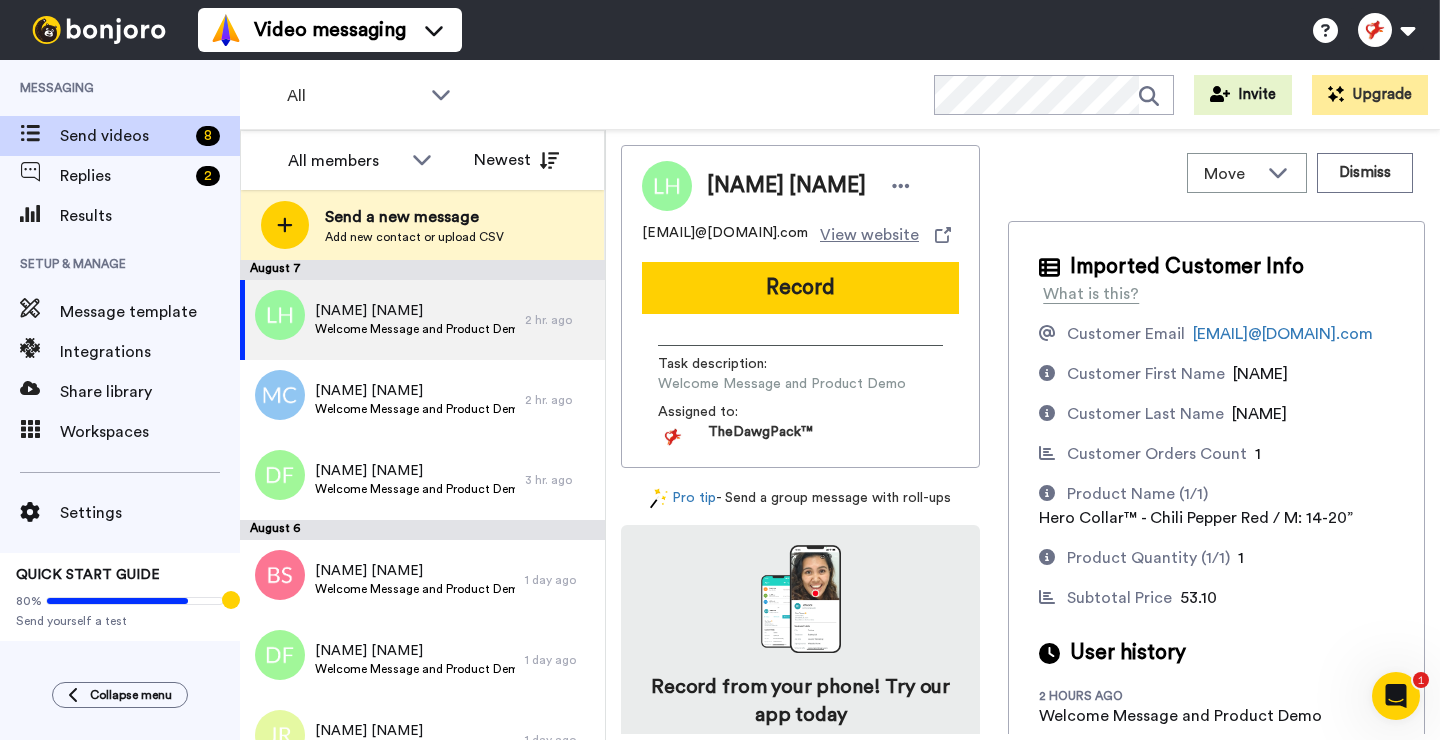 scroll, scrollTop: 0, scrollLeft: 0, axis: both 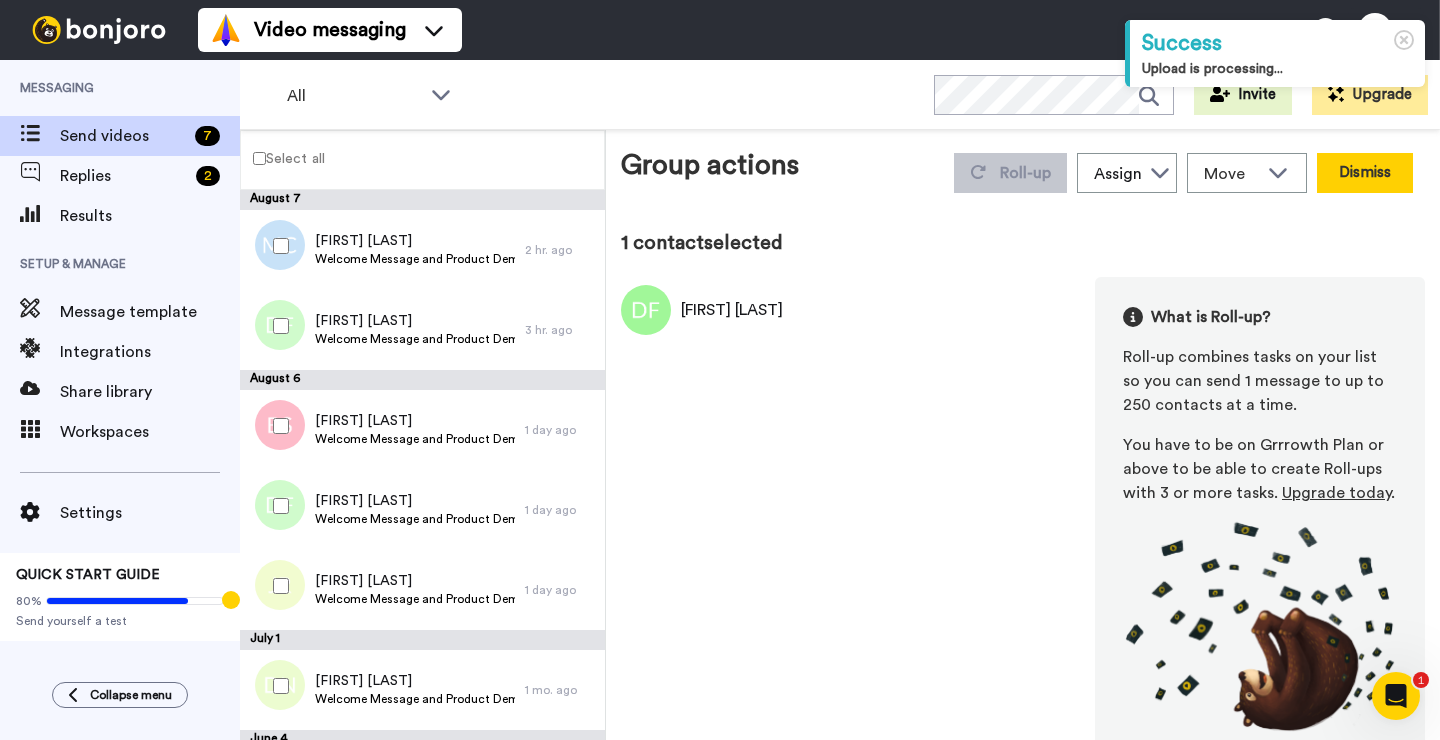 click on "Dismiss" at bounding box center [1365, 173] 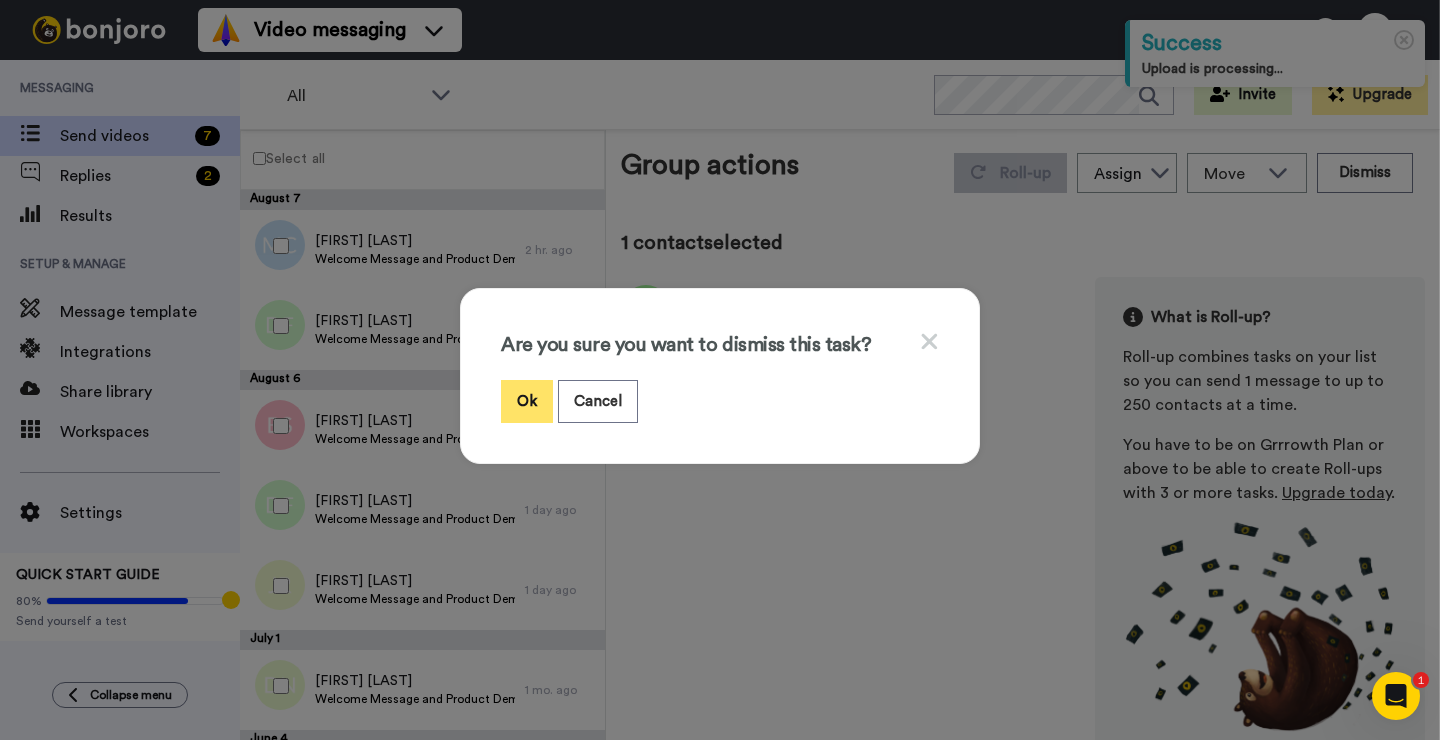 click on "Ok" at bounding box center (527, 401) 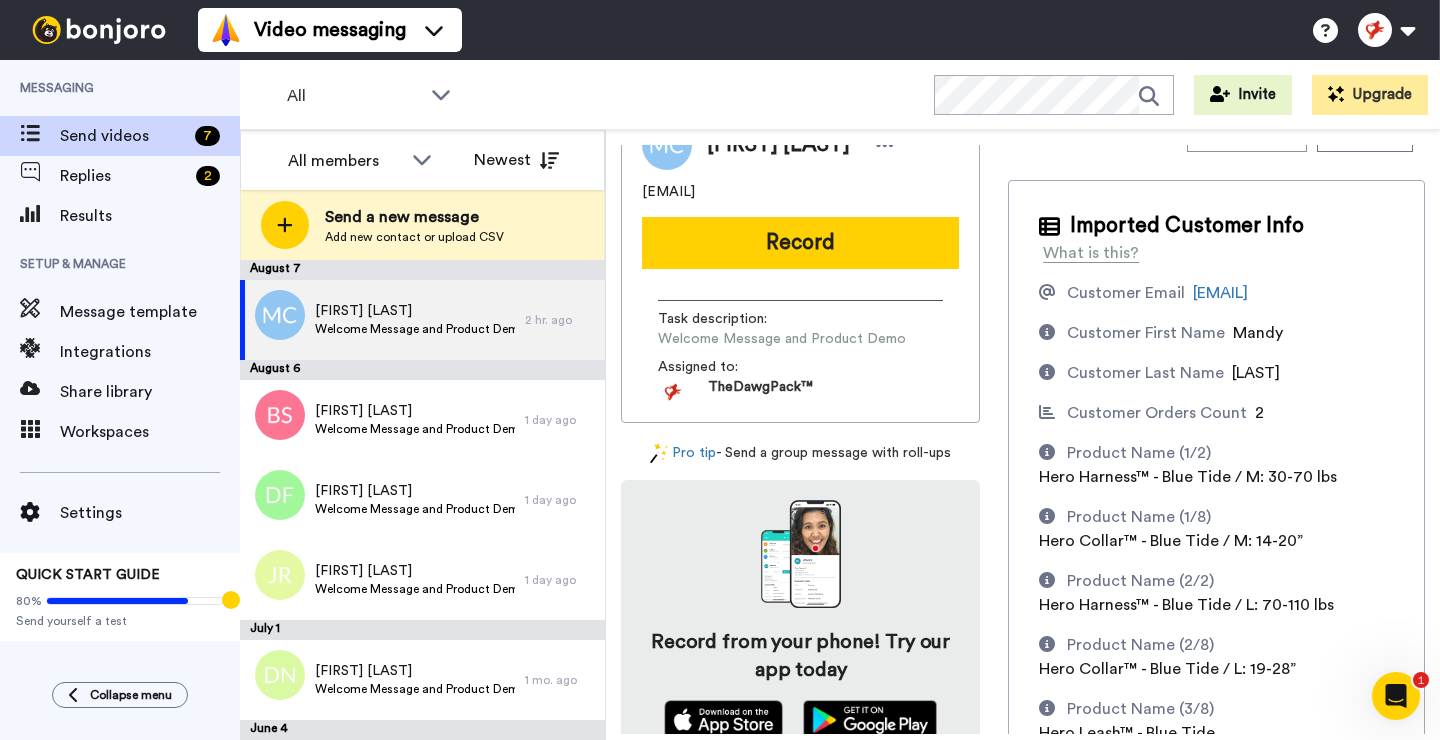 scroll, scrollTop: 0, scrollLeft: 0, axis: both 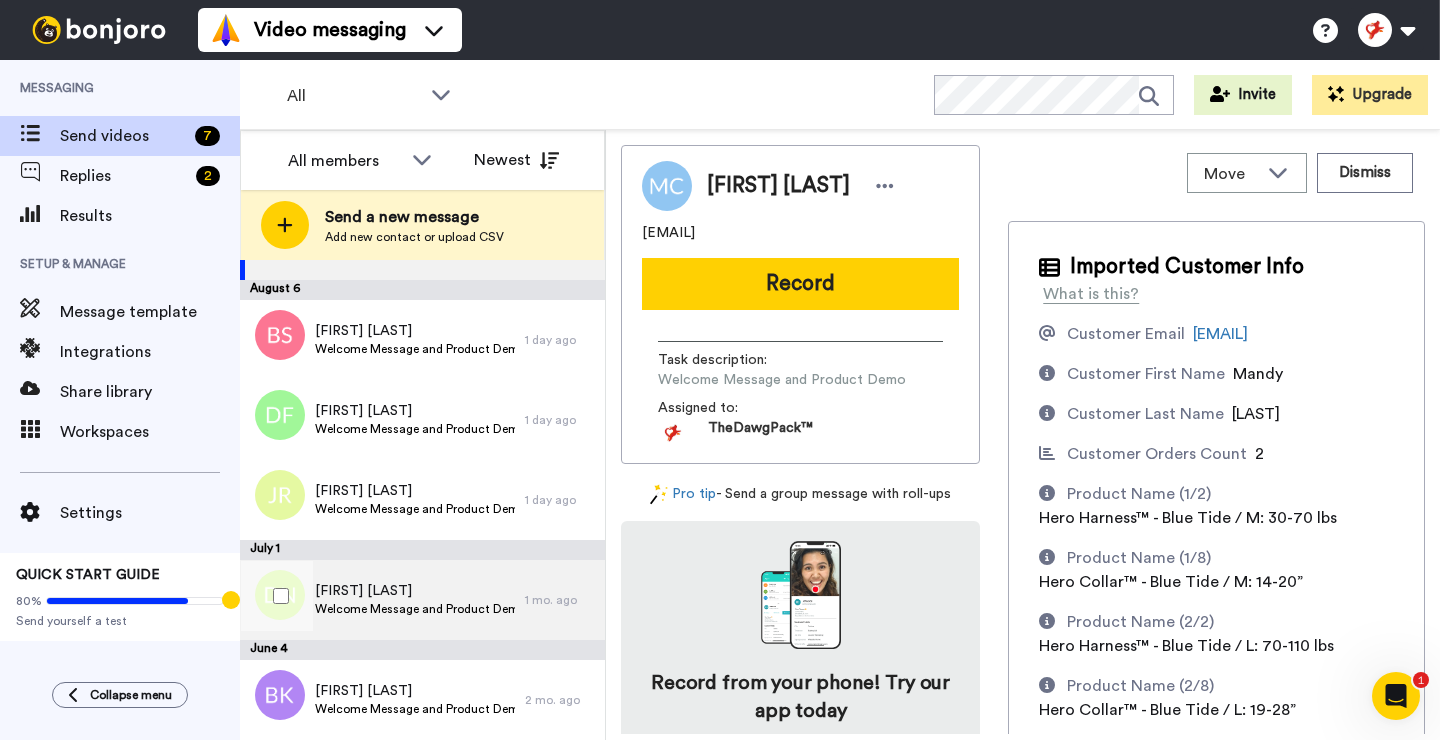 click on "Dale Nguyen" at bounding box center (415, 591) 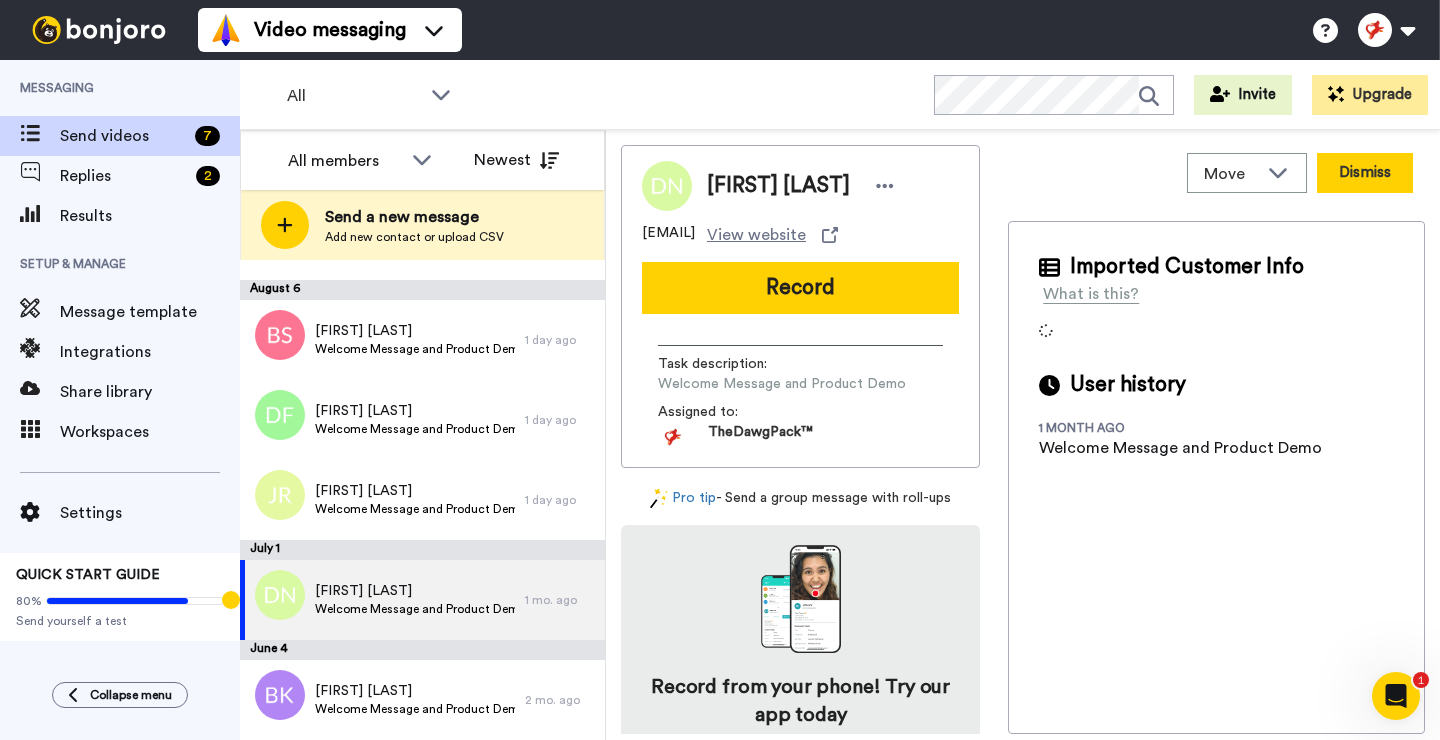 click on "Dismiss" at bounding box center (1365, 173) 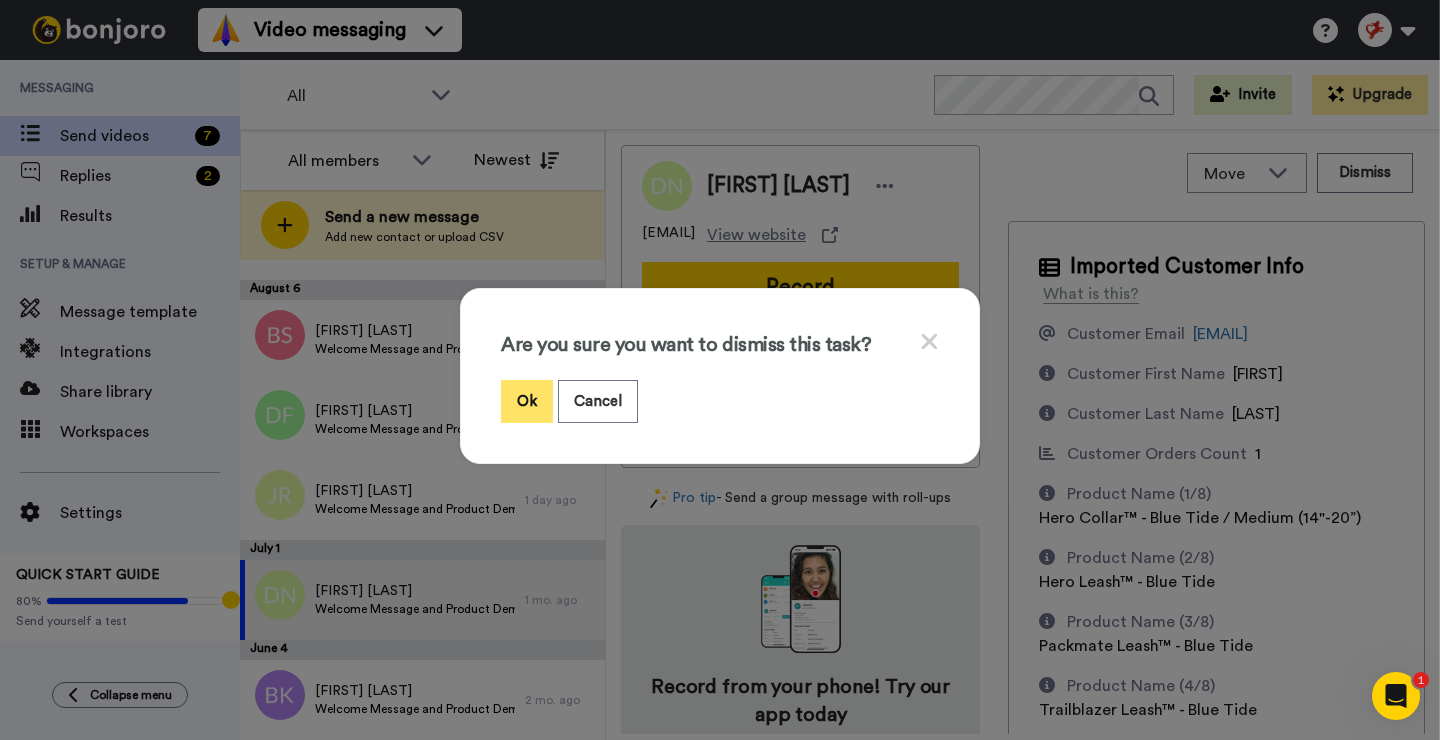 click on "Ok" at bounding box center [527, 401] 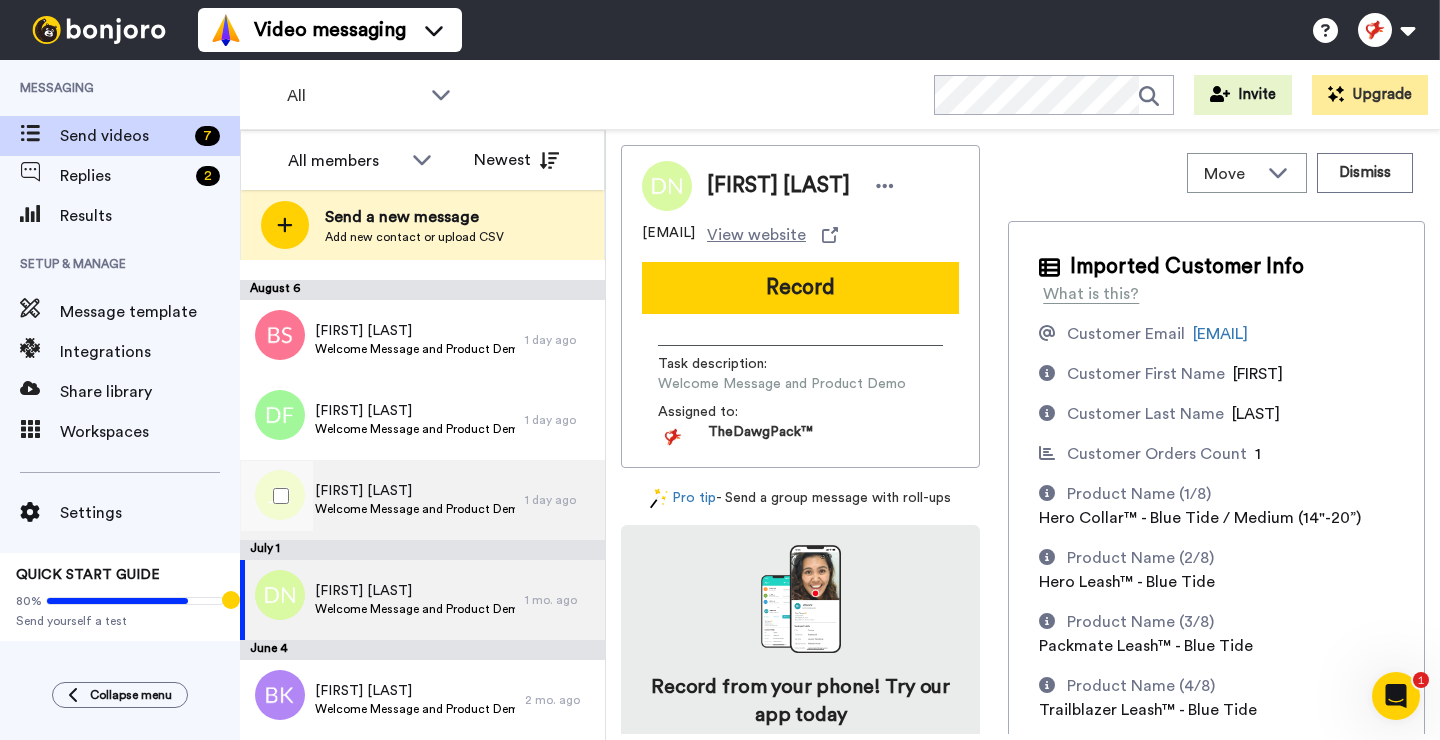scroll, scrollTop: 0, scrollLeft: 0, axis: both 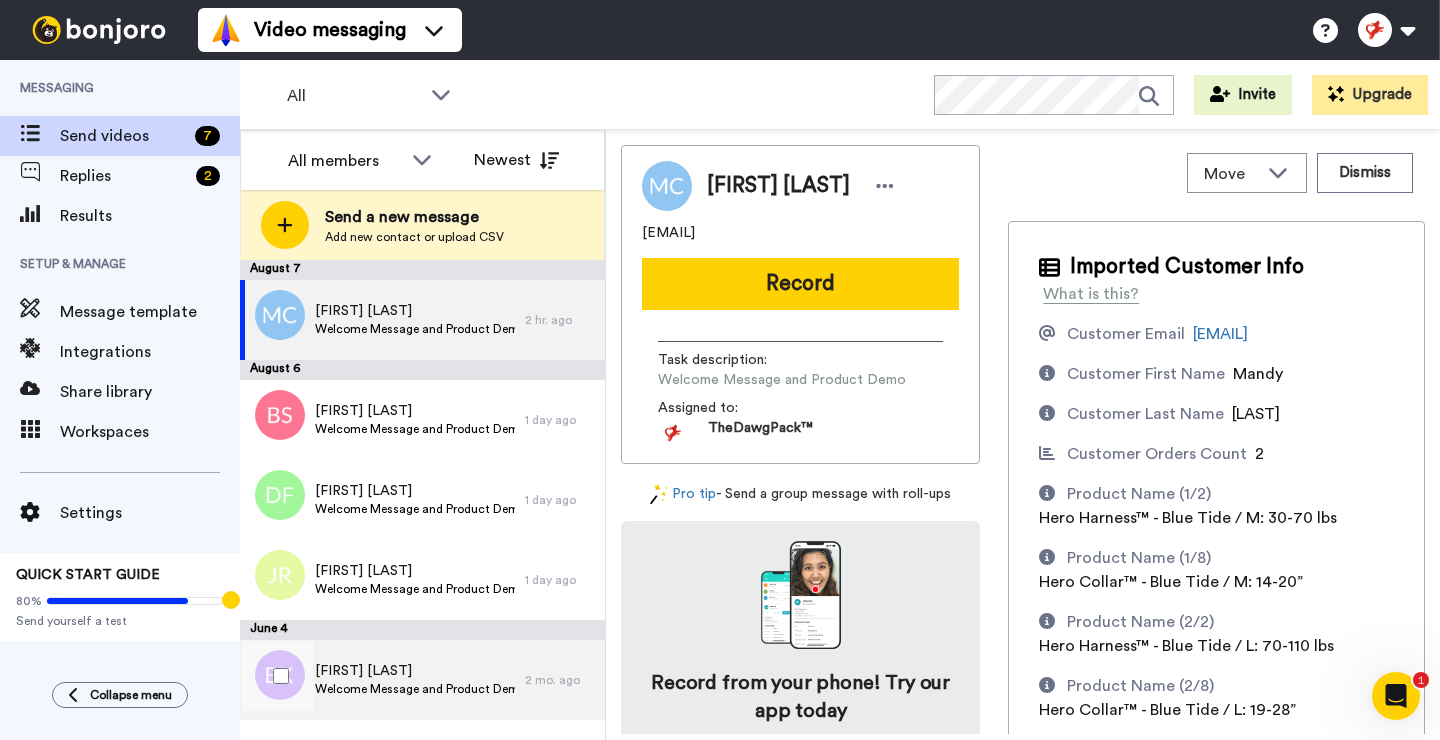 click on "[NAME] [LAST]" at bounding box center (415, 671) 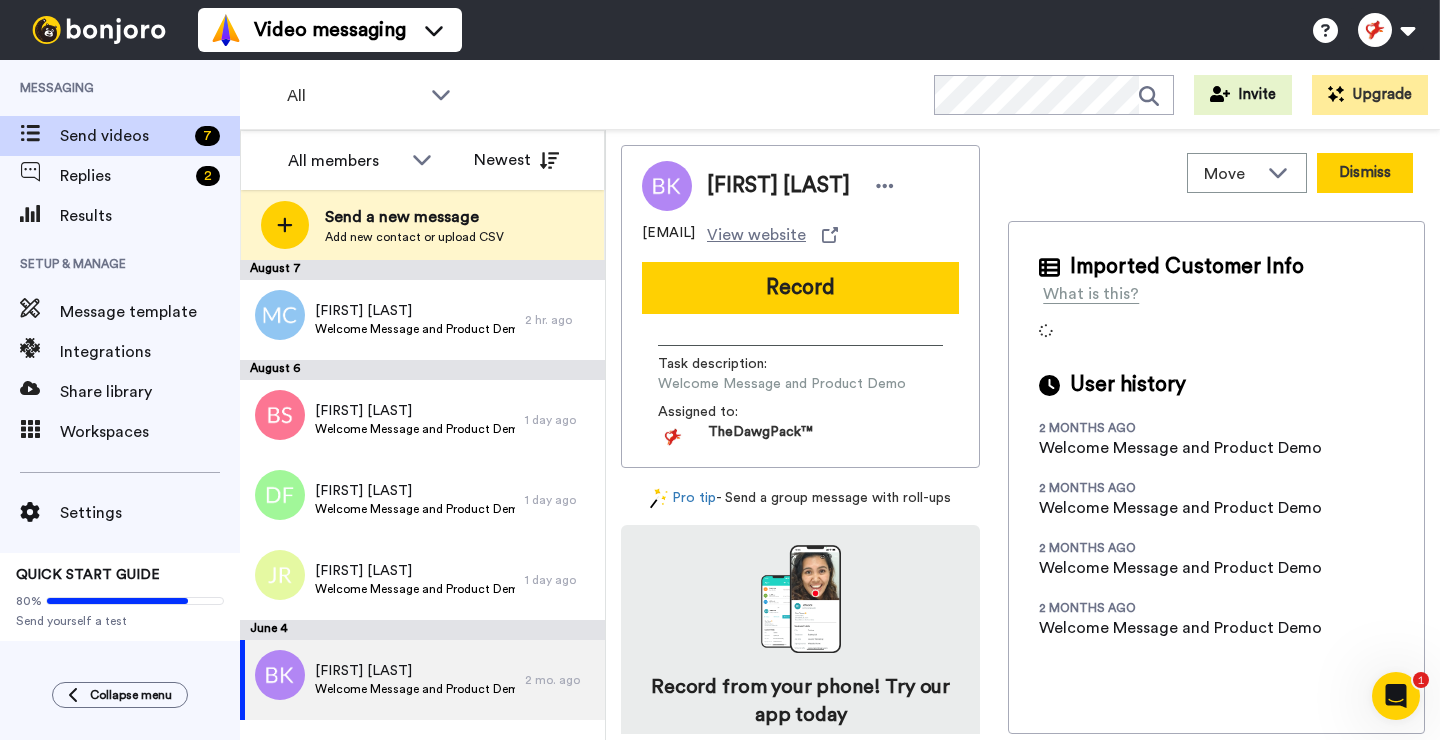 click on "Dismiss" at bounding box center (1365, 173) 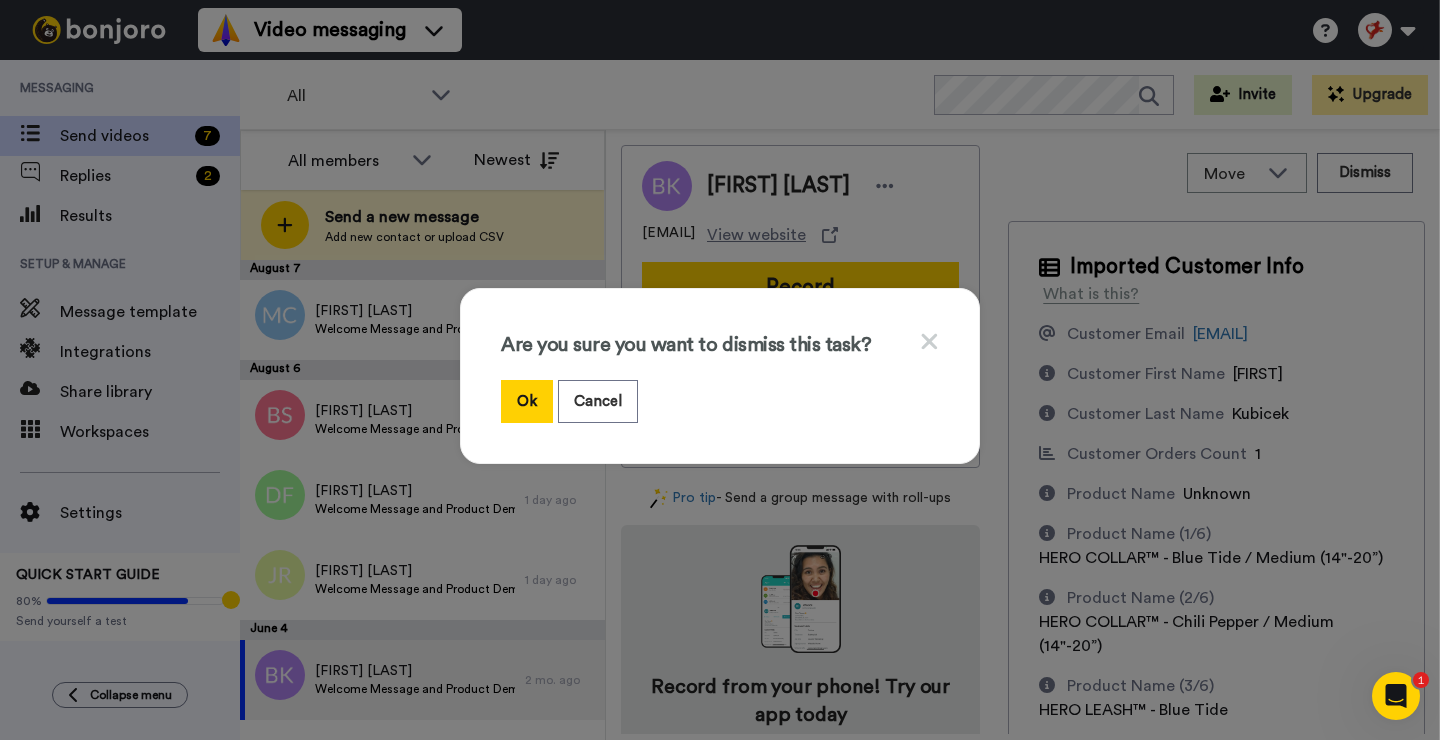 click 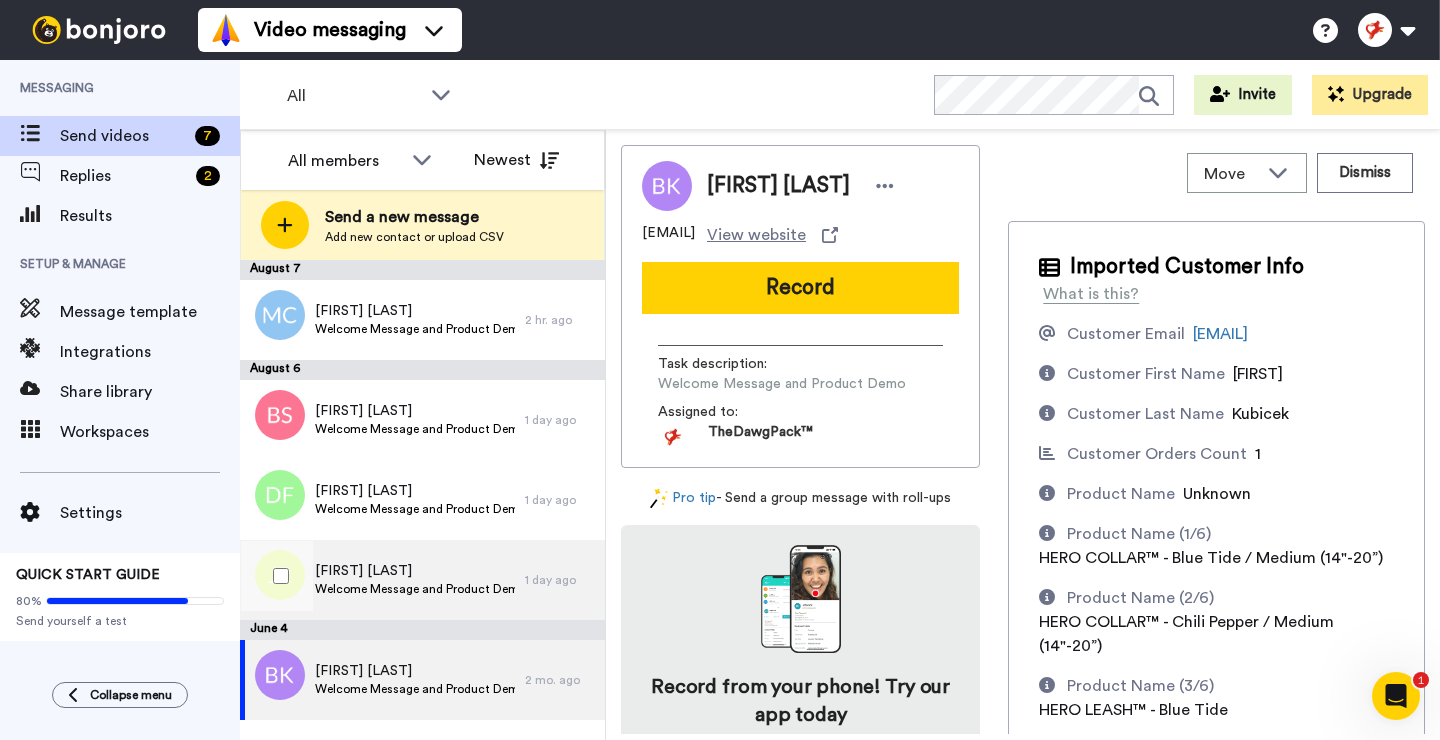 click on "Judy Rendich" at bounding box center [415, 571] 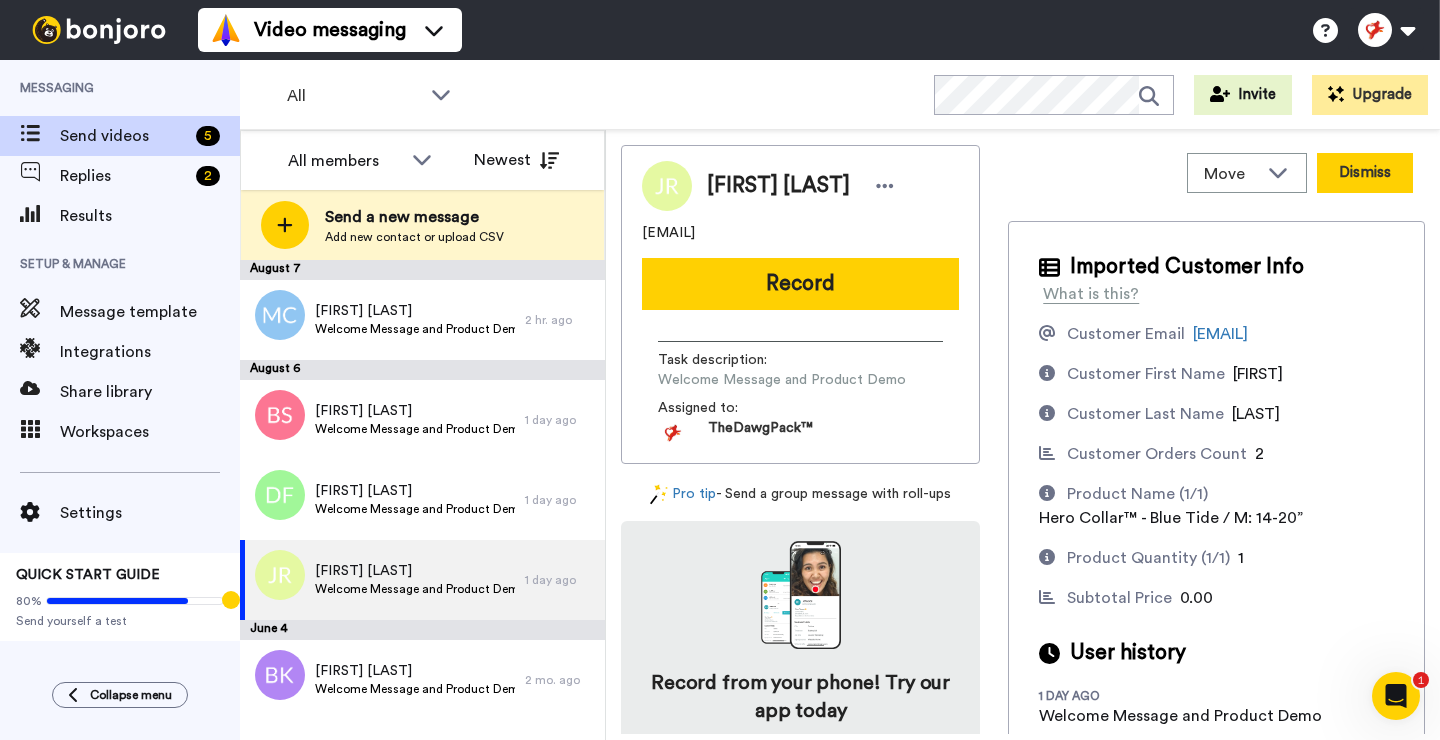 click on "Dismiss" at bounding box center [1365, 173] 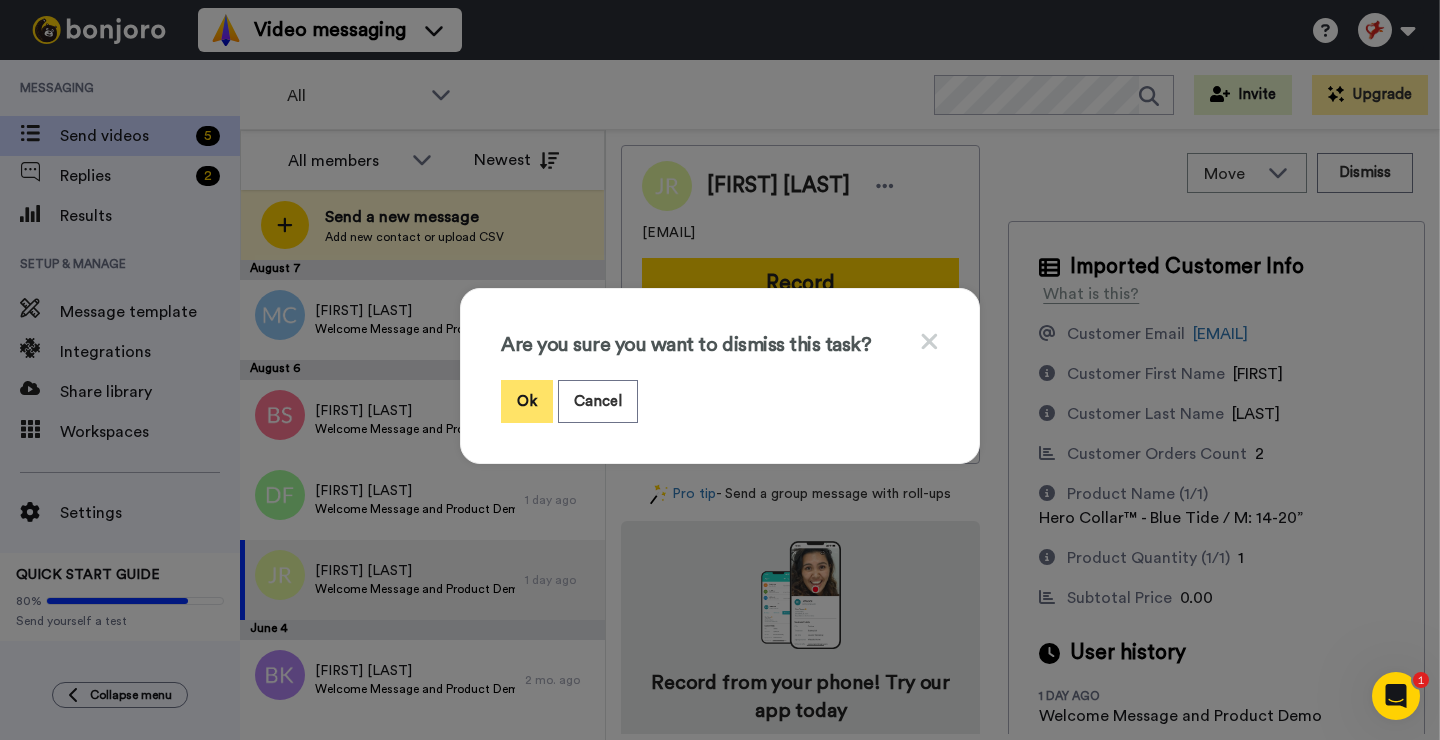 click on "Ok" at bounding box center [527, 401] 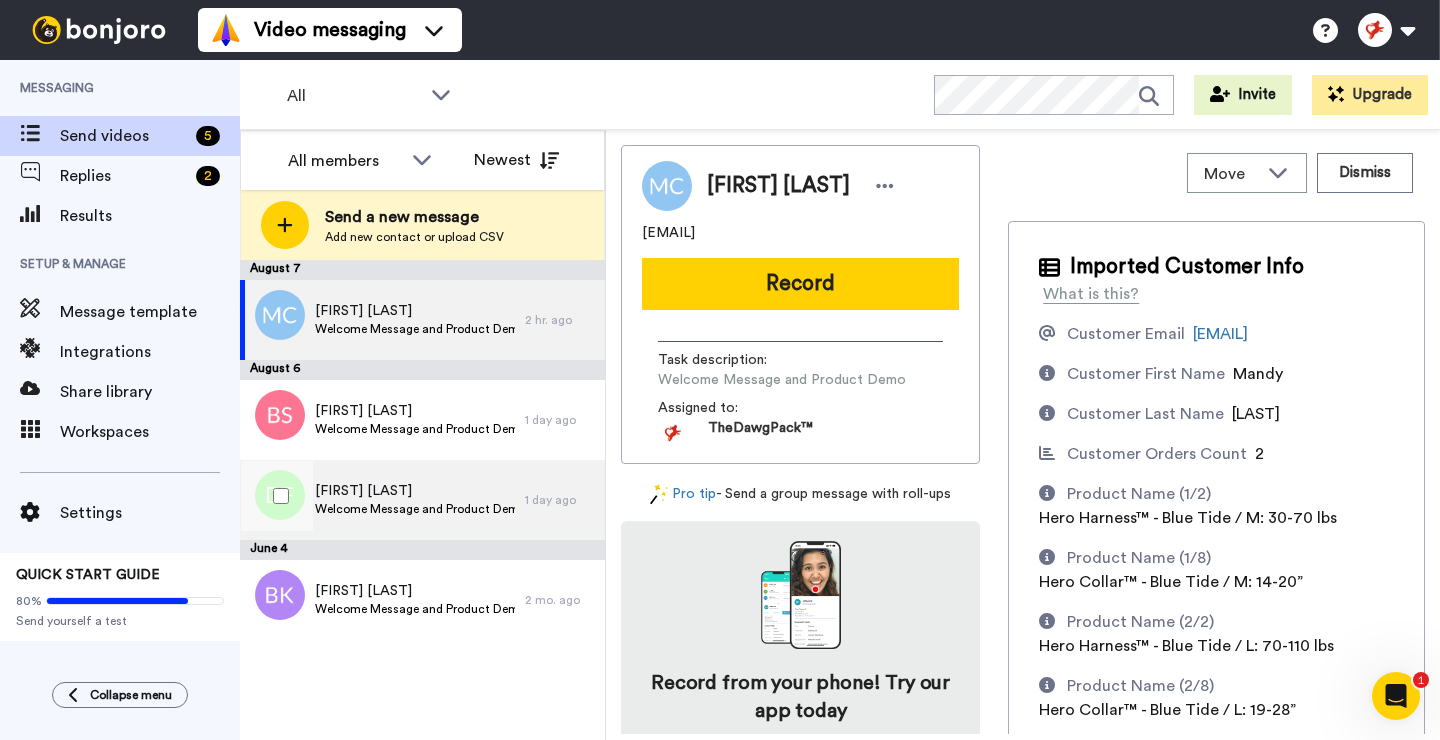 click on "Diane Fisher Welcome Message and Product Demo" at bounding box center [382, 500] 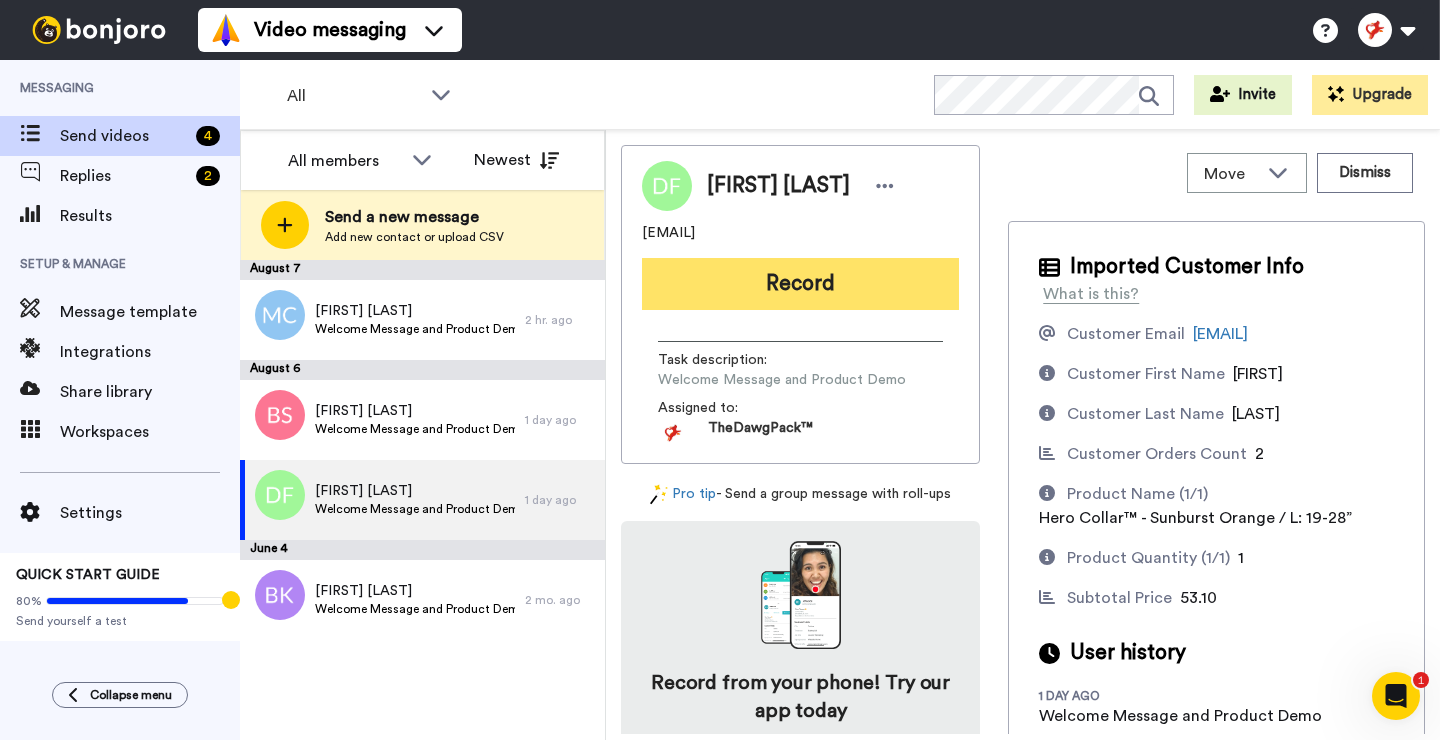 click on "Record" at bounding box center (800, 284) 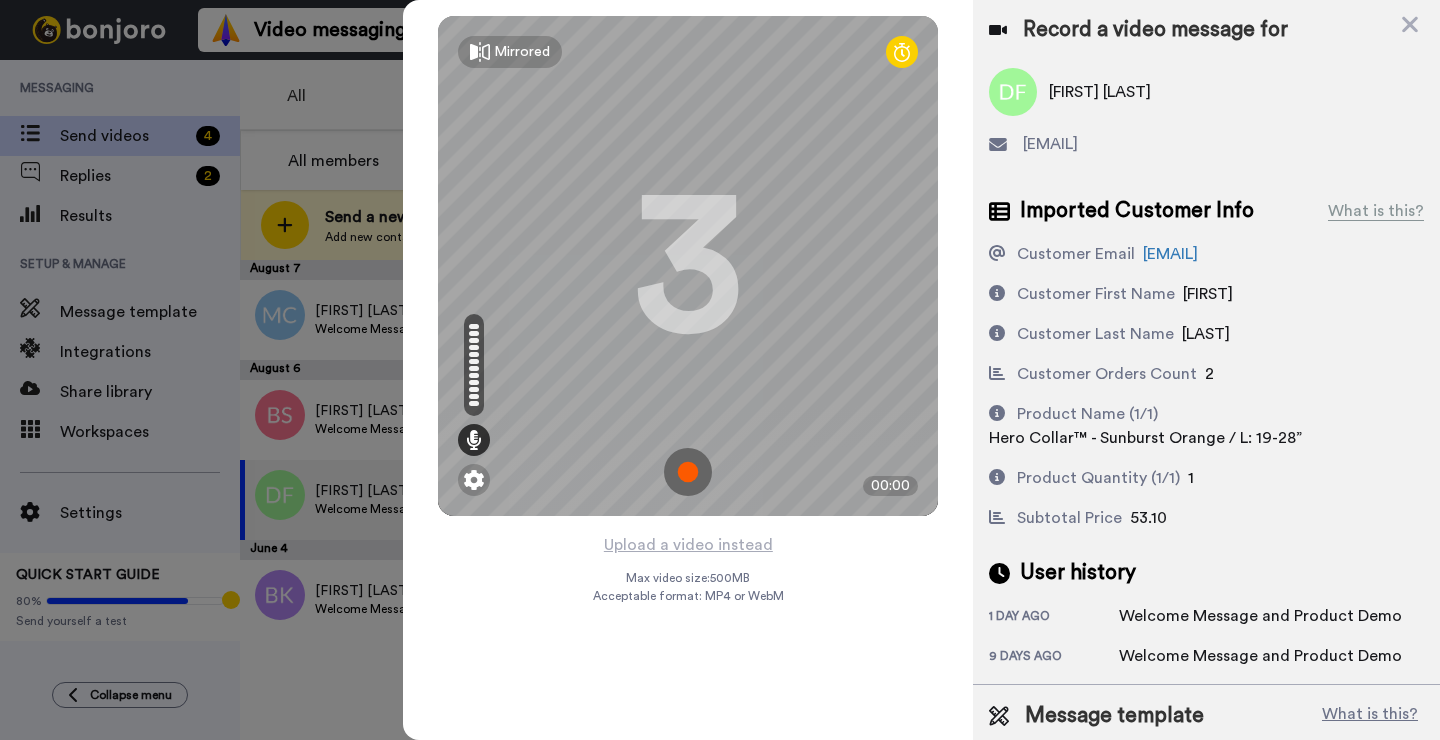 click at bounding box center [688, 472] 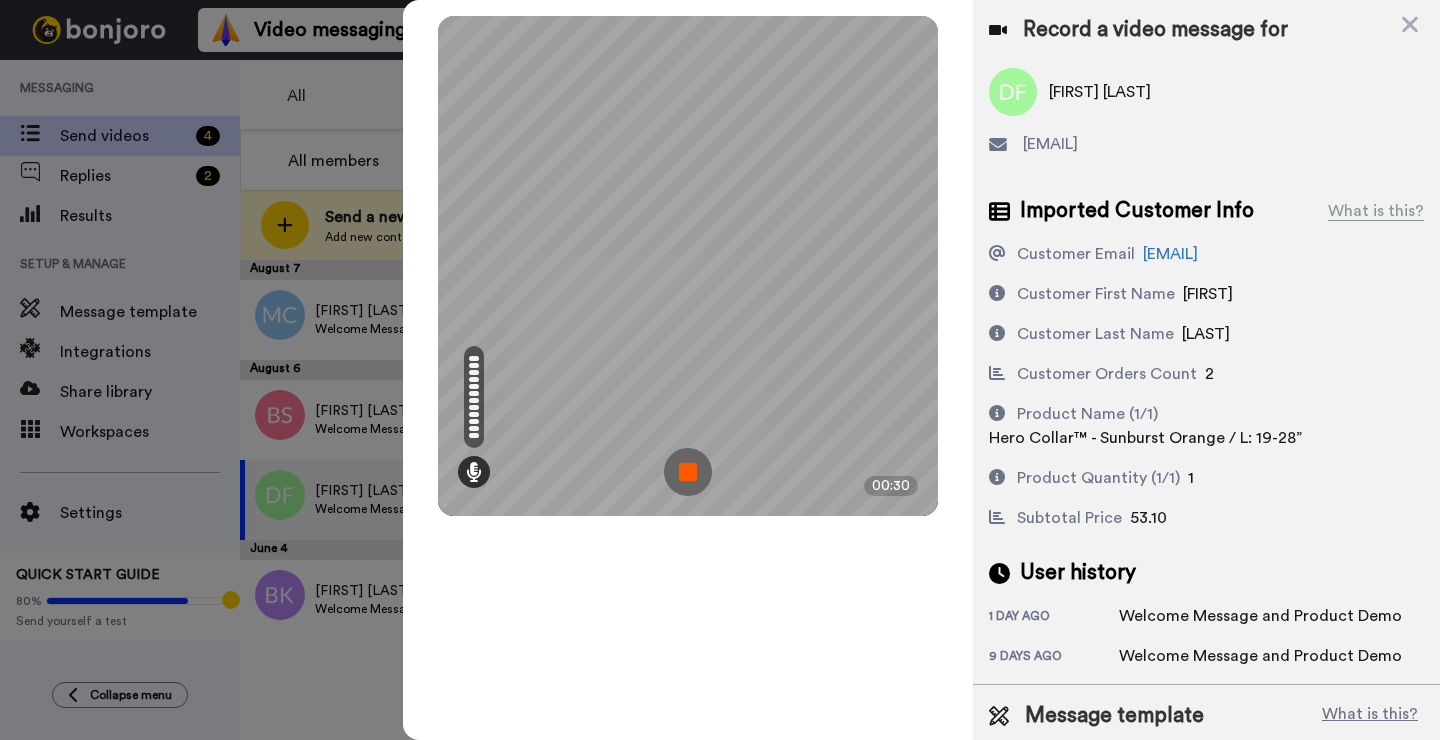 click at bounding box center [688, 472] 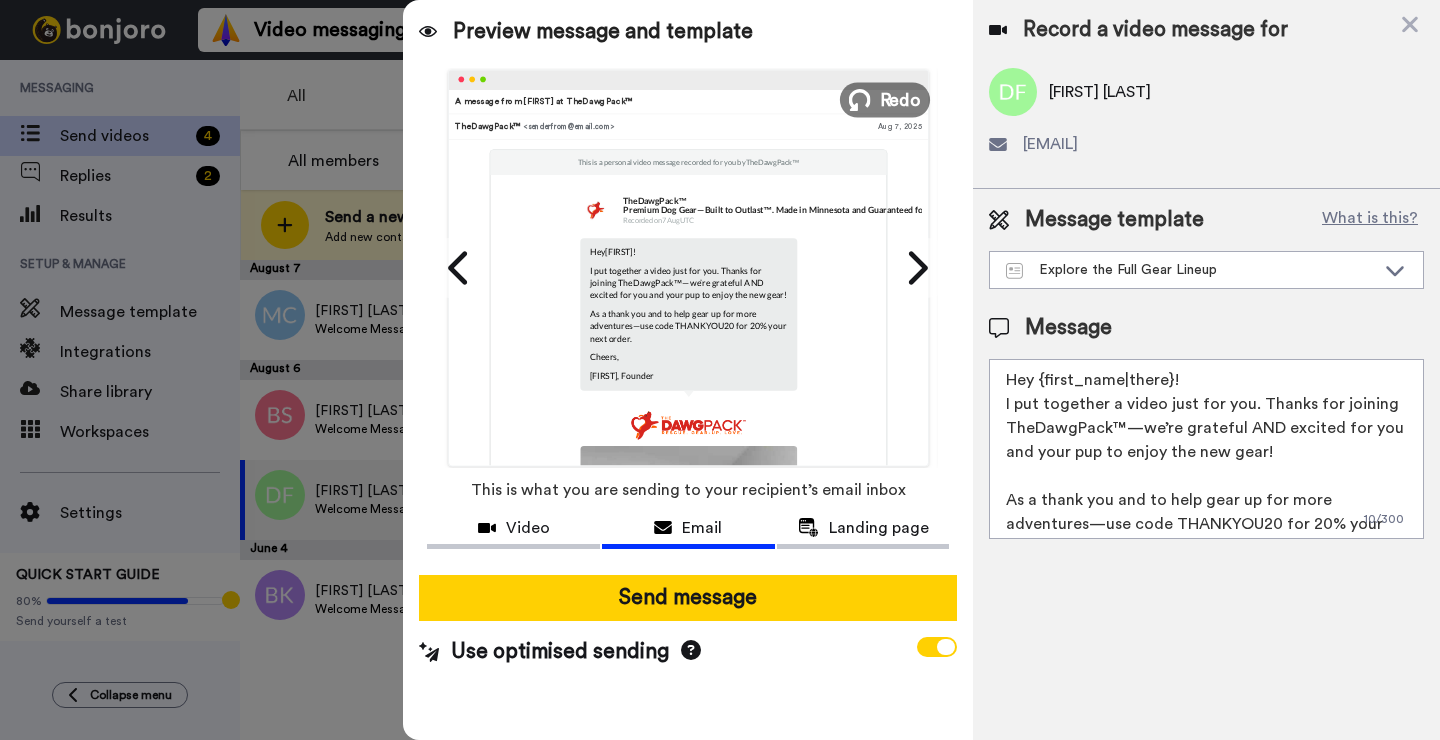 click on "Redo" at bounding box center (885, 99) 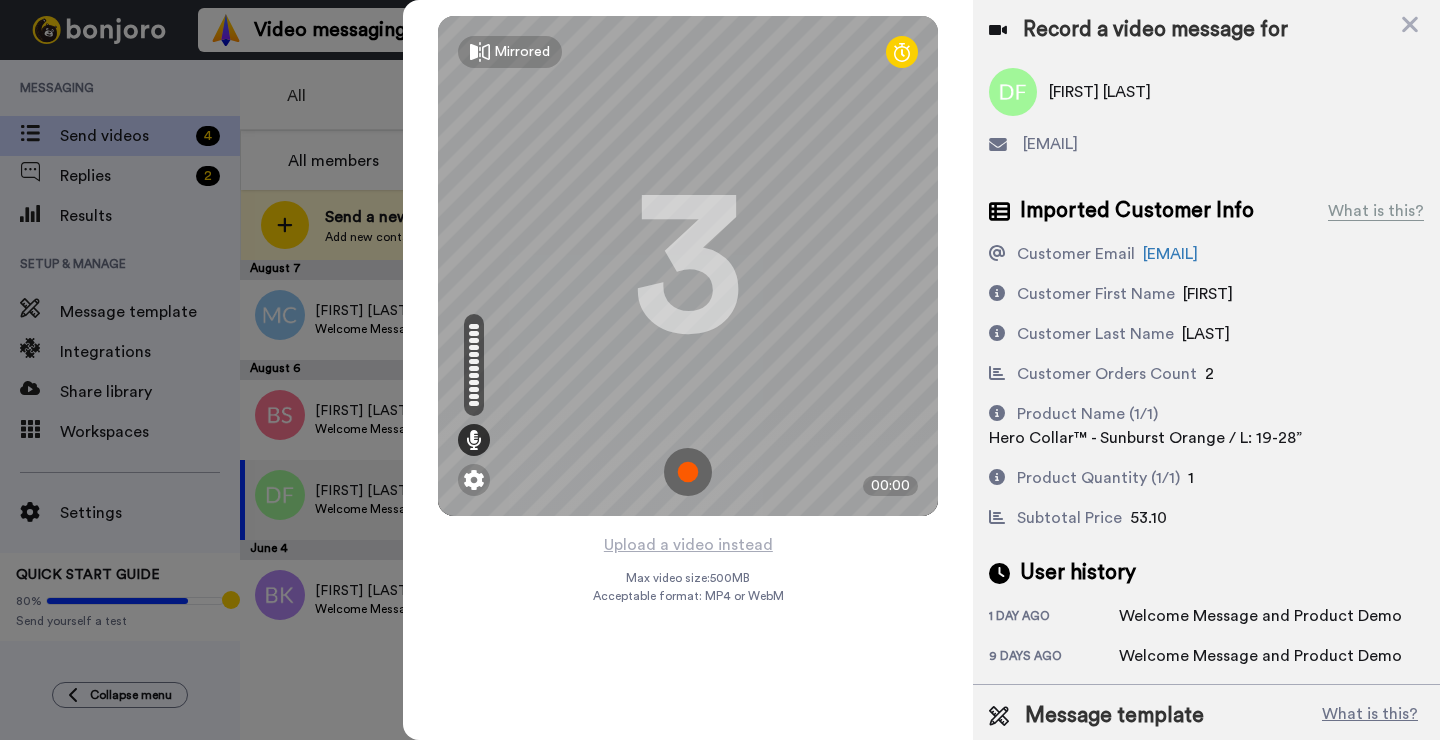 click at bounding box center [688, 472] 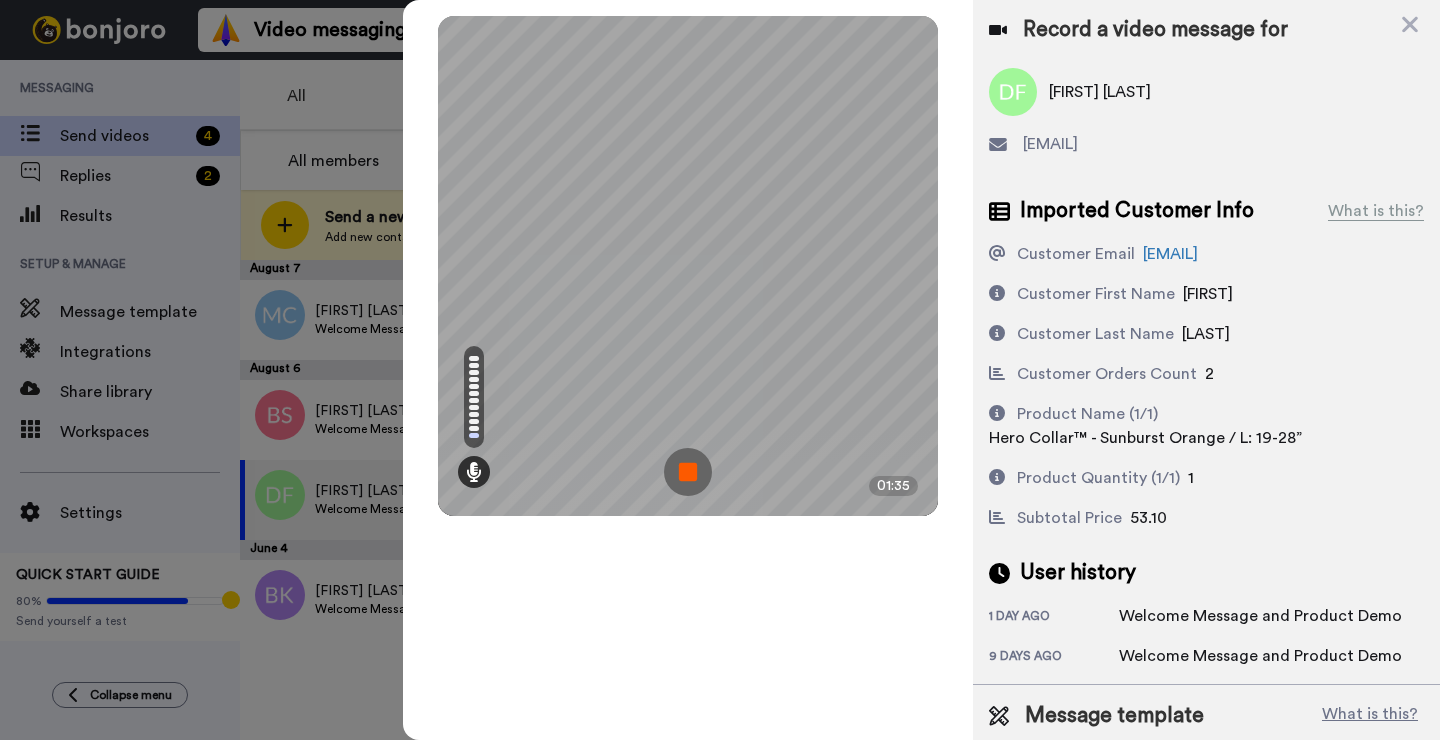 click at bounding box center [688, 472] 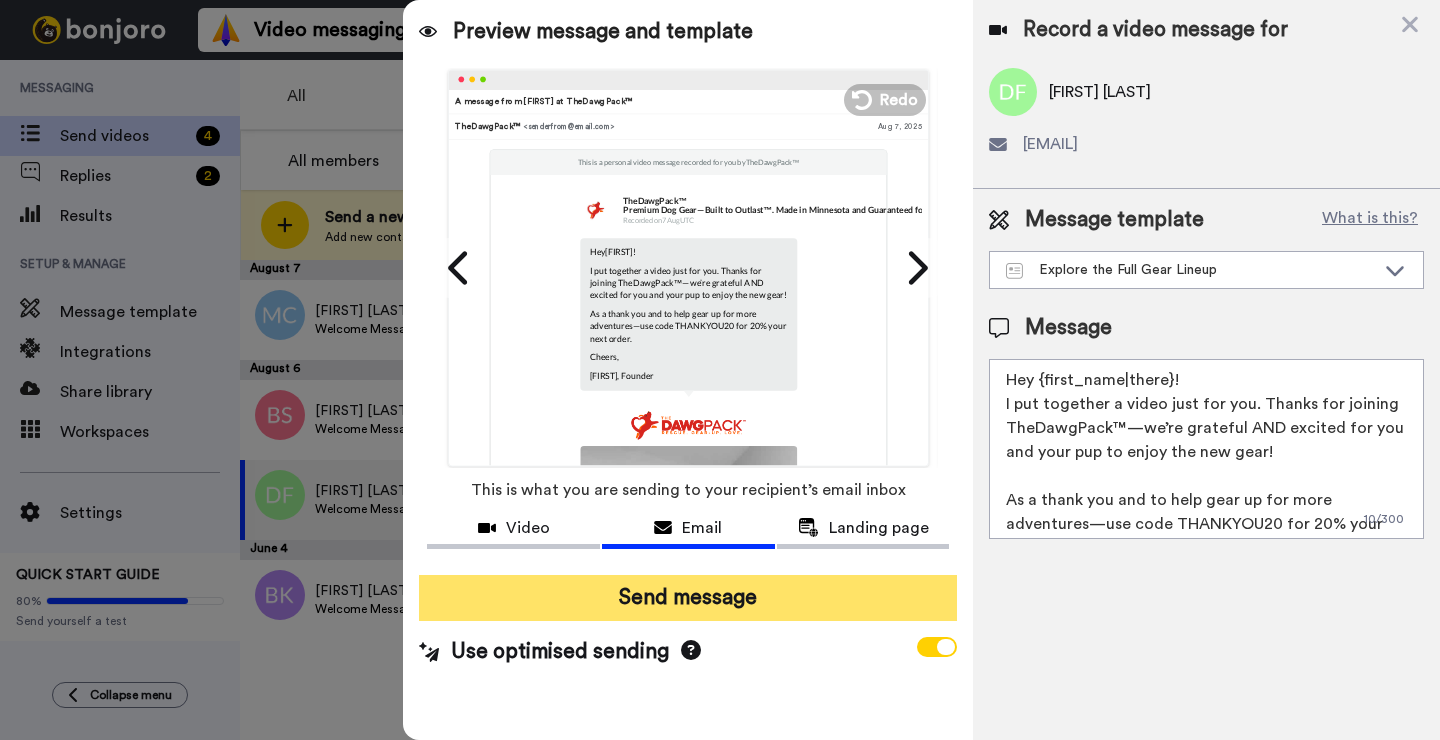 click on "Send message" at bounding box center (688, 598) 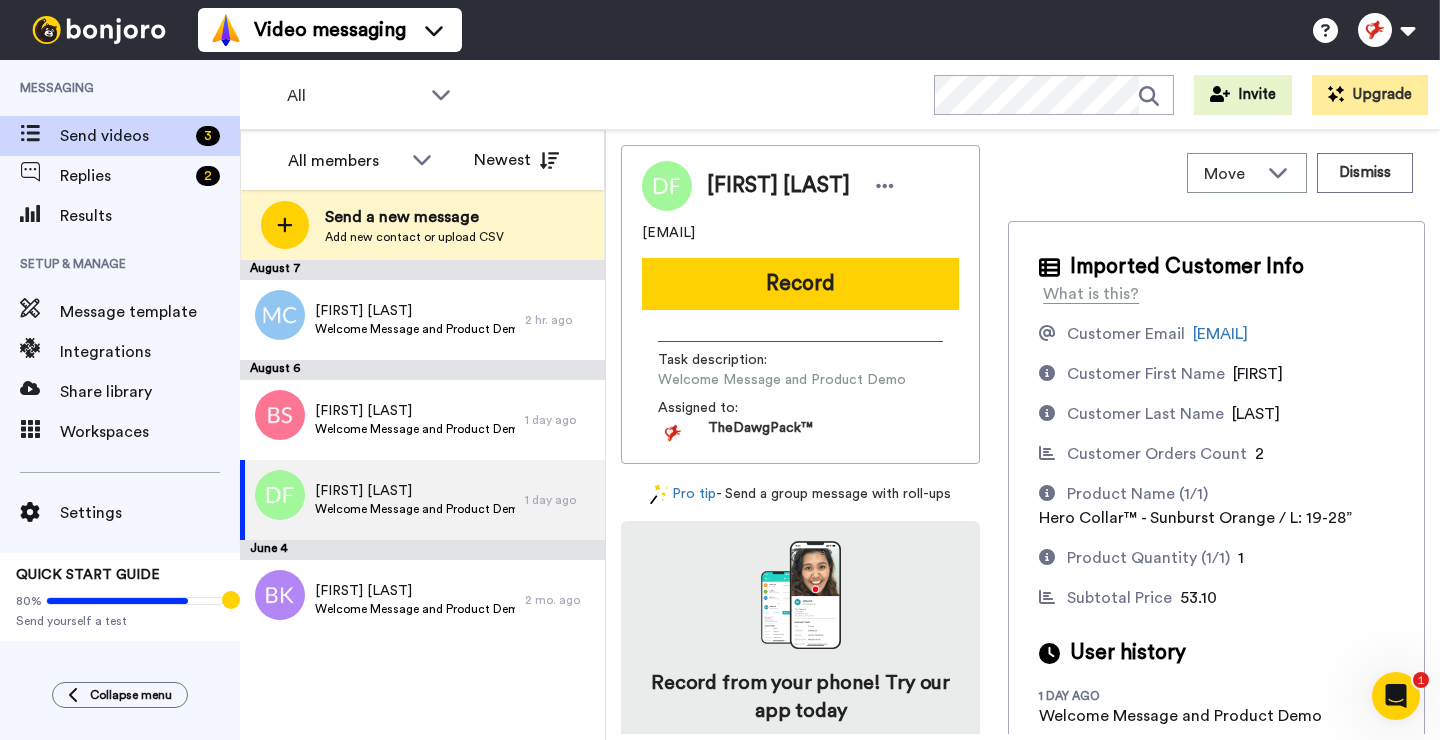 scroll, scrollTop: 0, scrollLeft: 0, axis: both 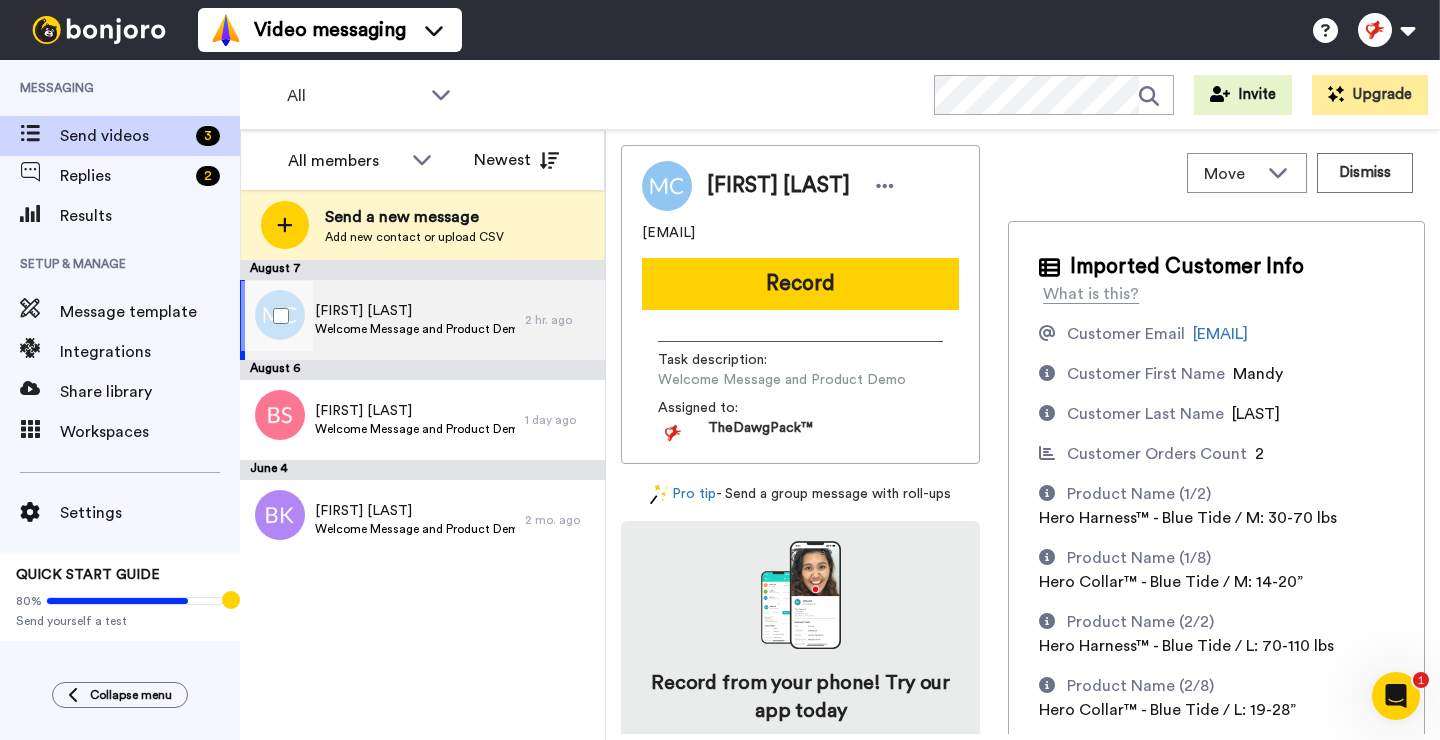 click on "[FIRST] [LAST]" at bounding box center (415, 311) 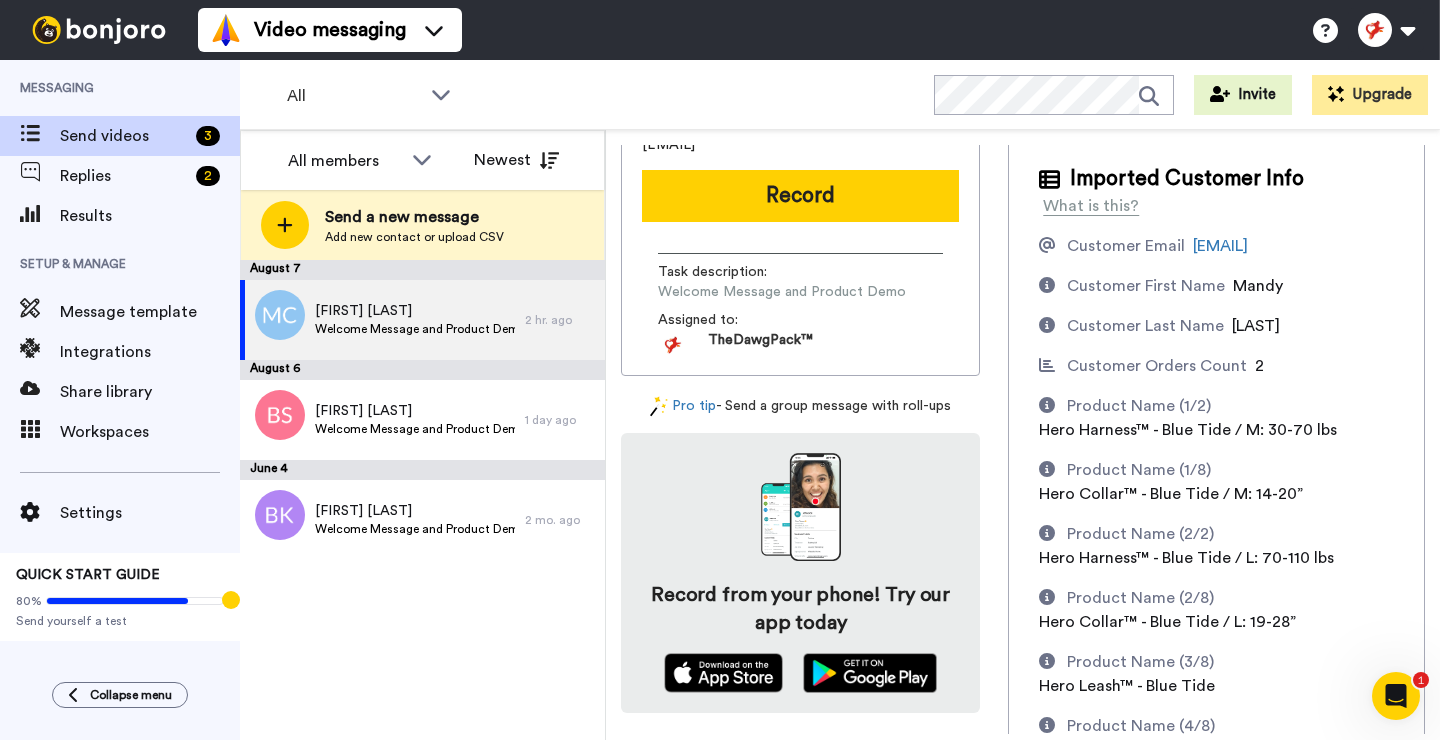scroll, scrollTop: 0, scrollLeft: 0, axis: both 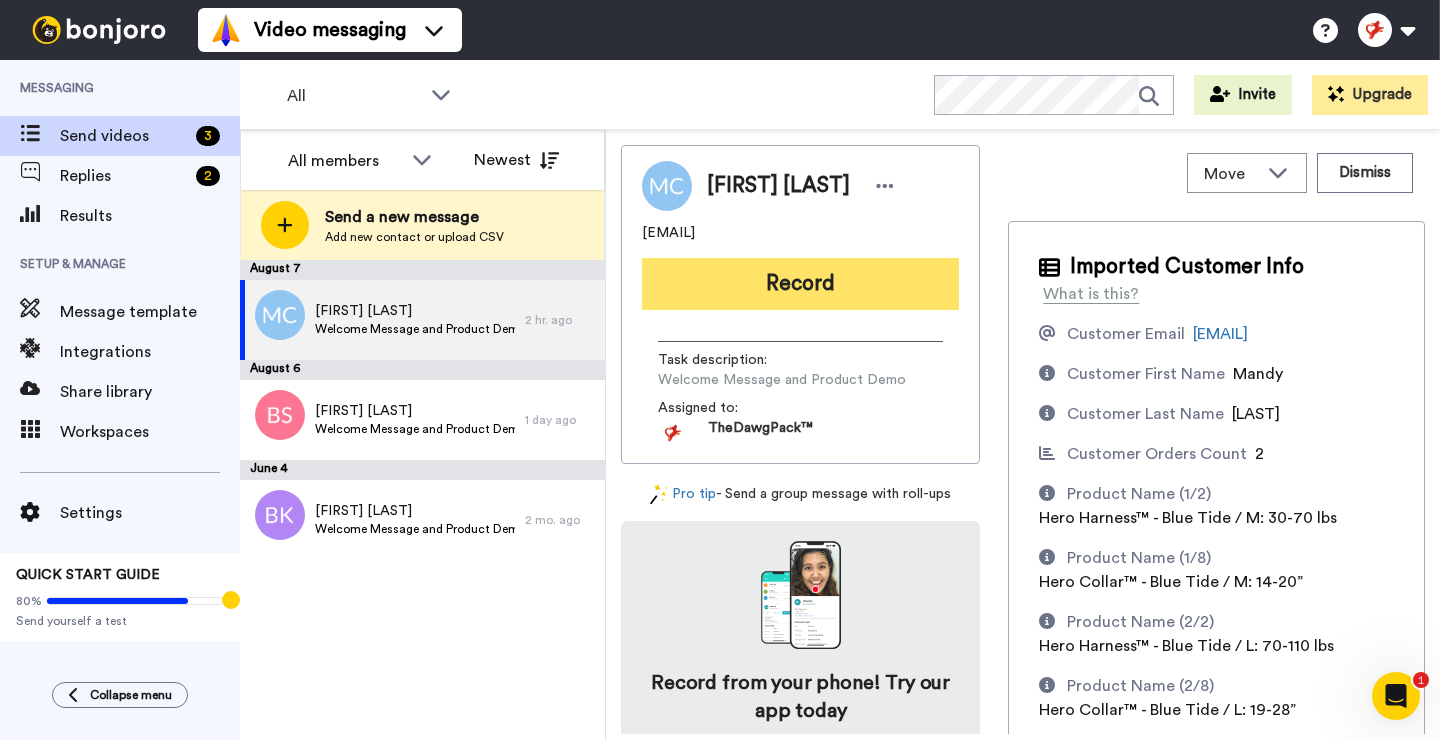 click on "Record" at bounding box center [800, 284] 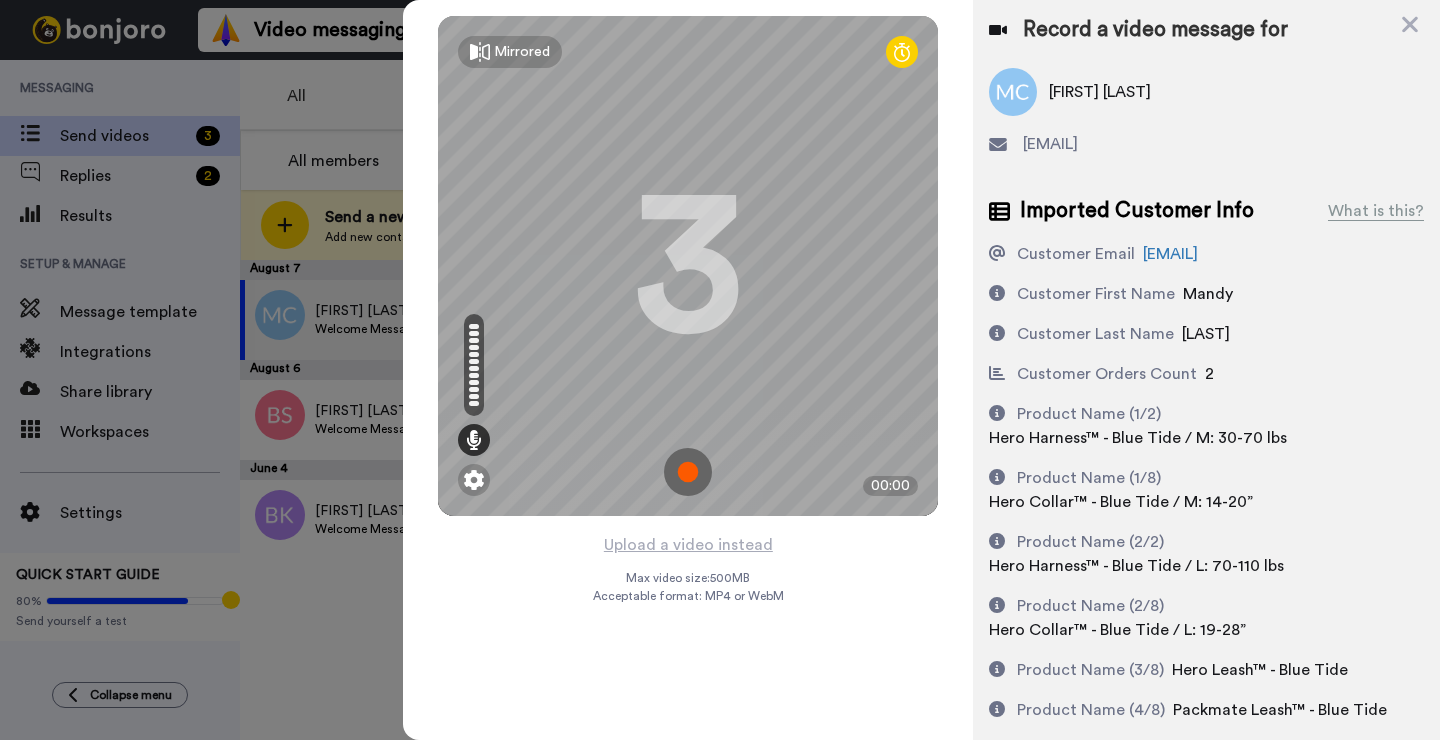 click at bounding box center (688, 472) 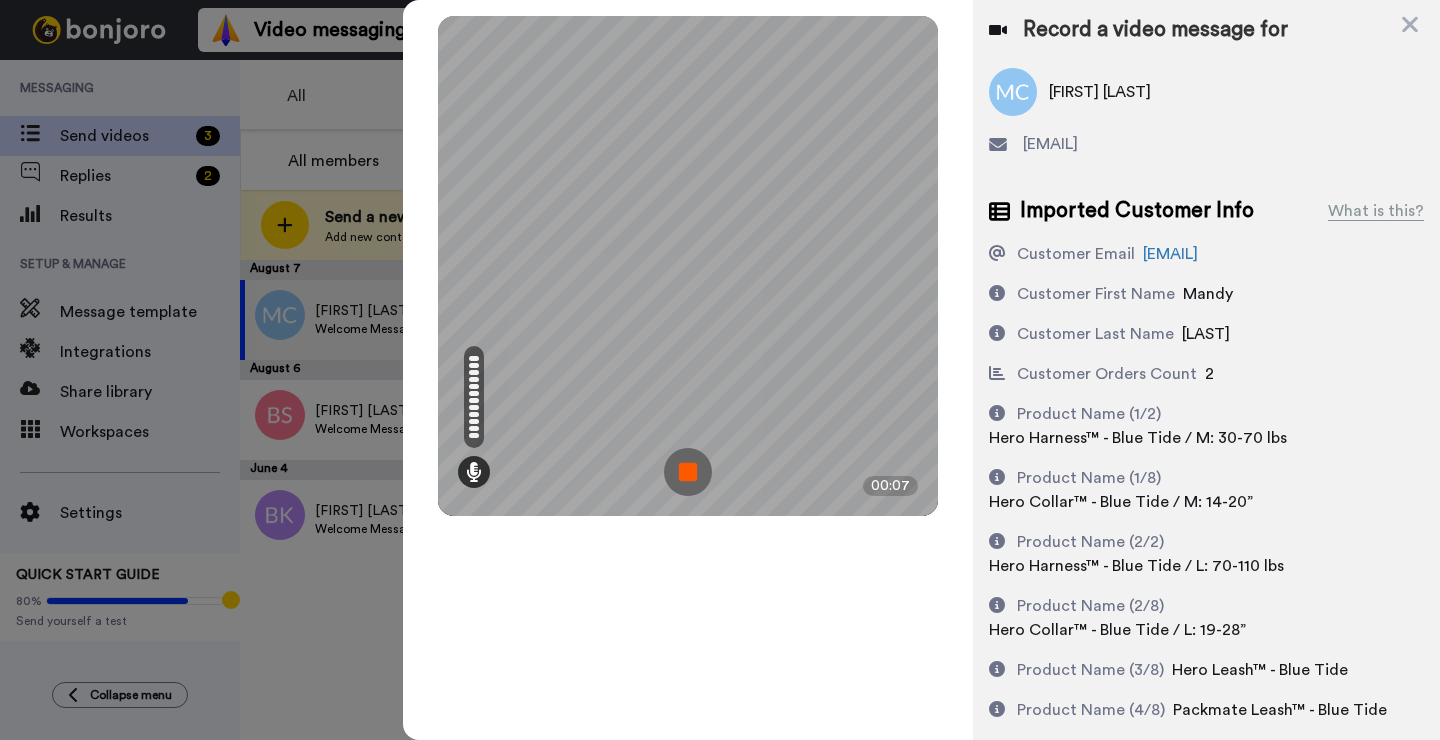 click at bounding box center (688, 472) 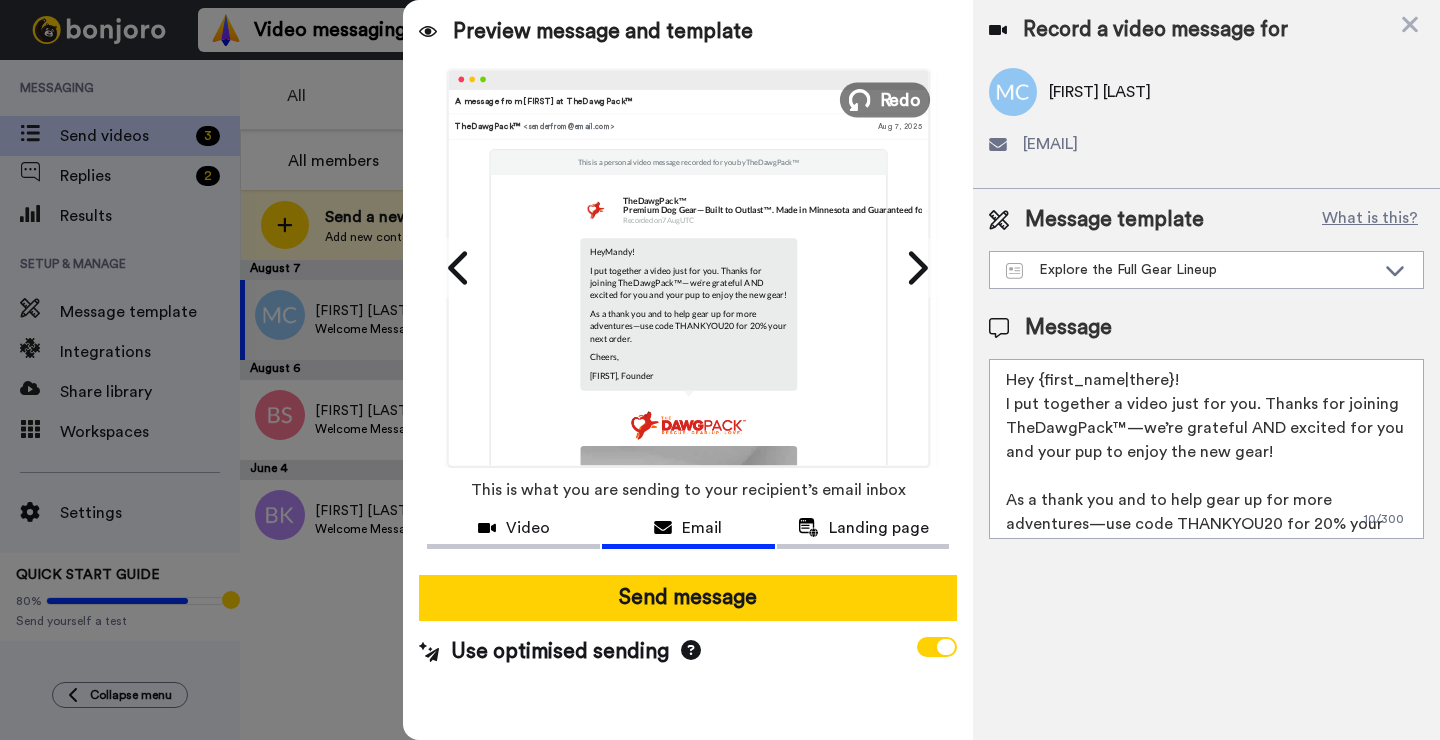 click on "Redo" at bounding box center (901, 99) 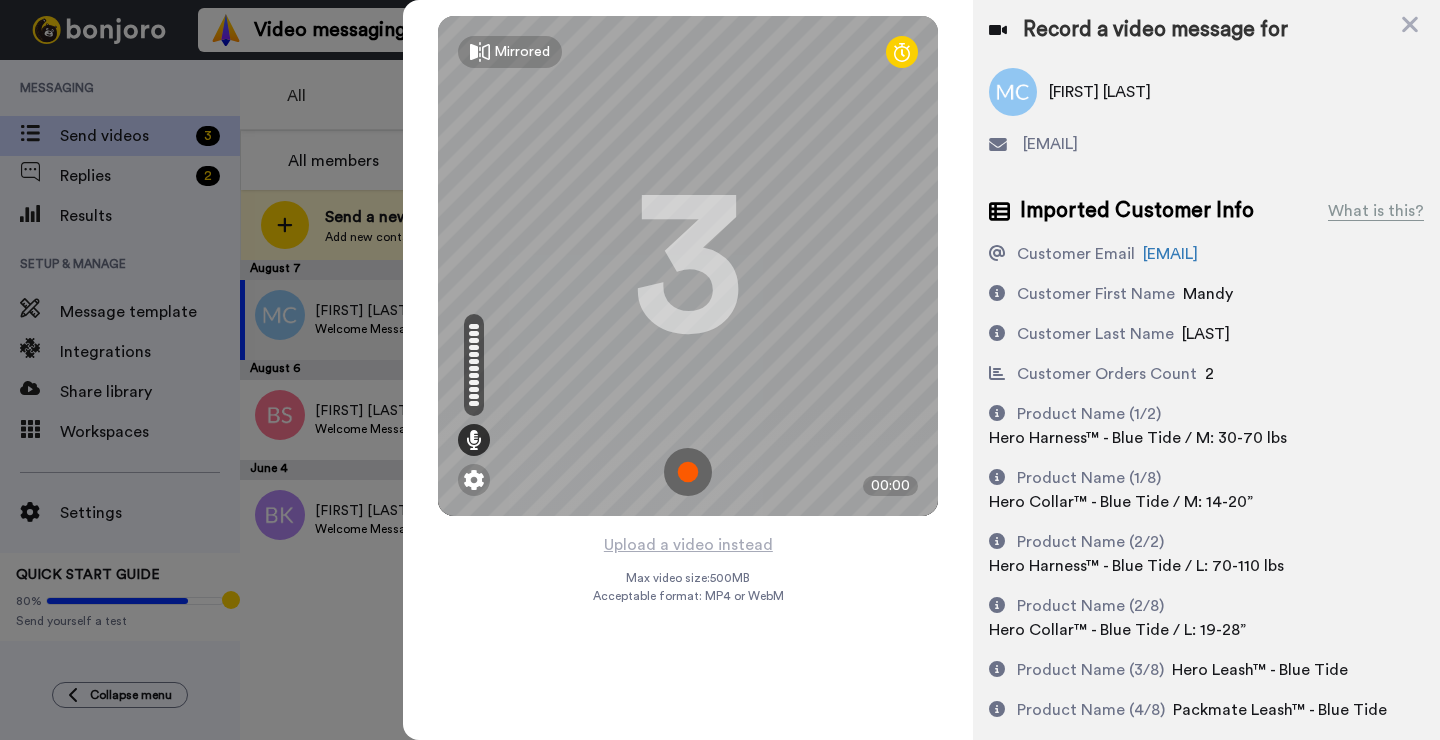 click at bounding box center (688, 472) 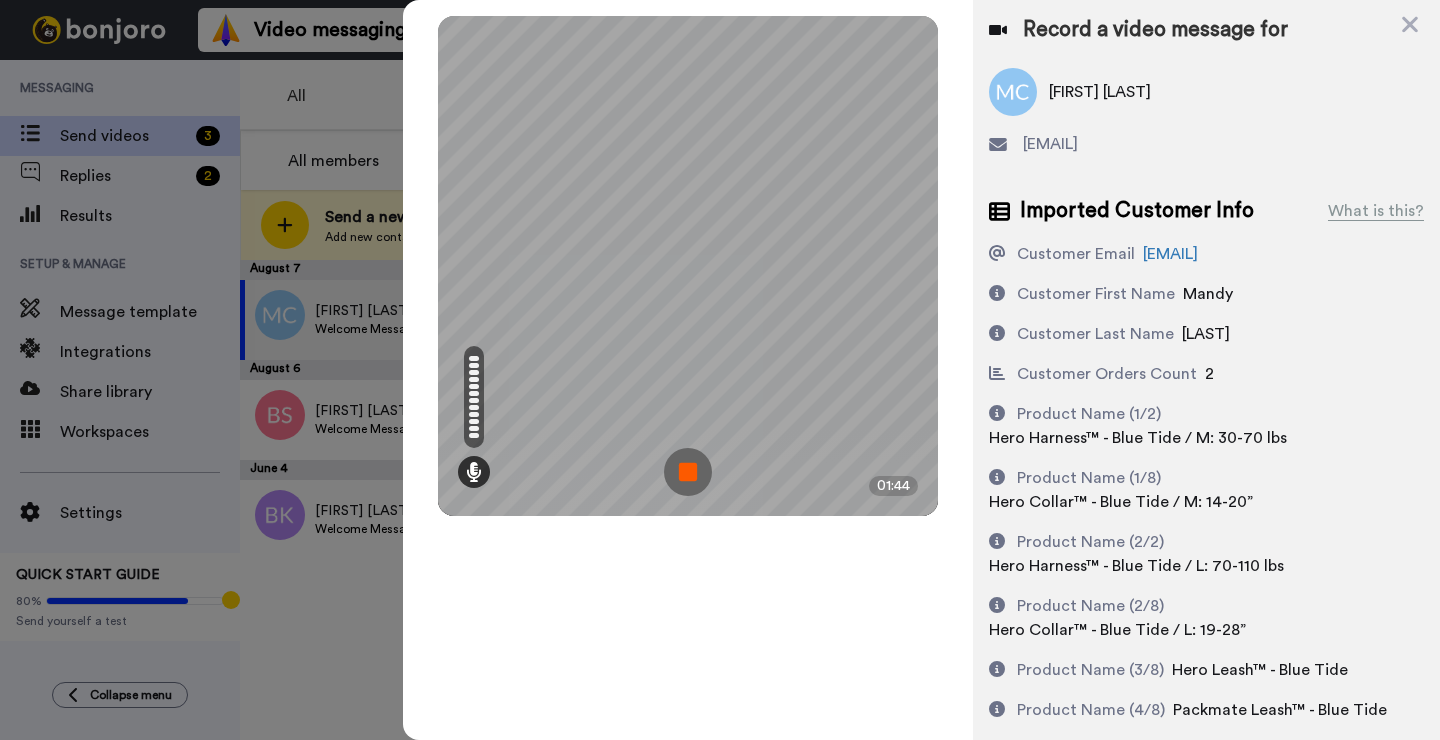click at bounding box center (688, 472) 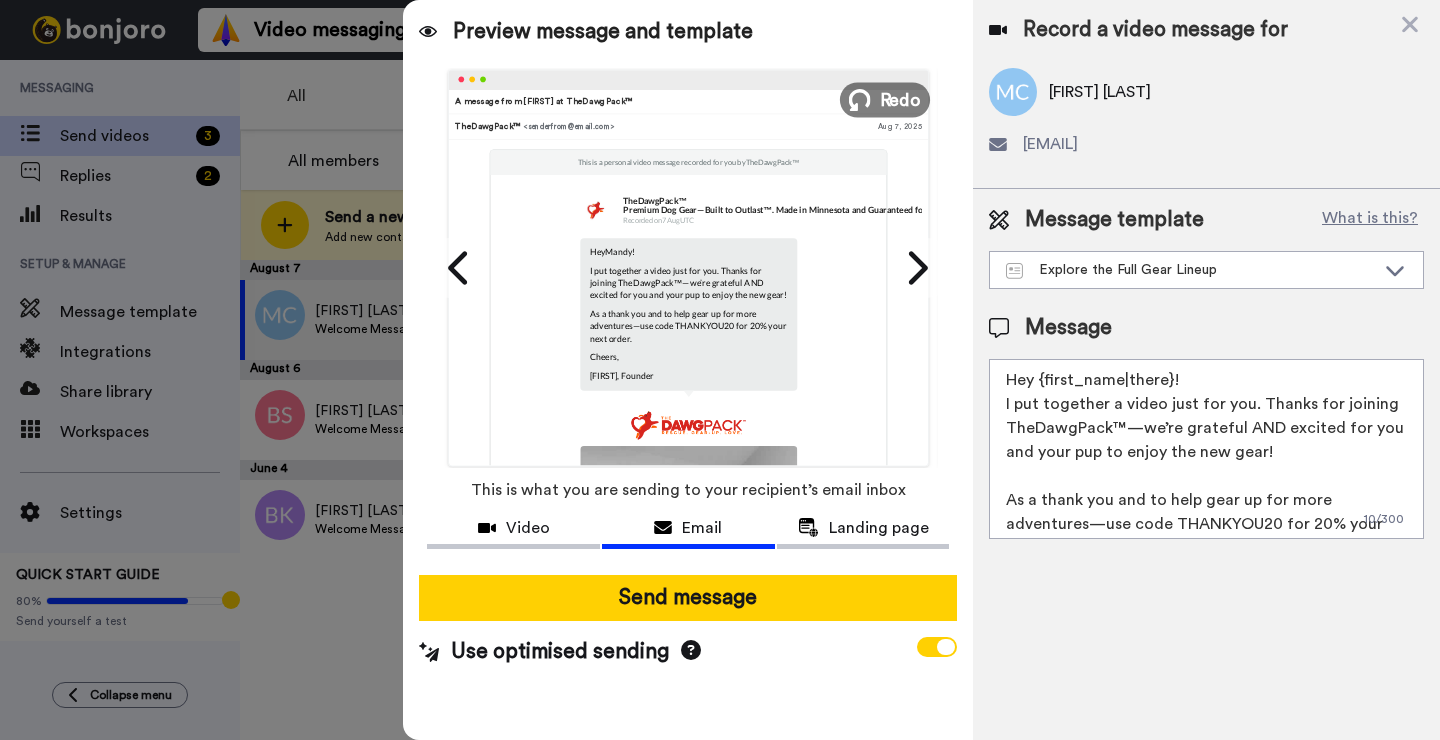 click on "Redo" at bounding box center [885, 99] 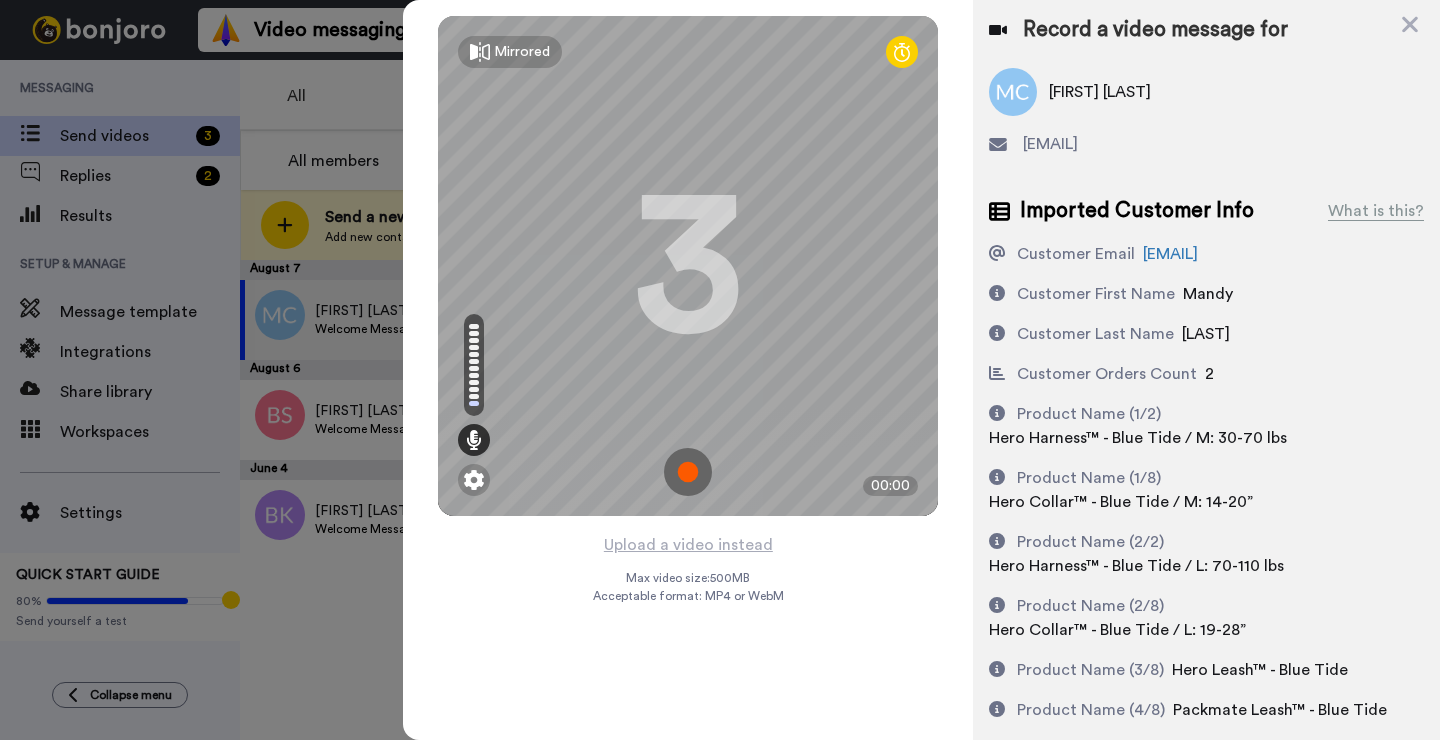 click at bounding box center [688, 472] 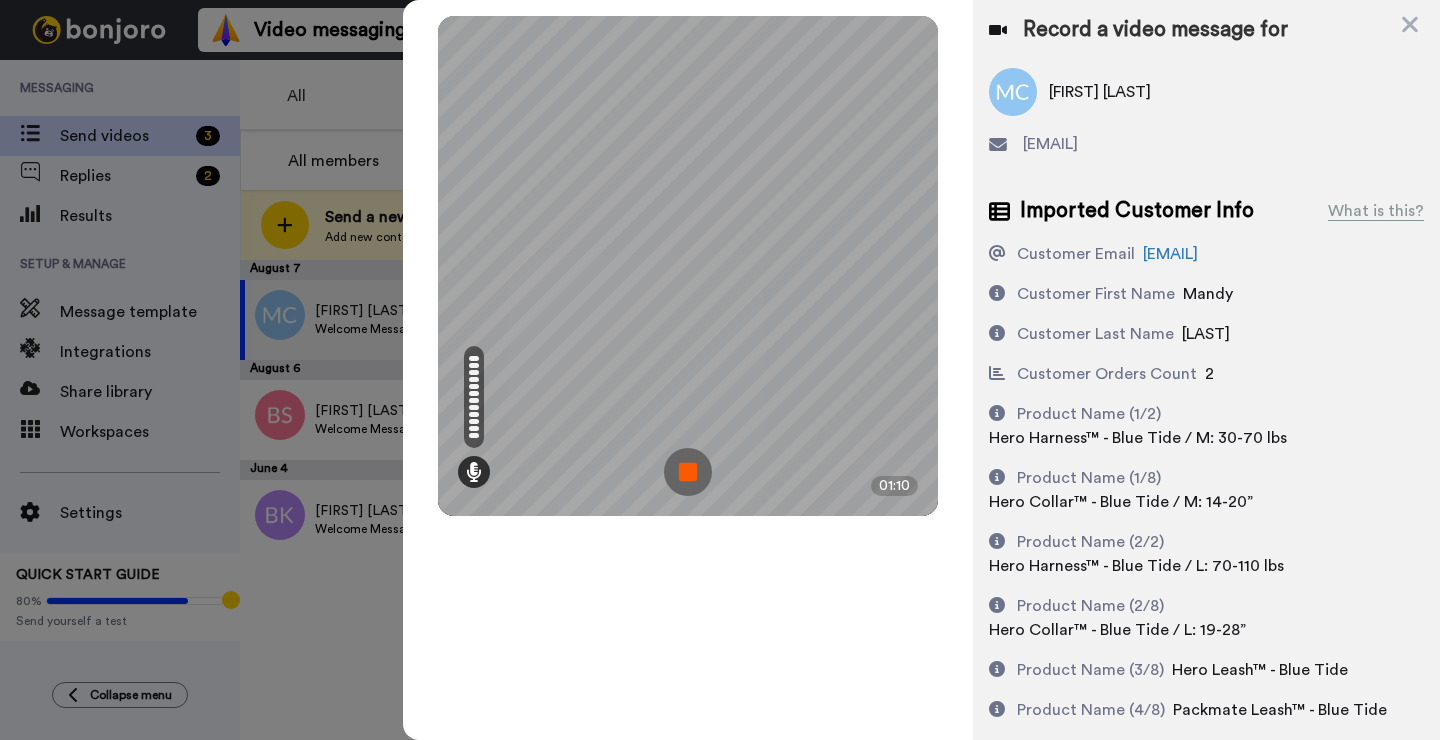 click at bounding box center [688, 472] 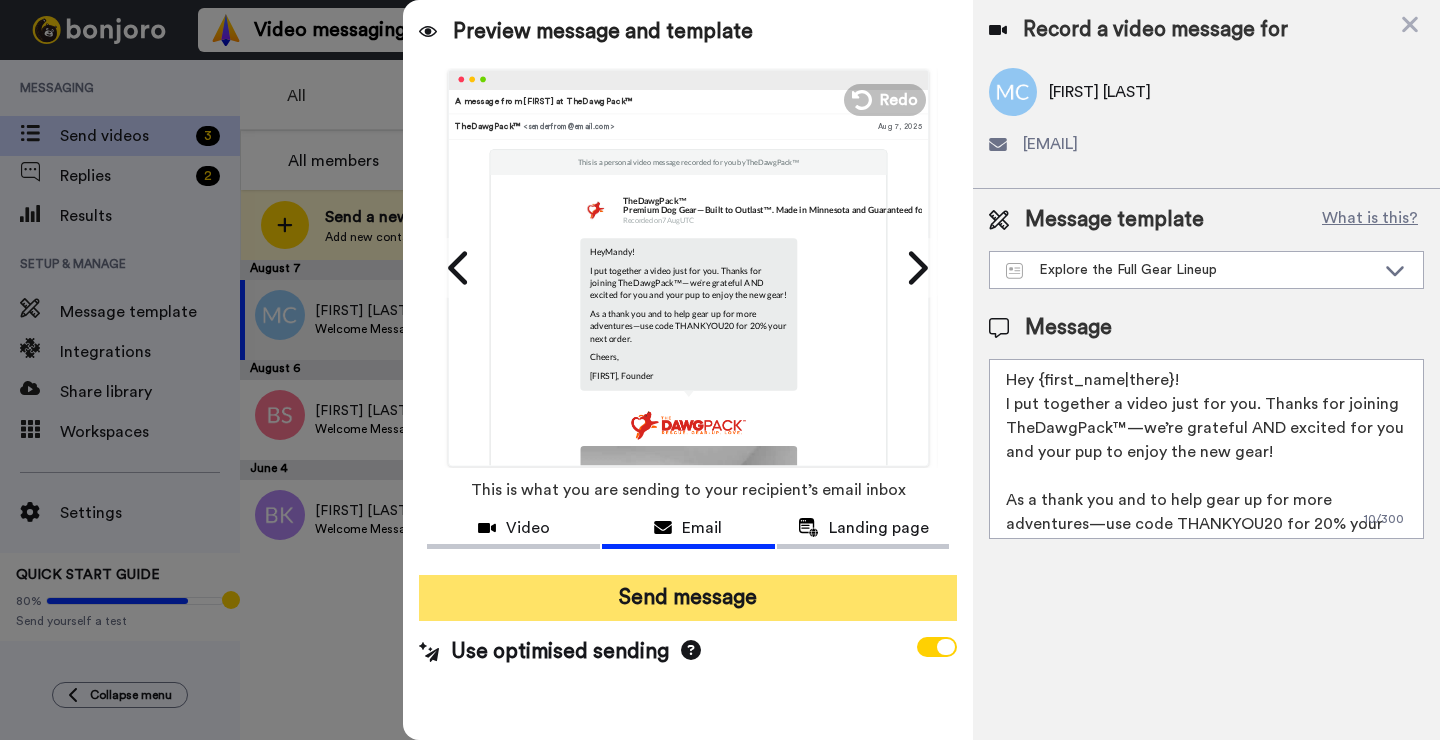 click on "Send message" at bounding box center [688, 598] 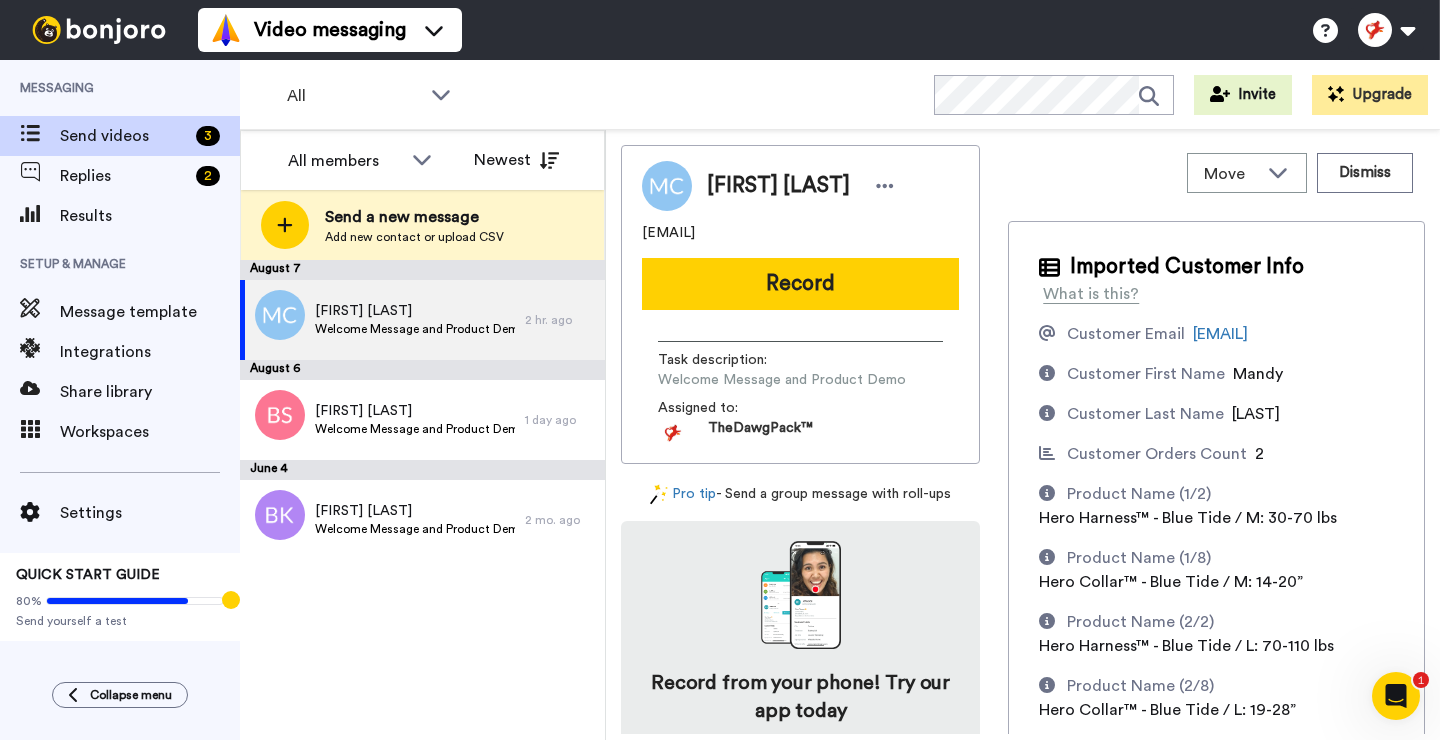 scroll, scrollTop: 0, scrollLeft: 0, axis: both 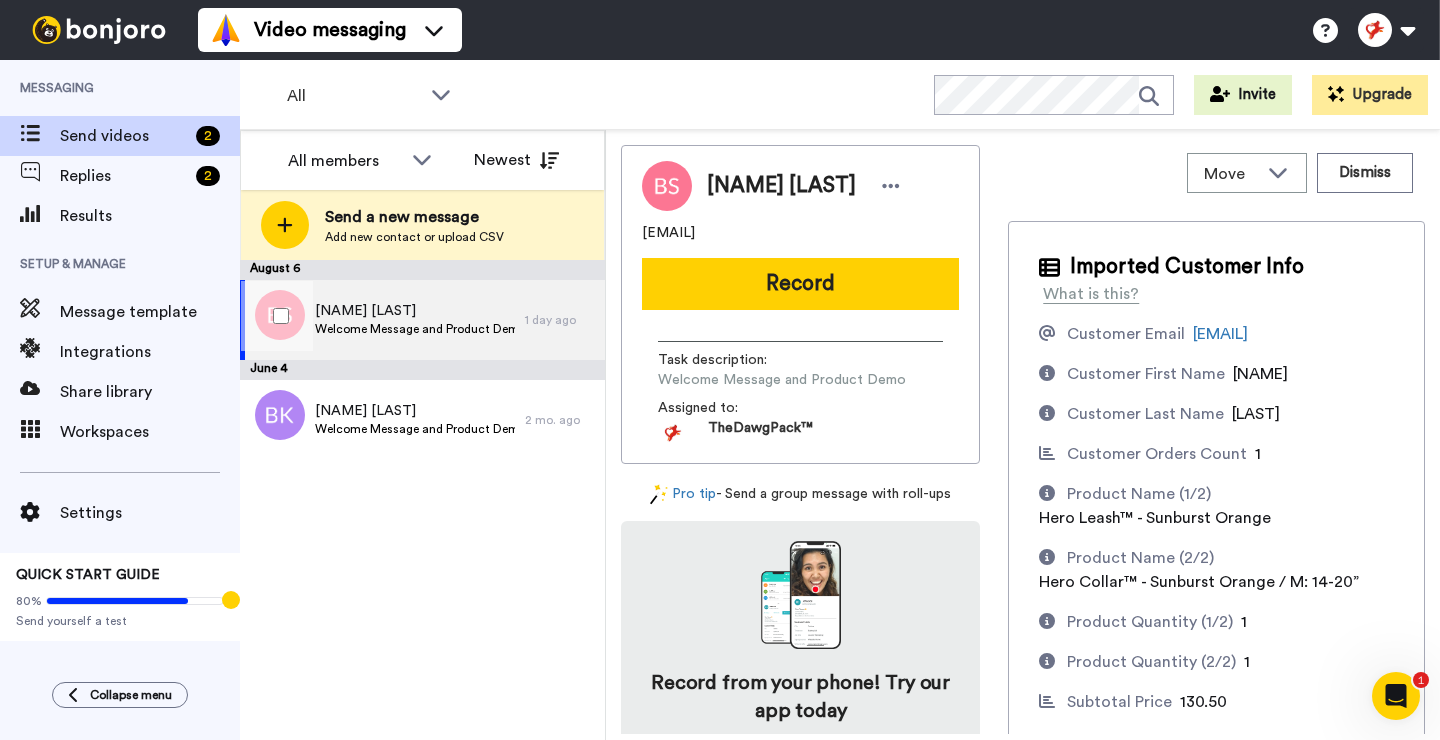 click on "Welcome Message and Product Demo" at bounding box center [415, 329] 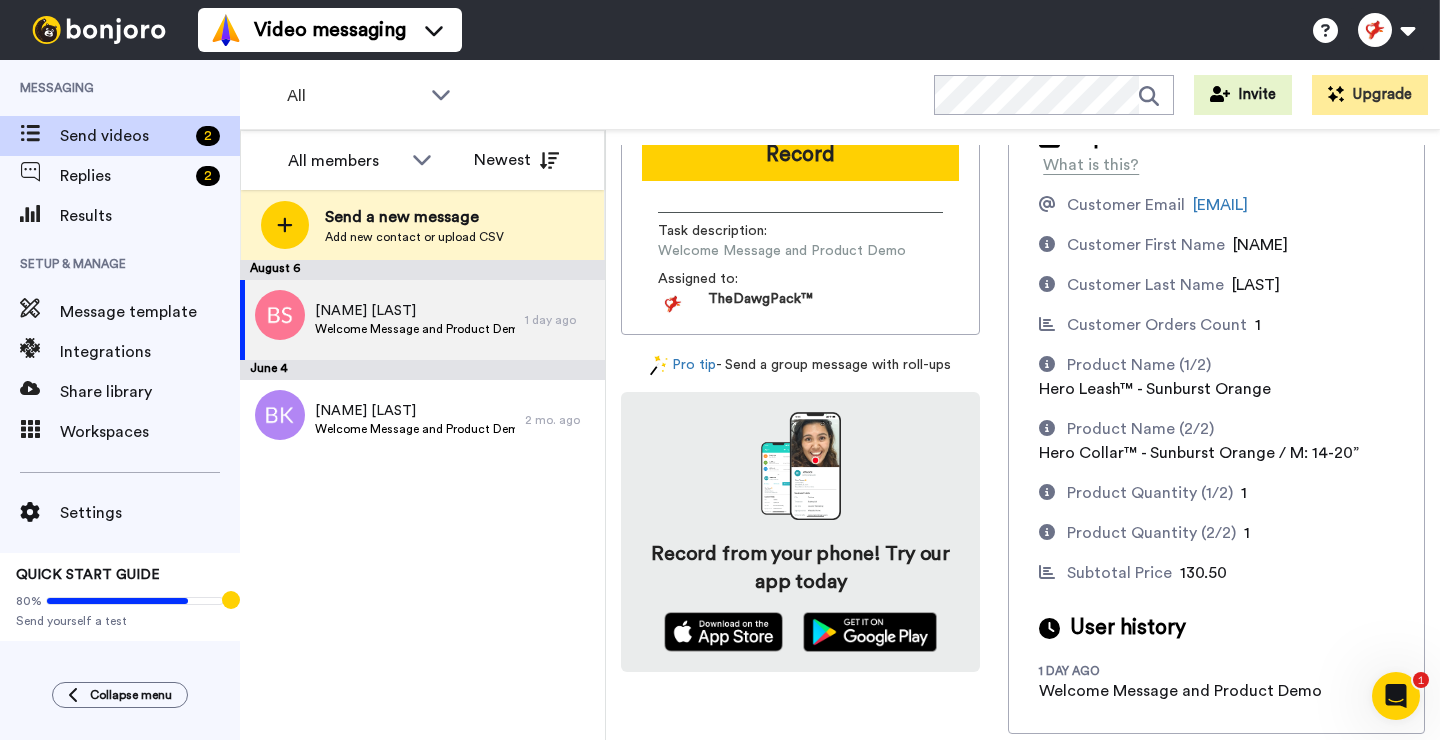 scroll, scrollTop: 0, scrollLeft: 0, axis: both 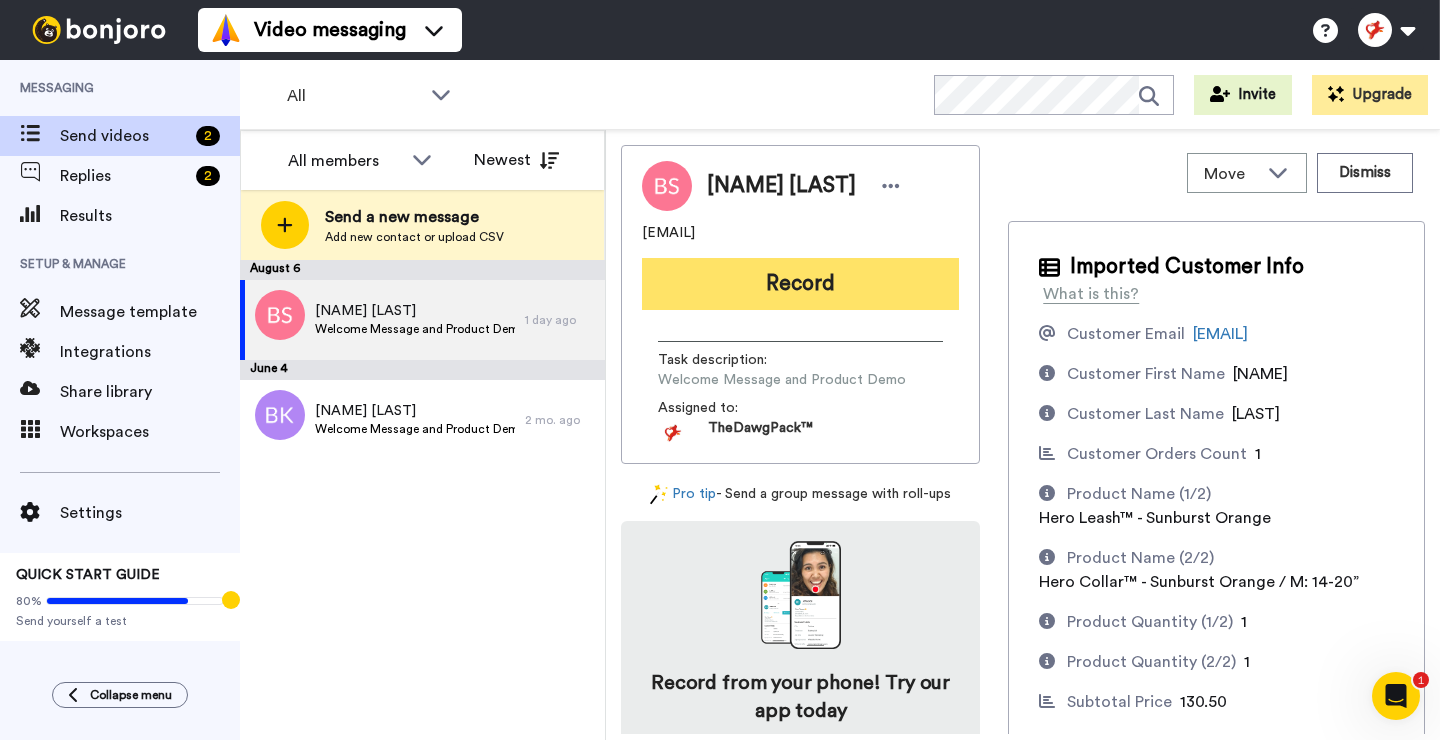 click on "Record" at bounding box center (800, 284) 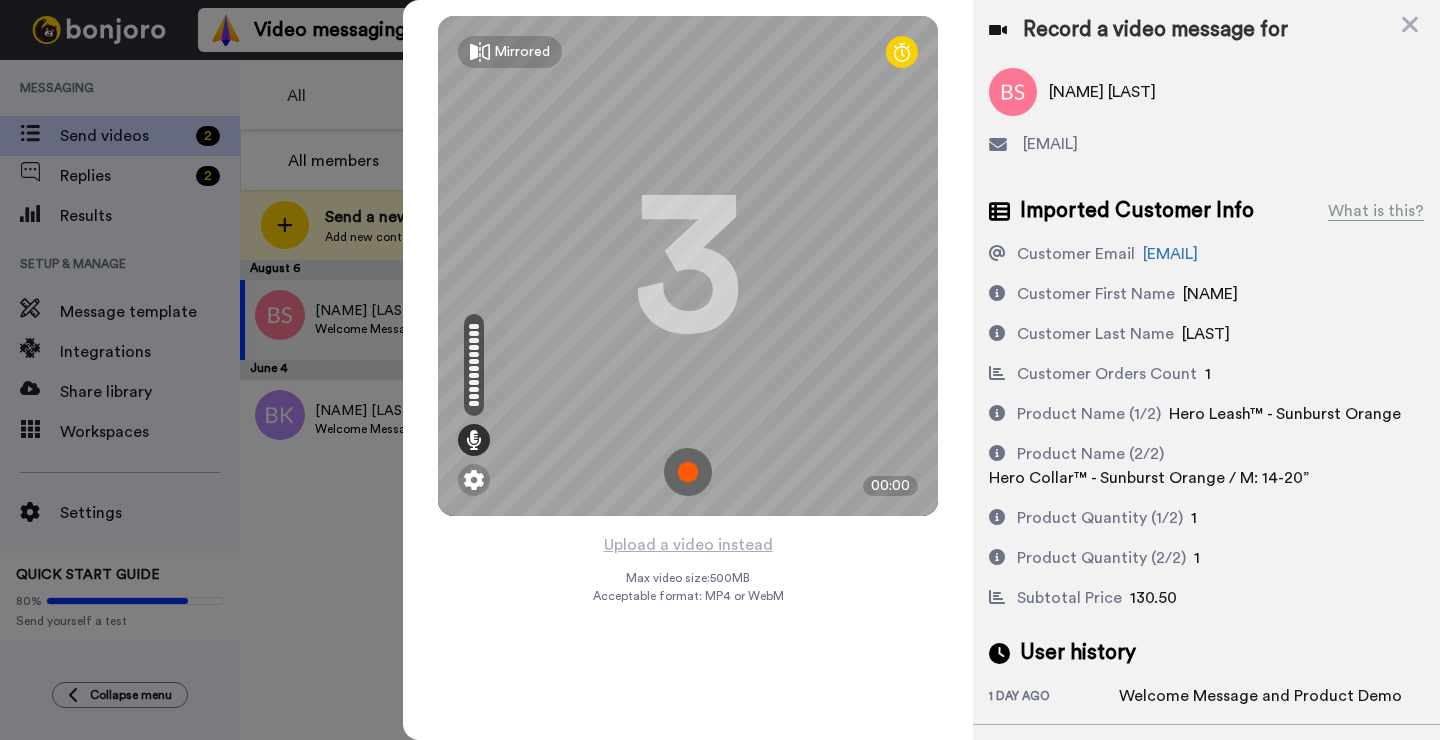 click at bounding box center (688, 472) 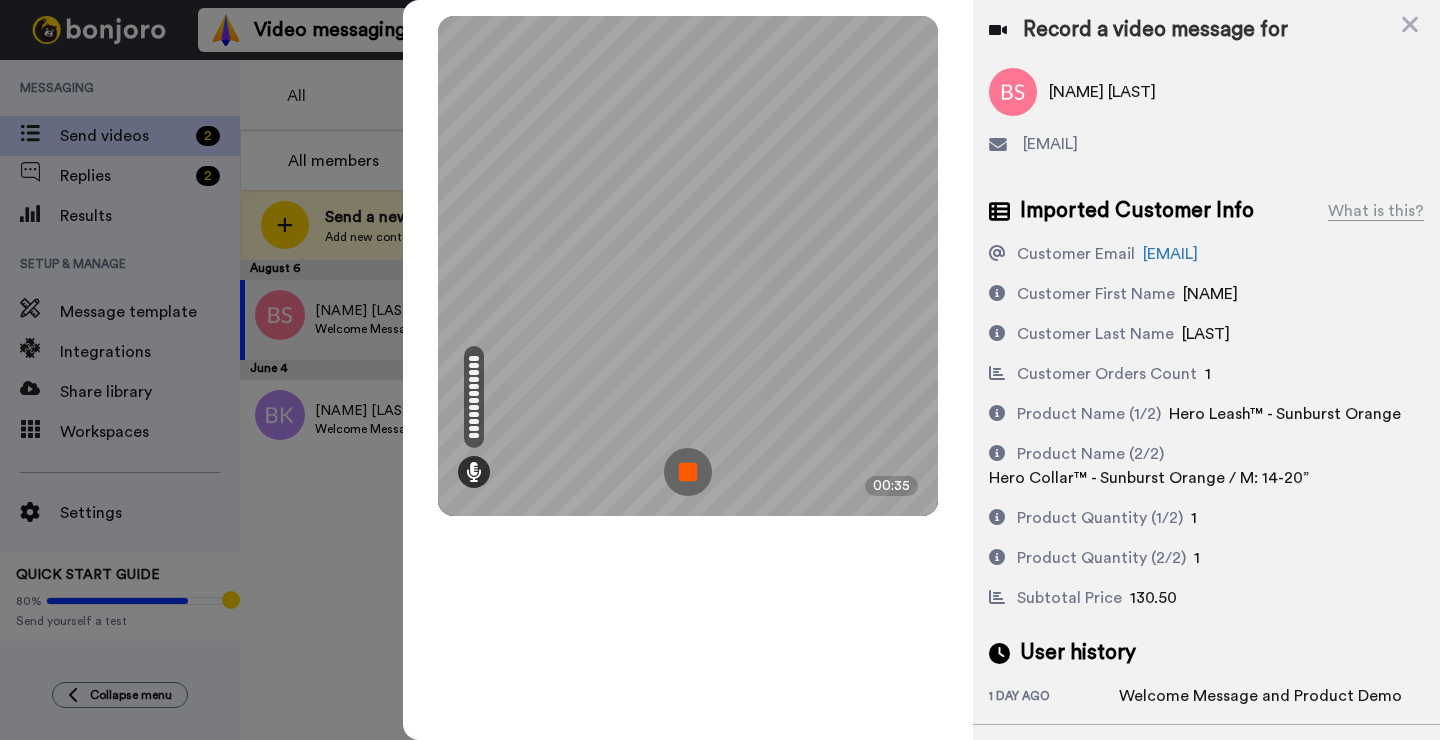 click at bounding box center [688, 472] 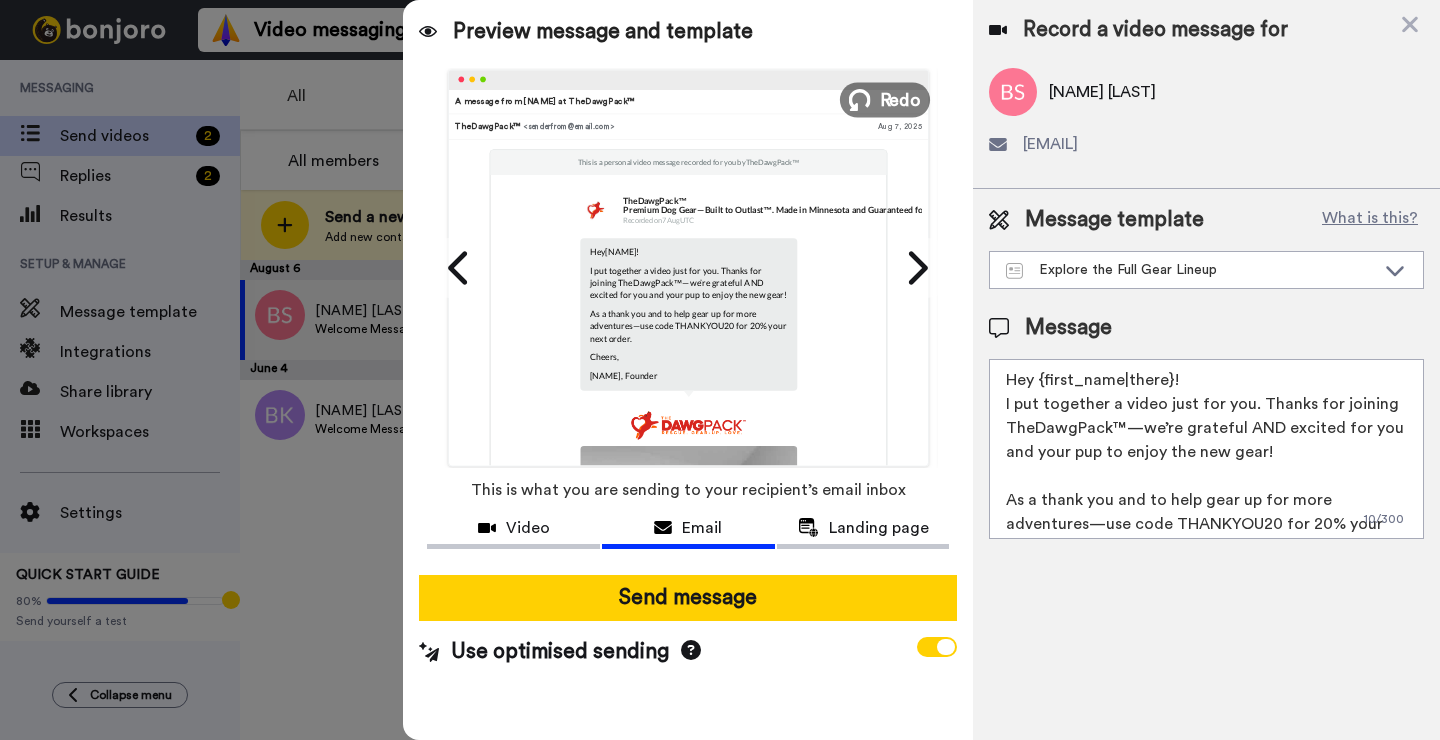 click on "Redo" at bounding box center [885, 99] 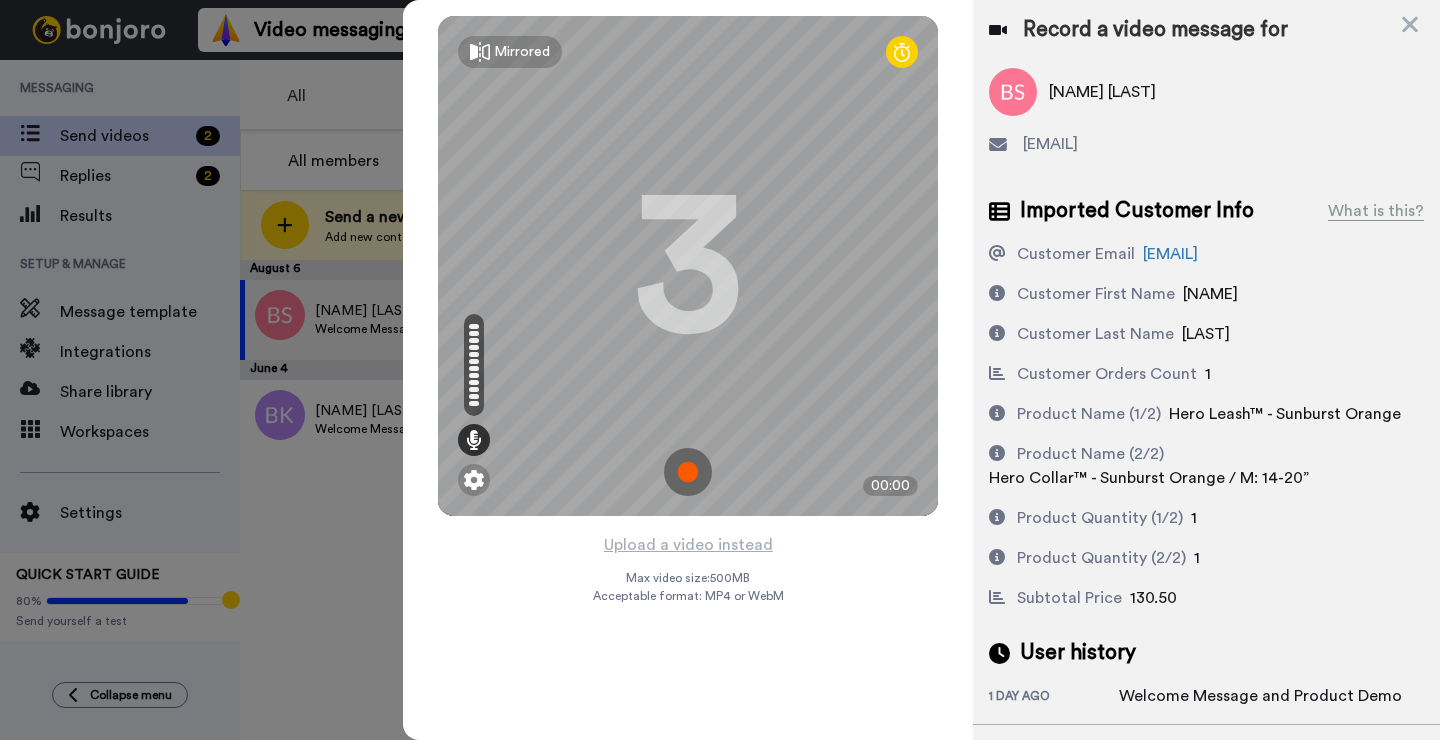 click at bounding box center [688, 472] 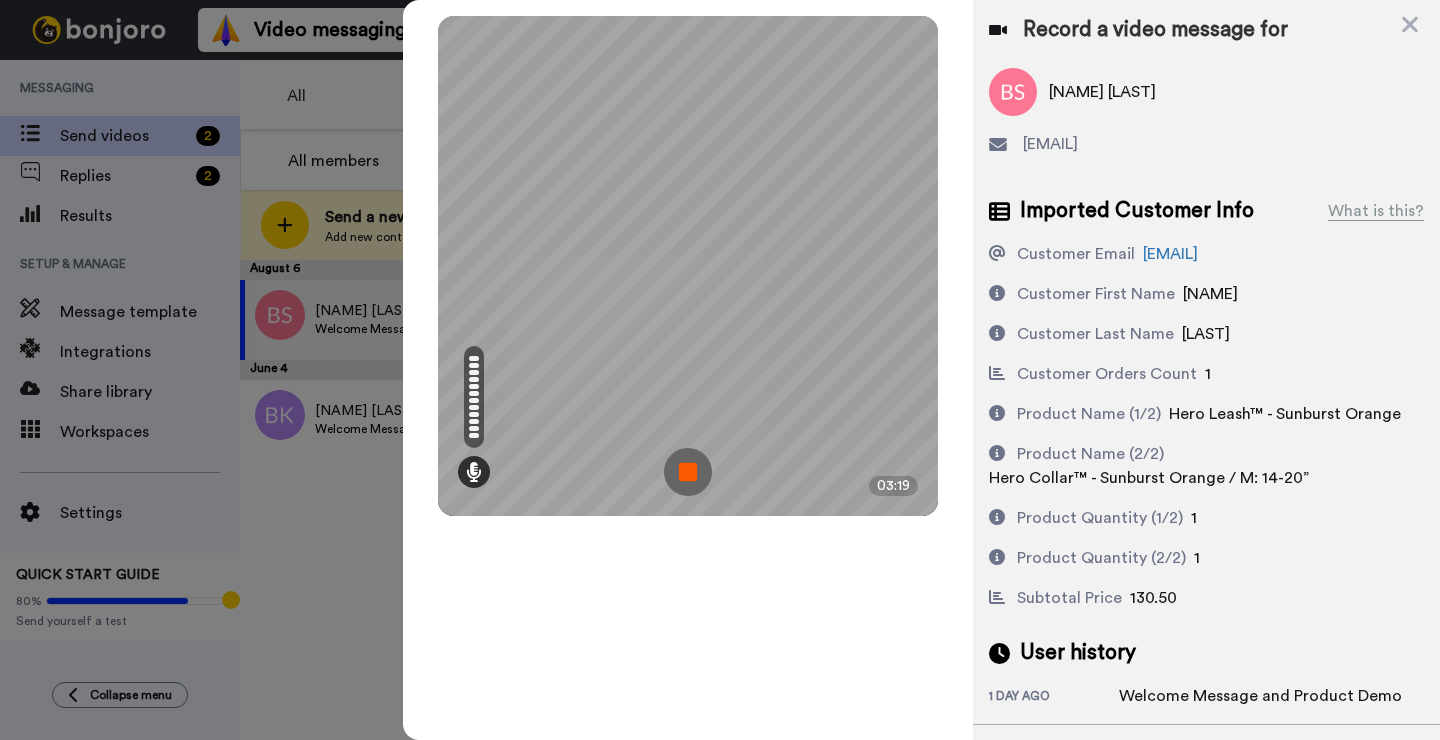 click at bounding box center [688, 472] 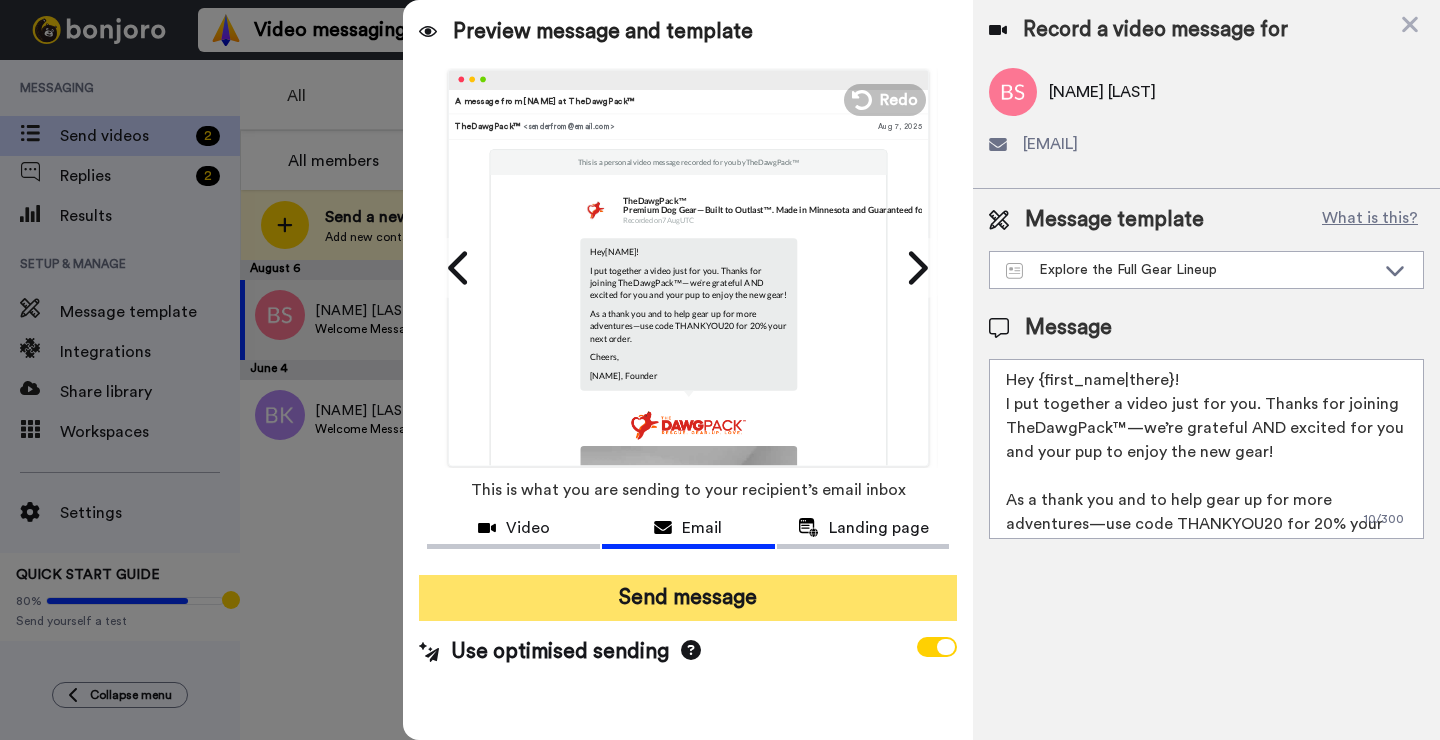 click on "Send message" at bounding box center [688, 598] 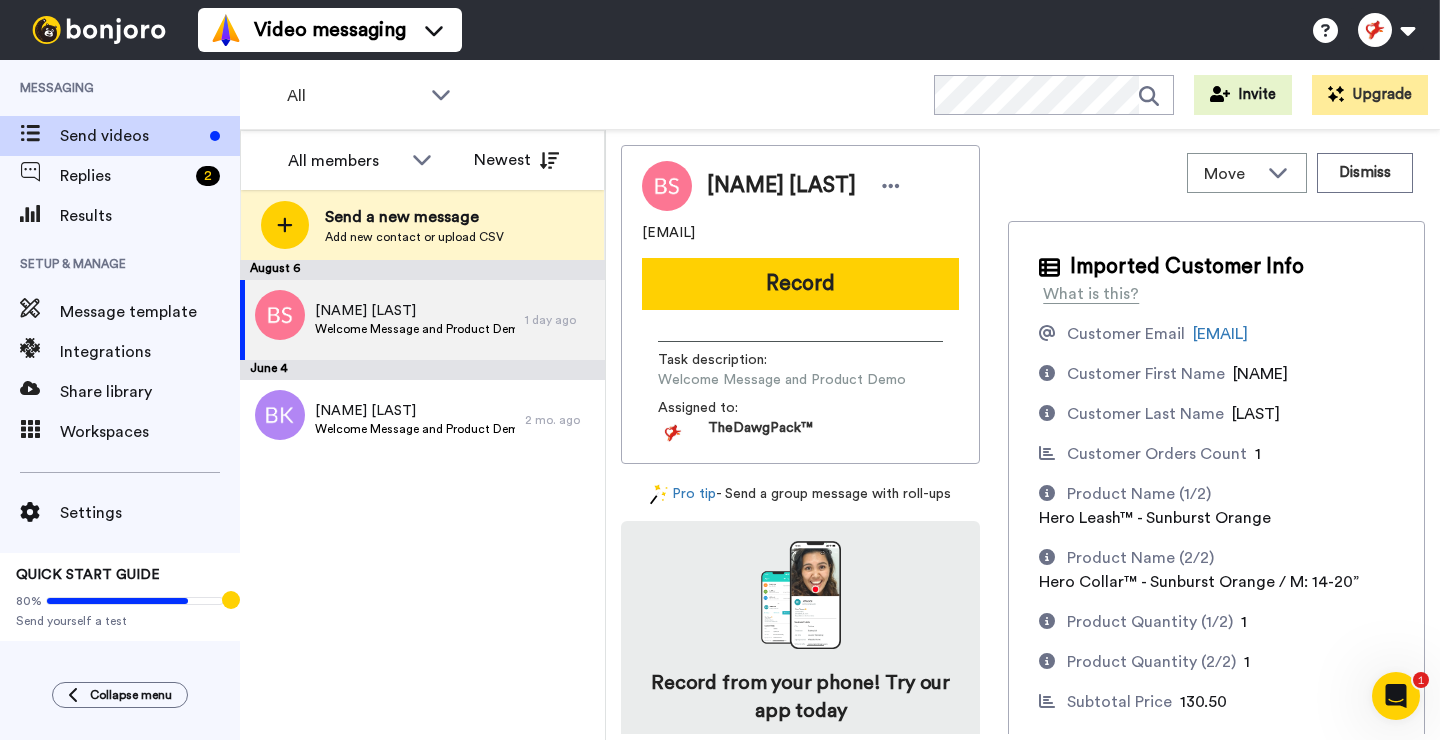 scroll, scrollTop: 0, scrollLeft: 0, axis: both 